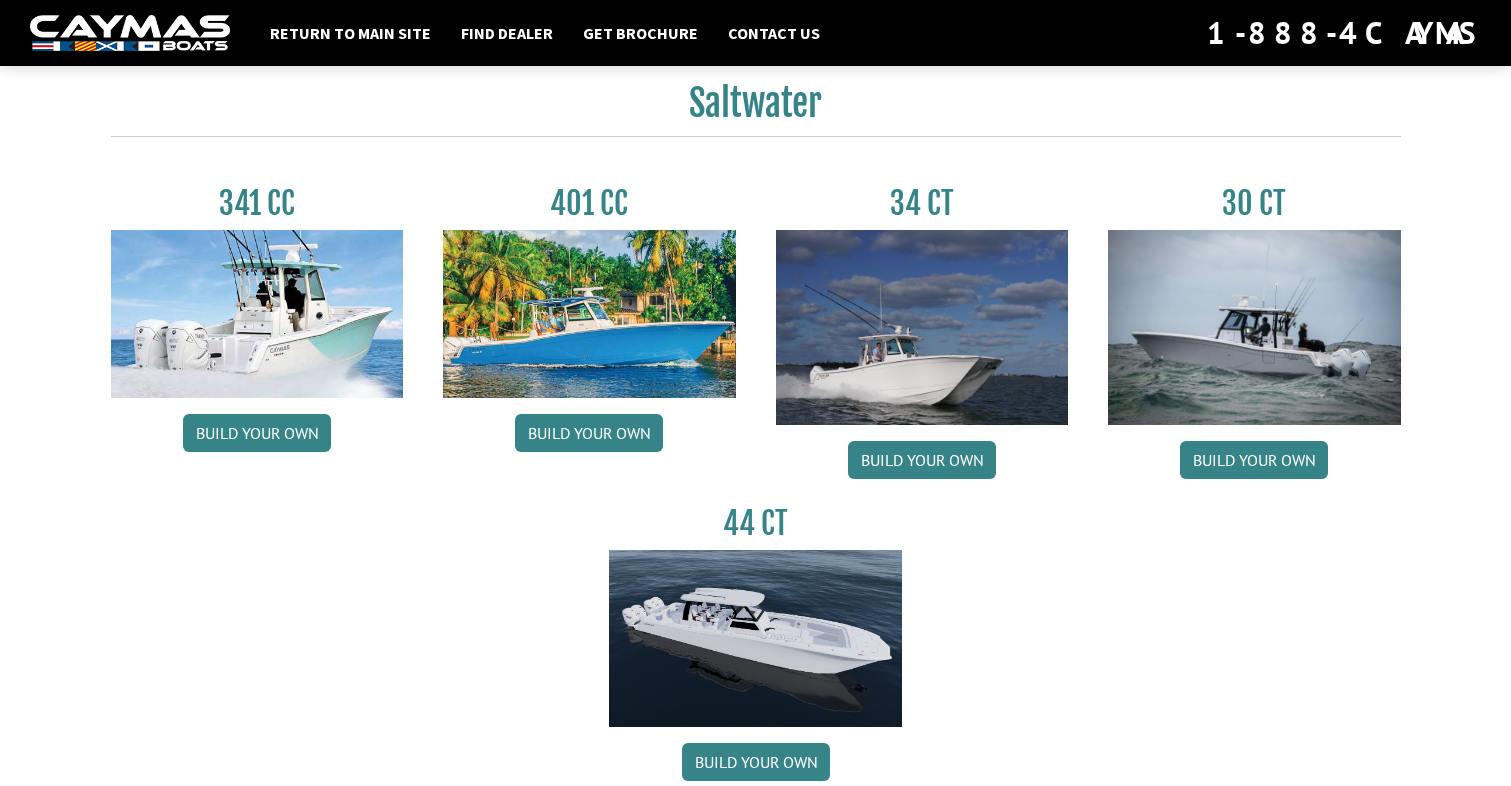 scroll, scrollTop: 874, scrollLeft: 0, axis: vertical 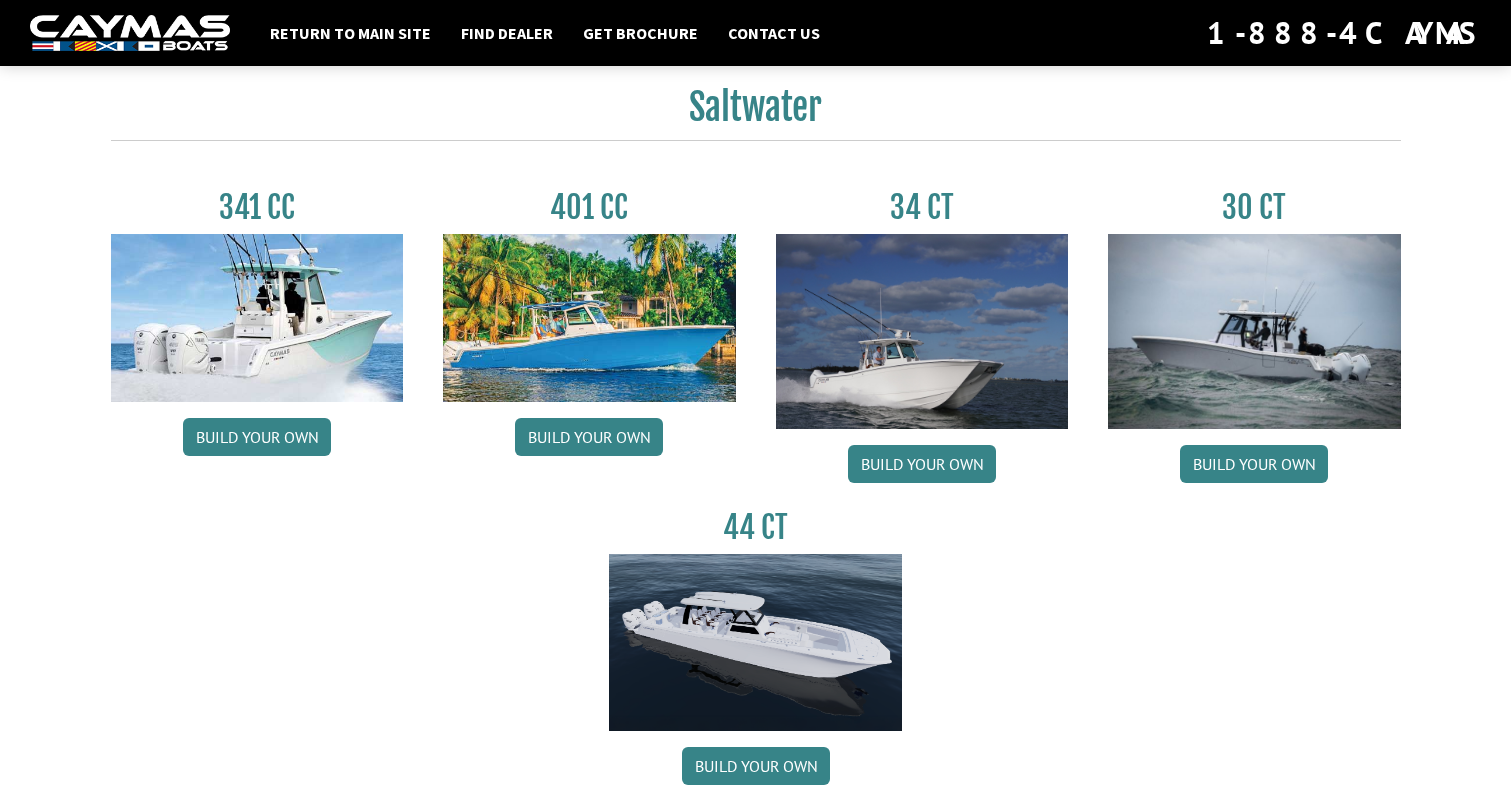 click at bounding box center (922, 331) 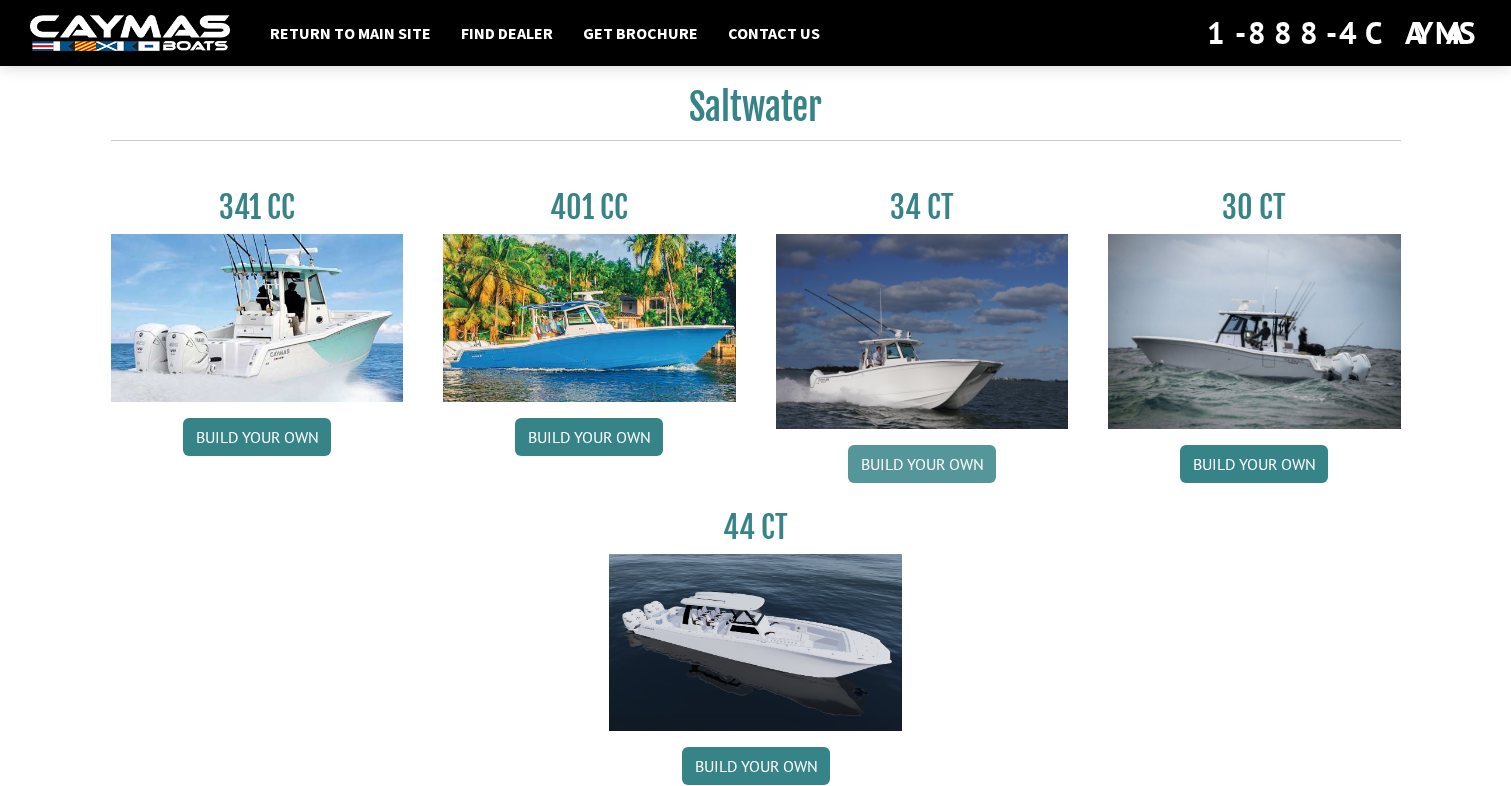 click on "Build your own" at bounding box center [922, 464] 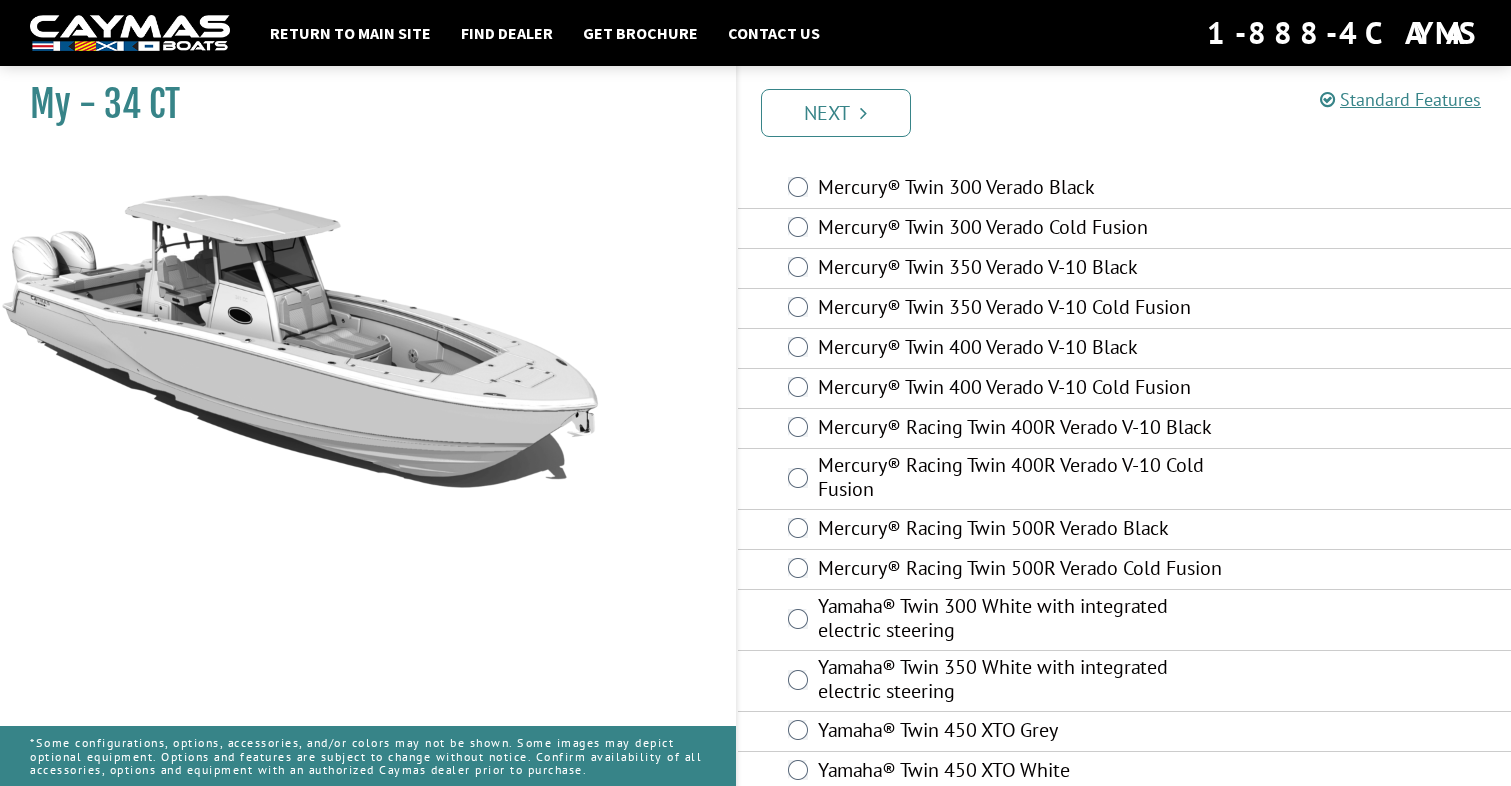 scroll, scrollTop: 95, scrollLeft: 0, axis: vertical 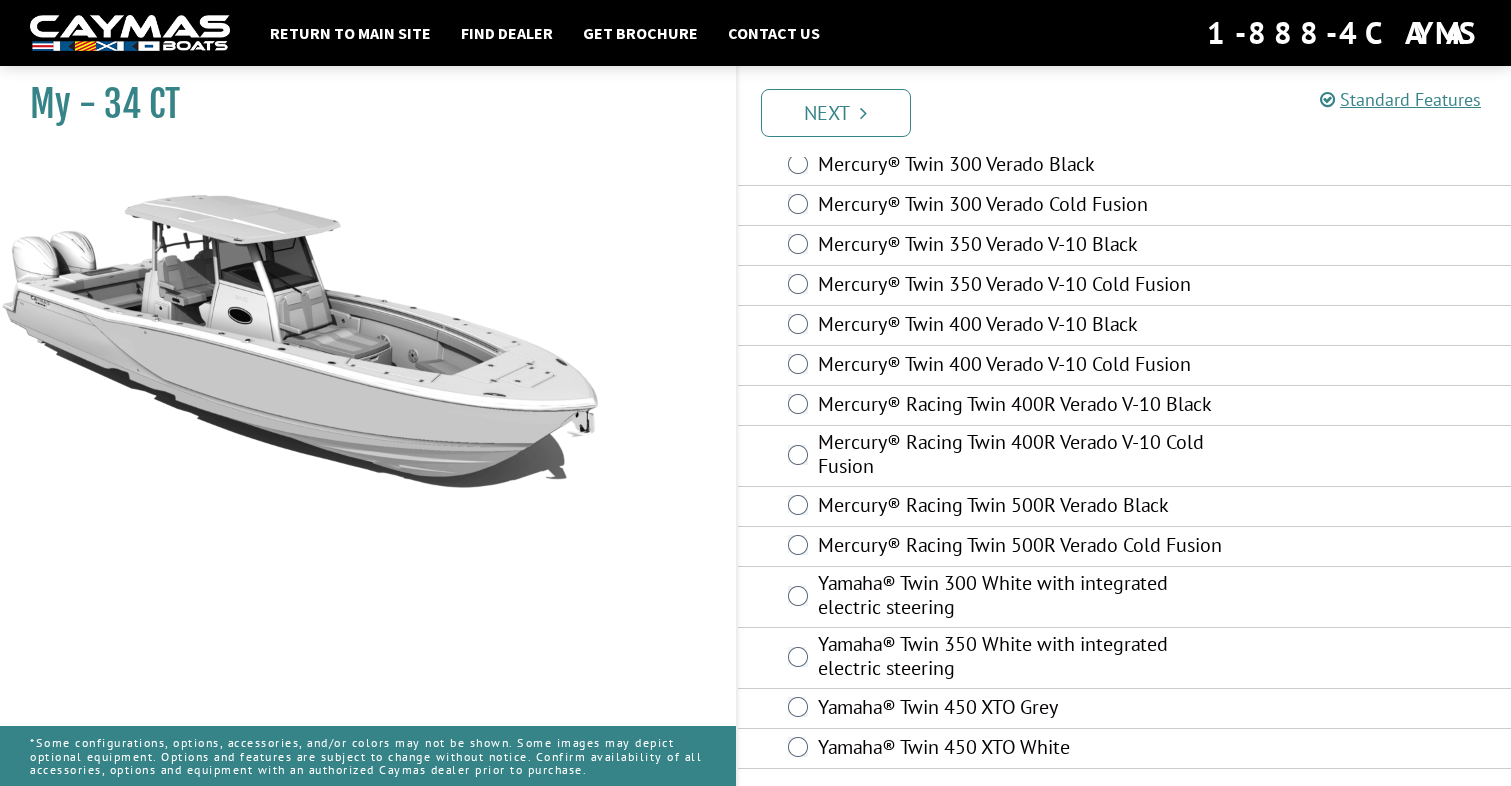 click on "Mercury® Racing Twin 500R Verado Black" at bounding box center (1026, 507) 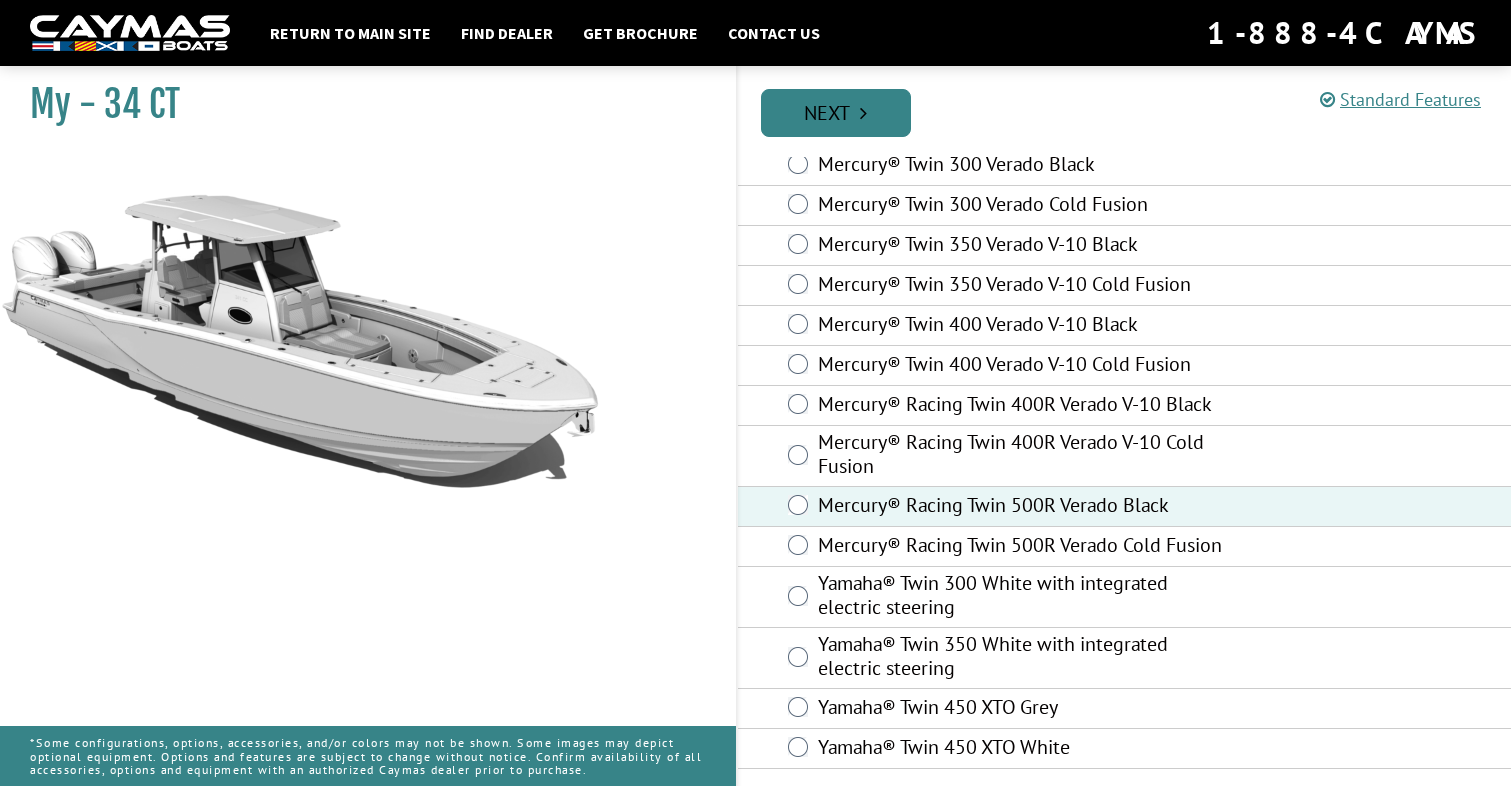 click on "Next" at bounding box center [836, 113] 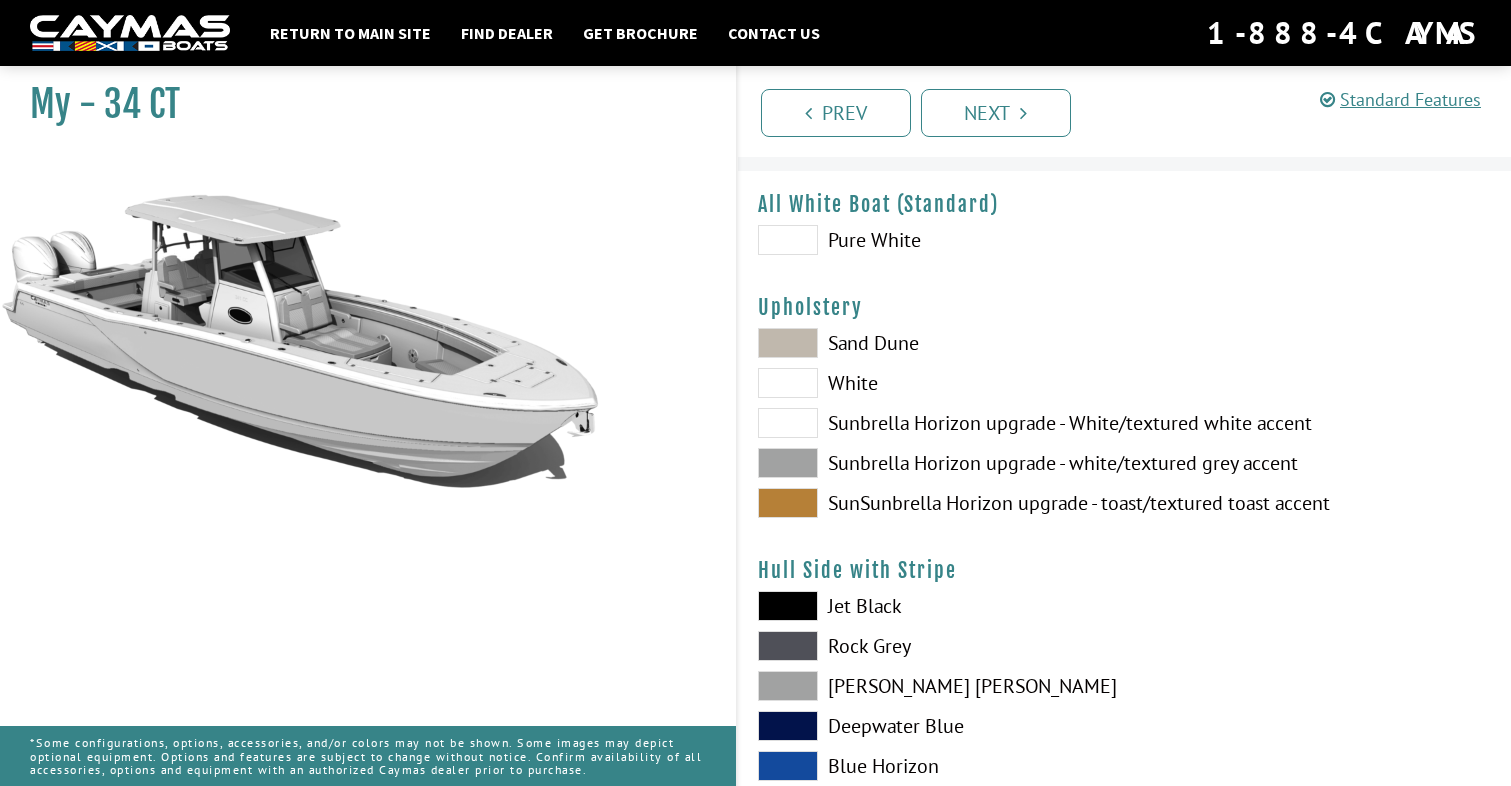 scroll, scrollTop: 50, scrollLeft: 0, axis: vertical 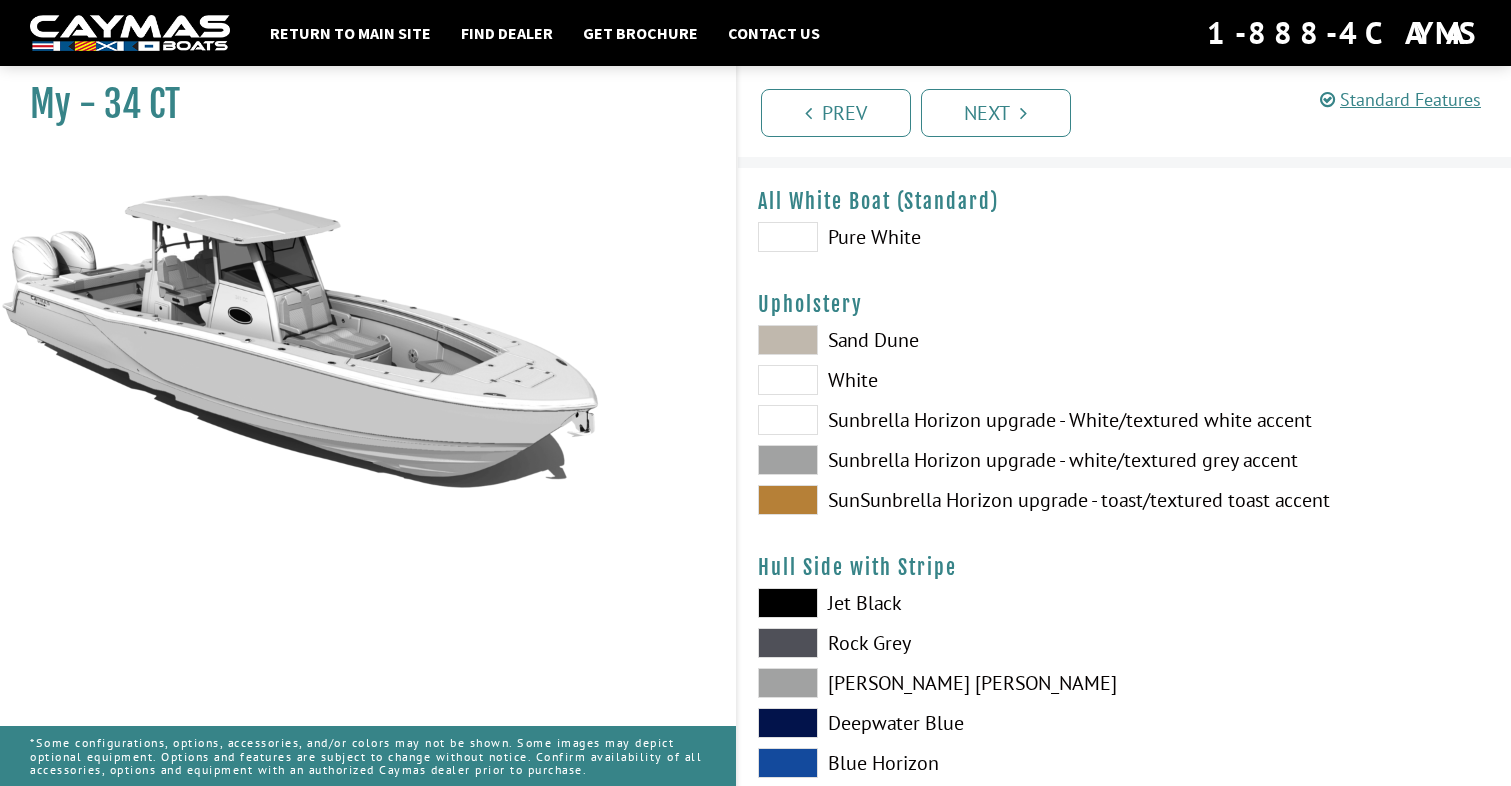 click on "Sunbrella Horizon upgrade - white/textured grey accent" at bounding box center [931, 460] 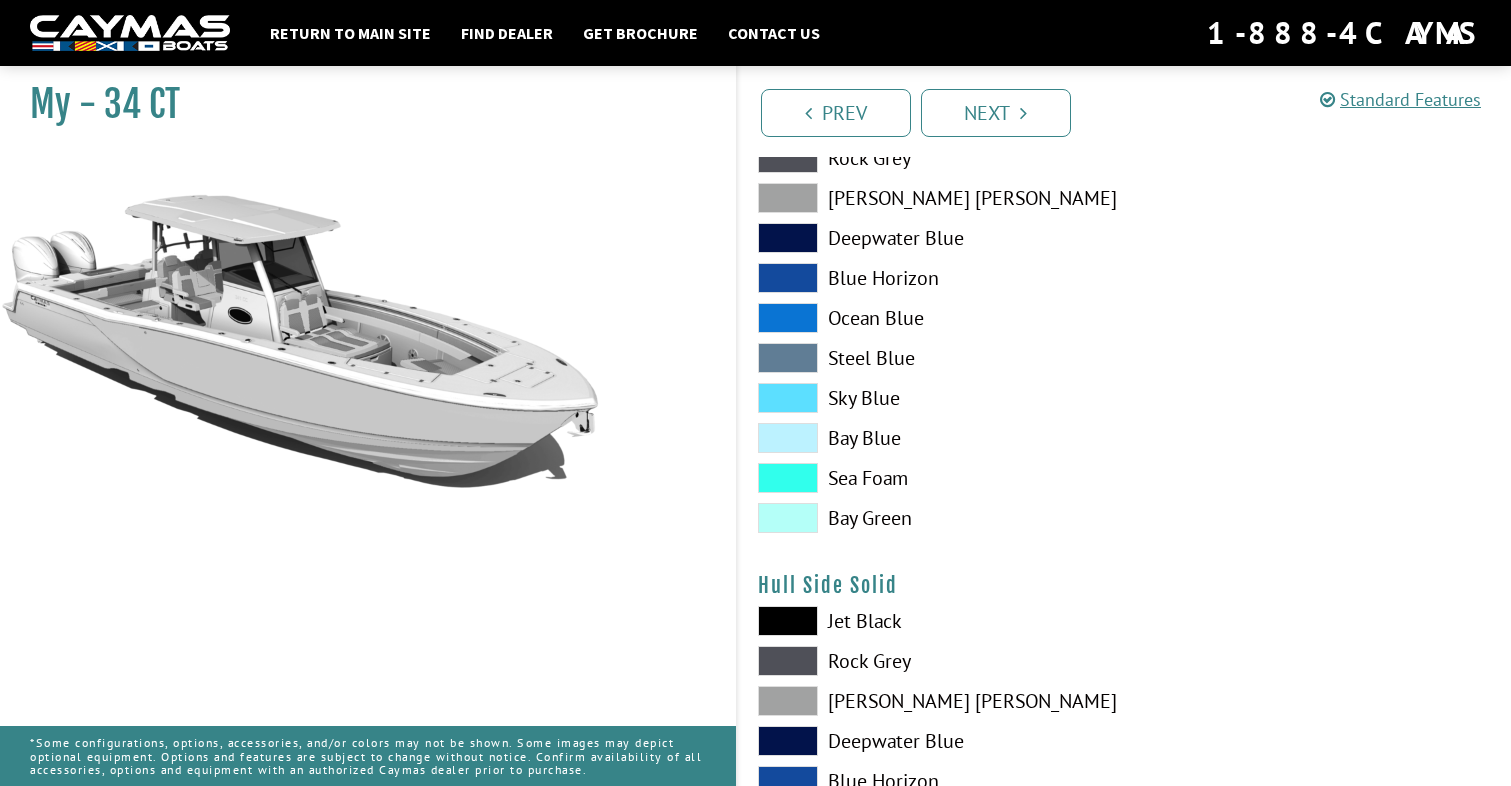 scroll, scrollTop: 539, scrollLeft: 0, axis: vertical 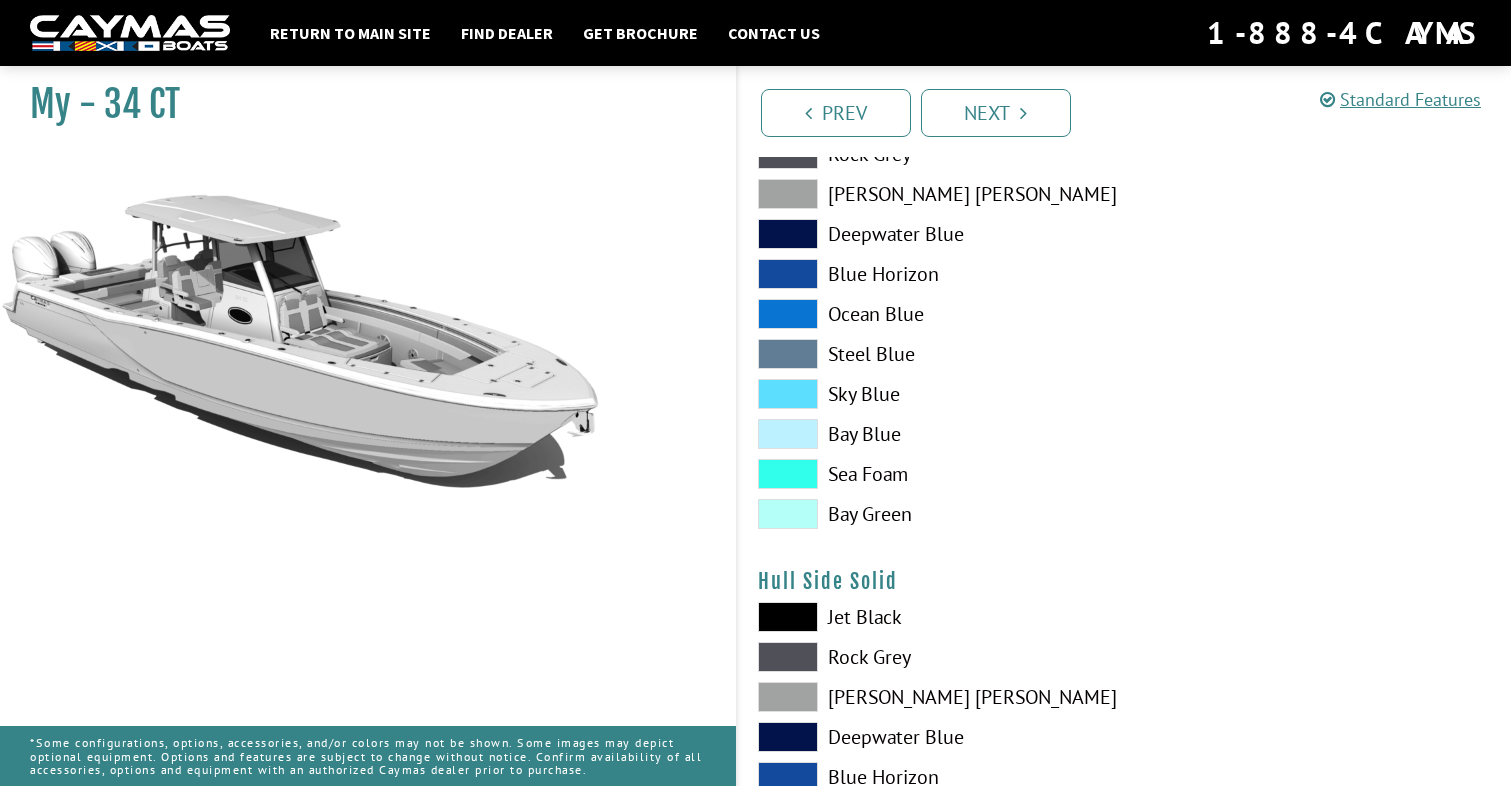 click on "Steel Blue" at bounding box center (931, 354) 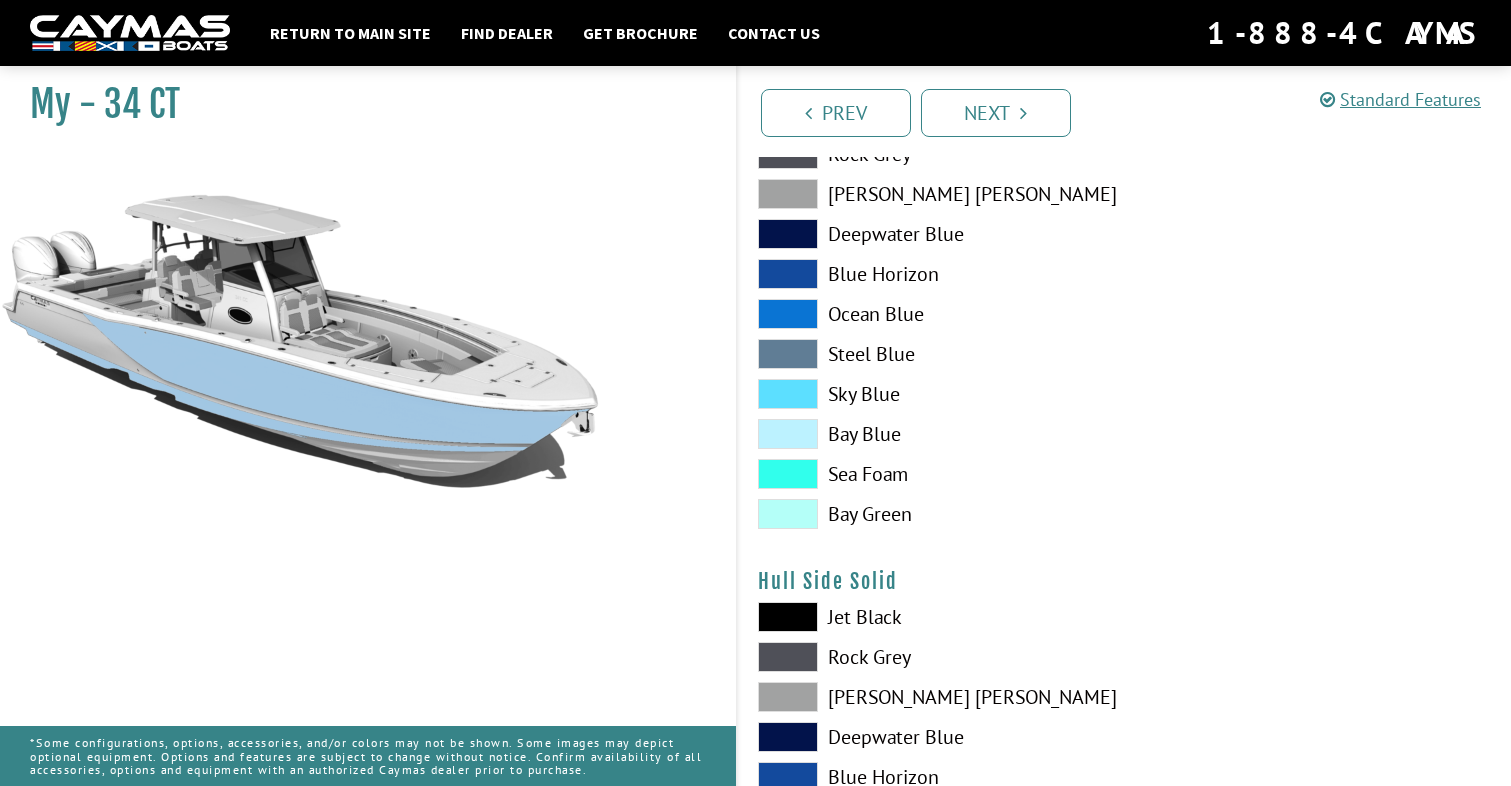 click at bounding box center (788, 474) 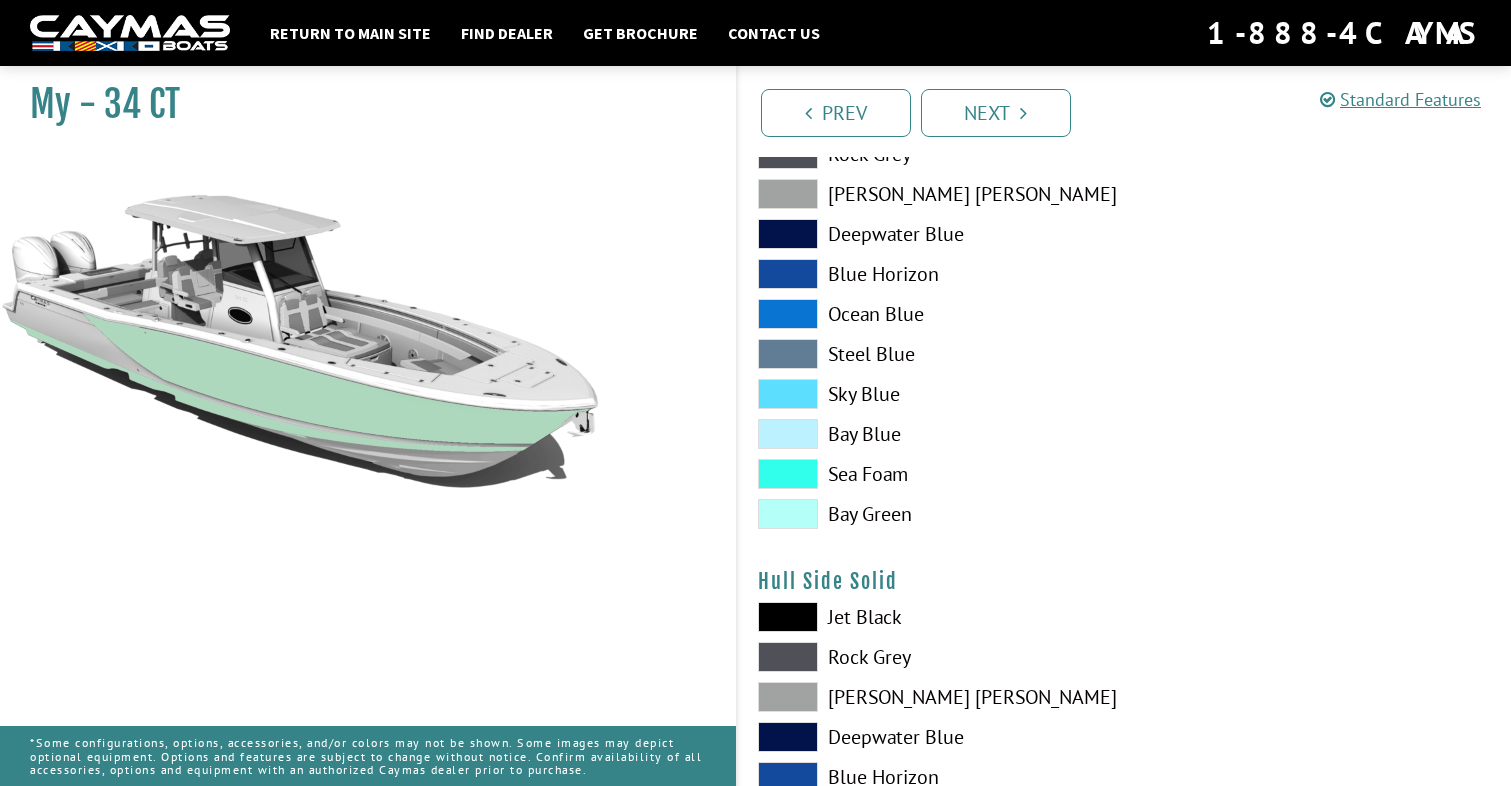 click at bounding box center (788, 514) 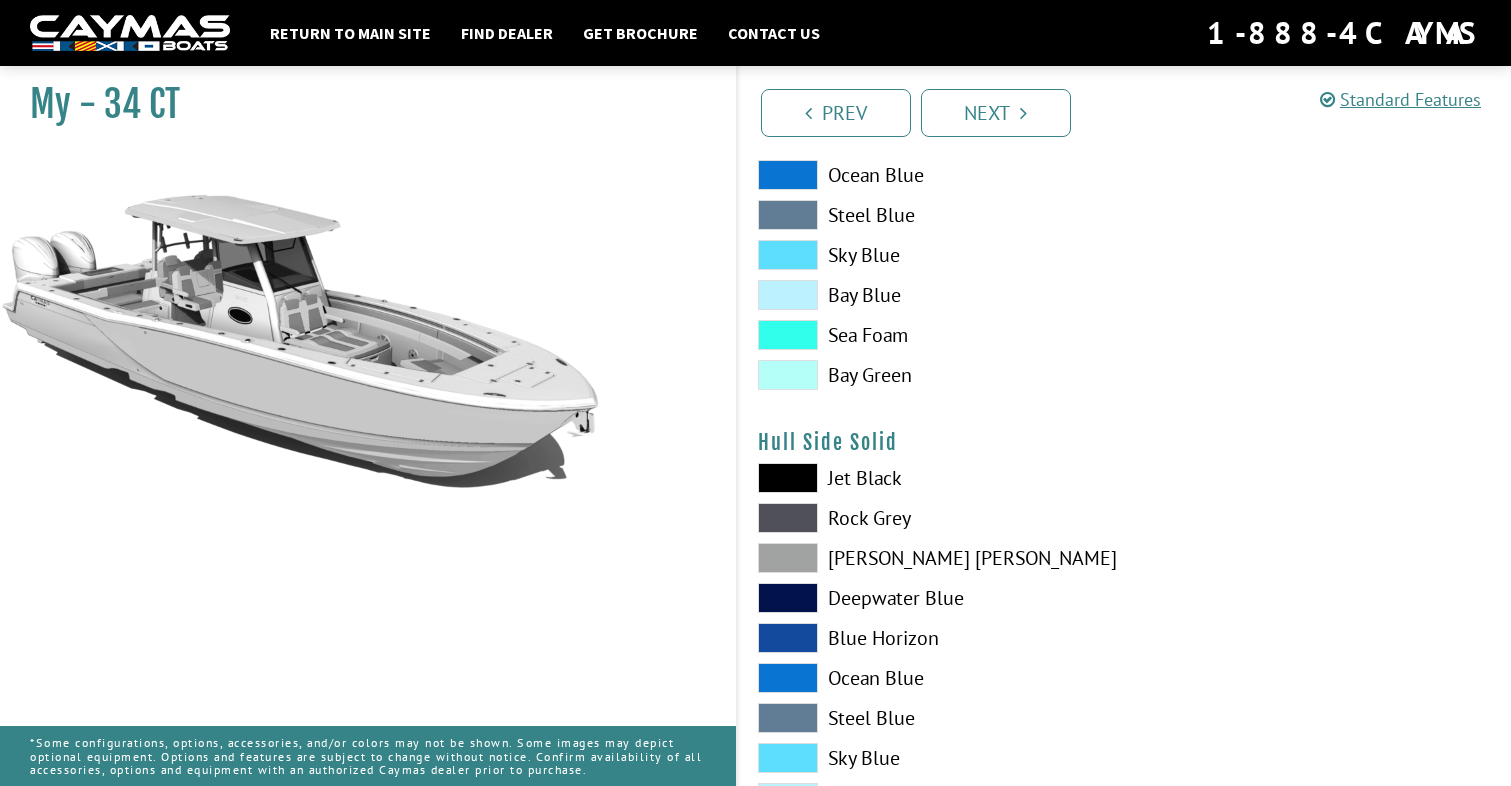 scroll, scrollTop: 681, scrollLeft: 0, axis: vertical 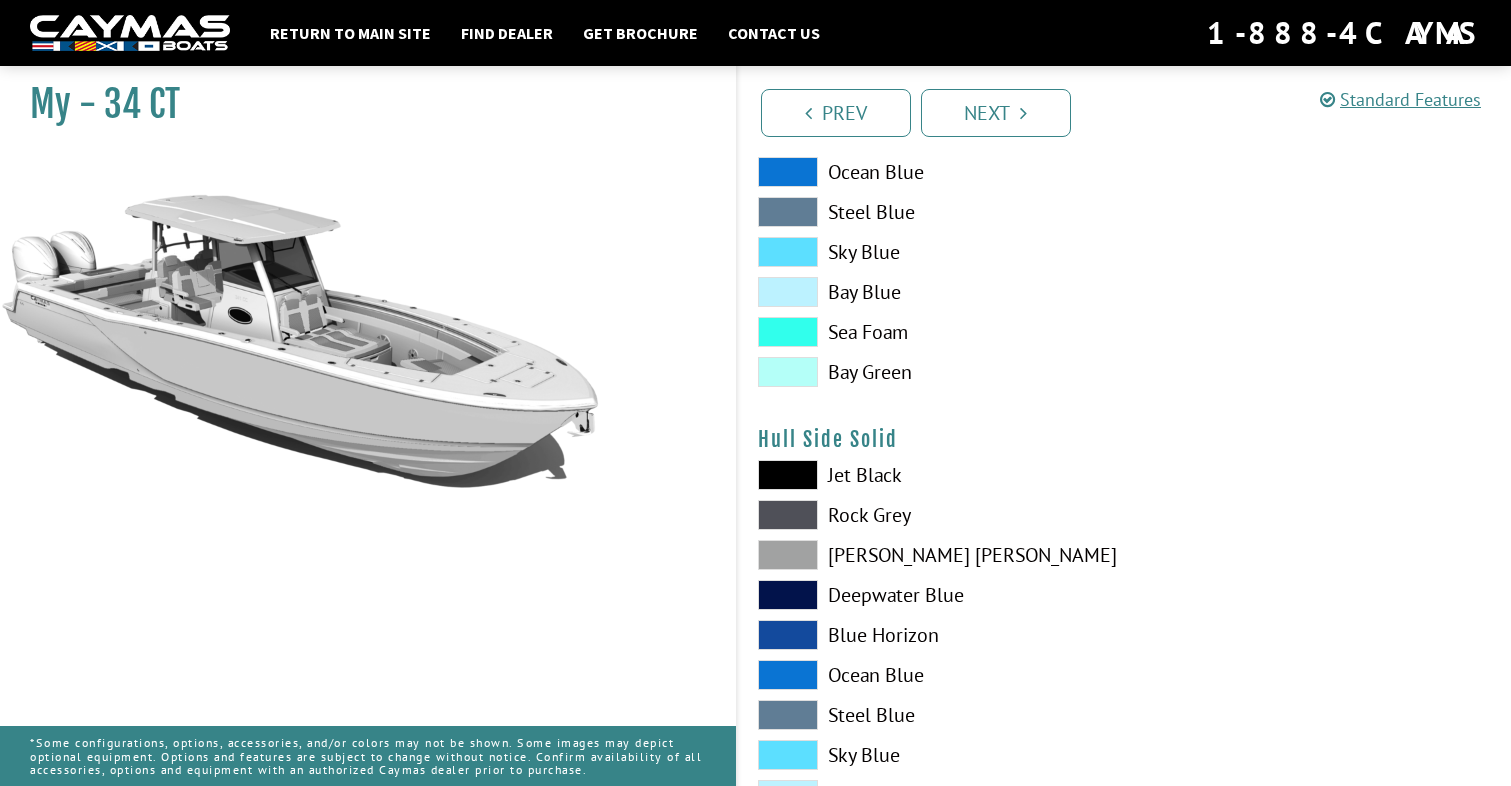 click at bounding box center (788, 292) 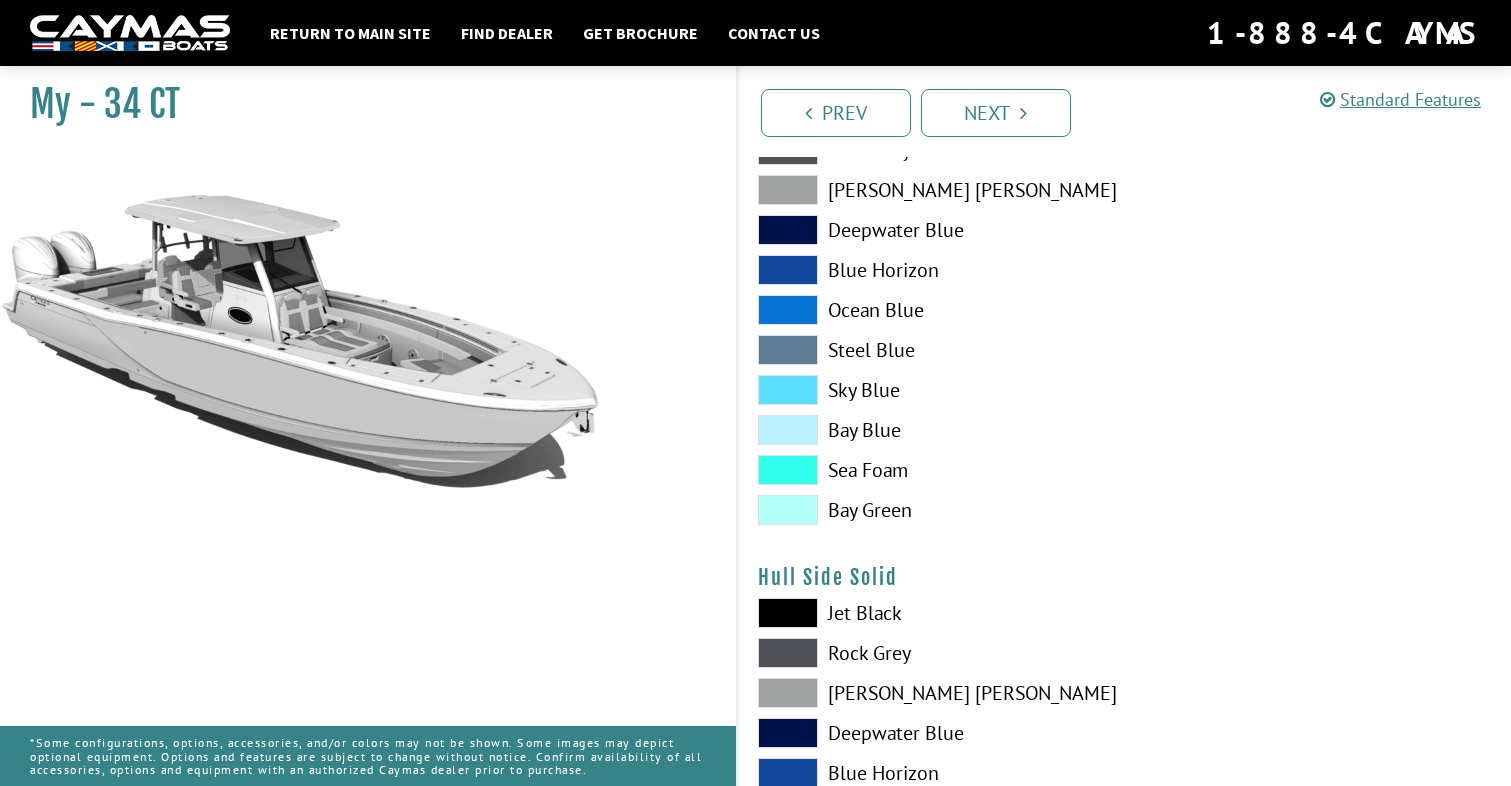 scroll, scrollTop: 463, scrollLeft: 0, axis: vertical 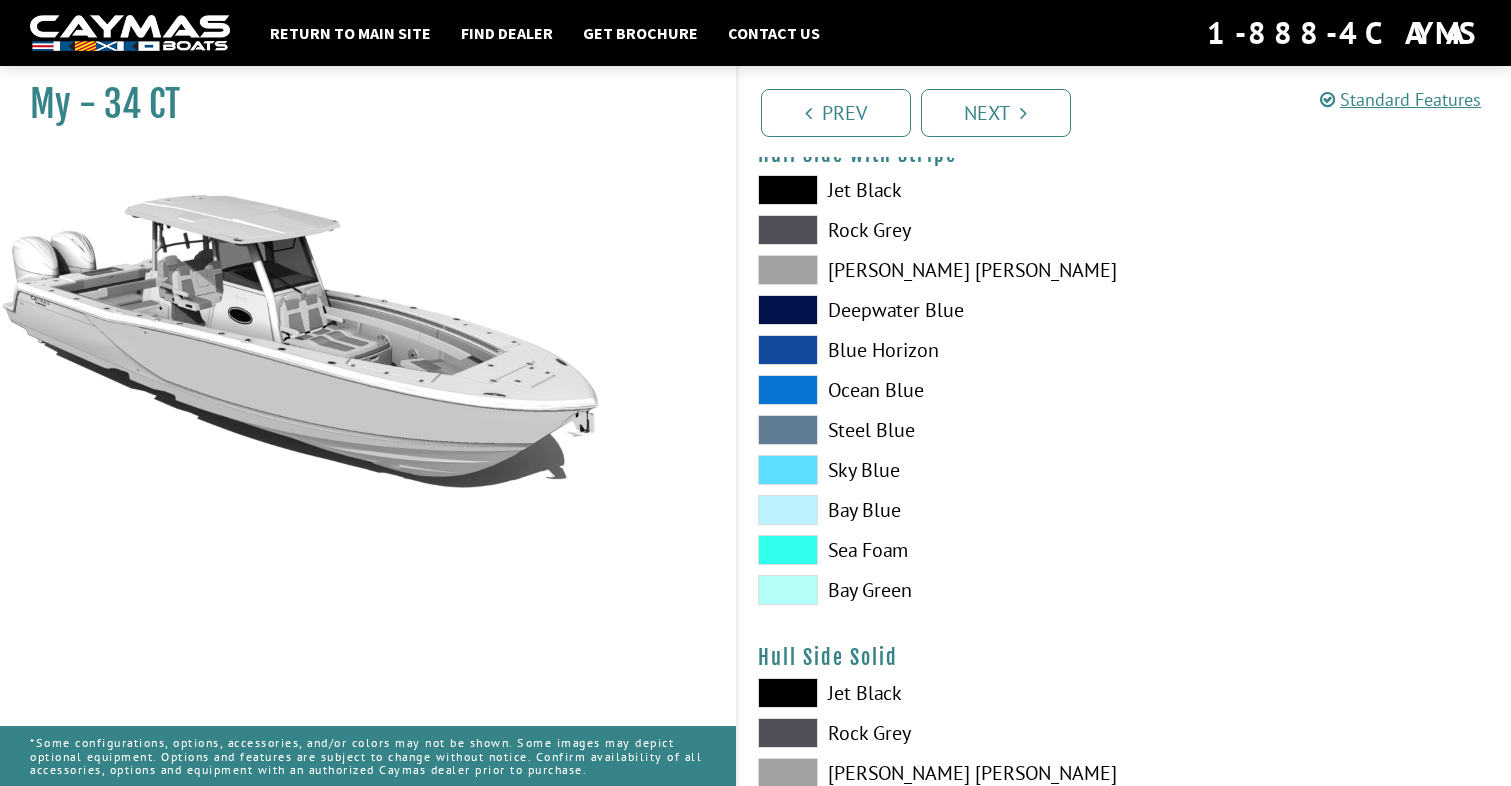 click at bounding box center [788, 390] 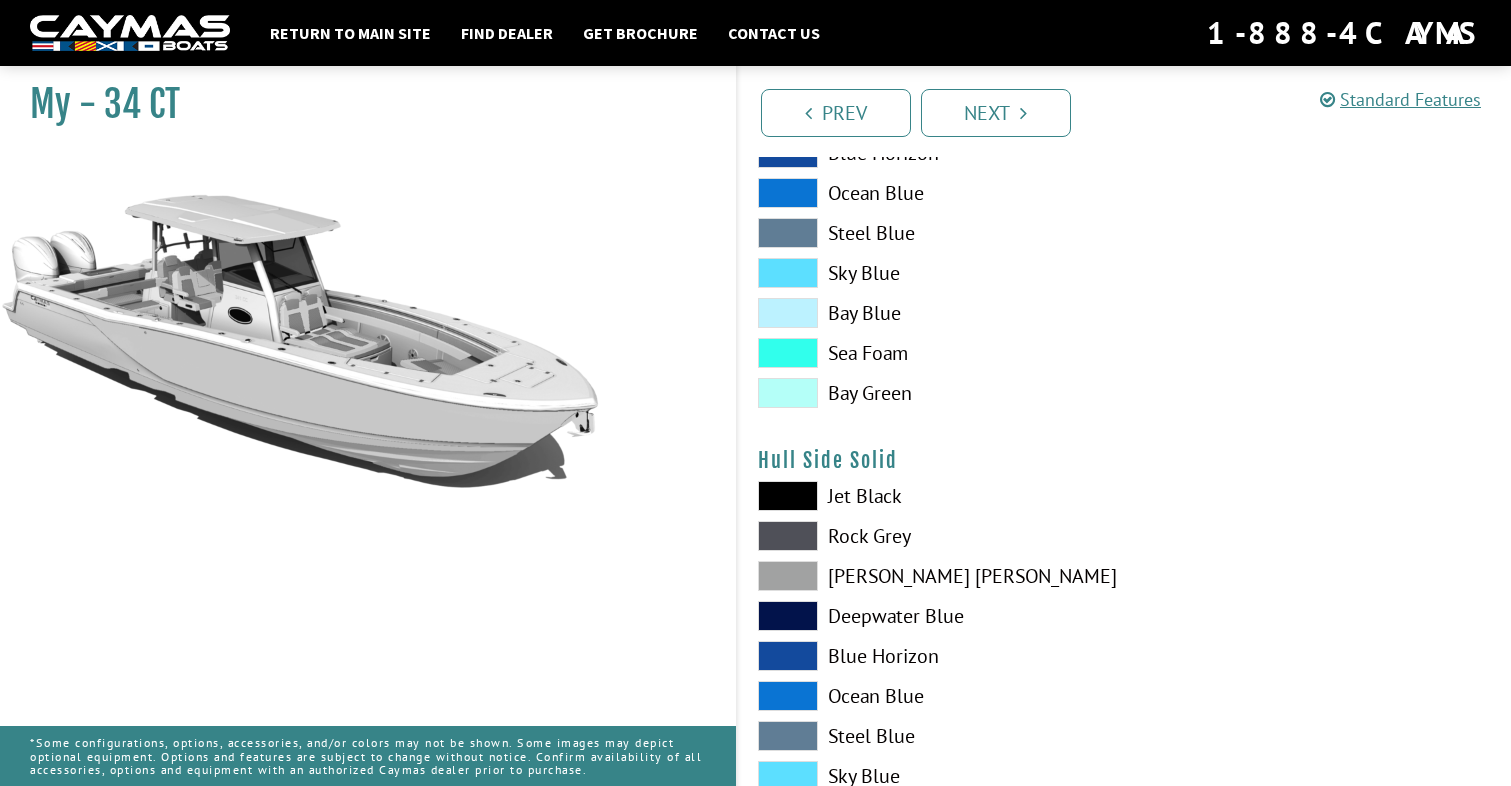 scroll, scrollTop: 662, scrollLeft: 0, axis: vertical 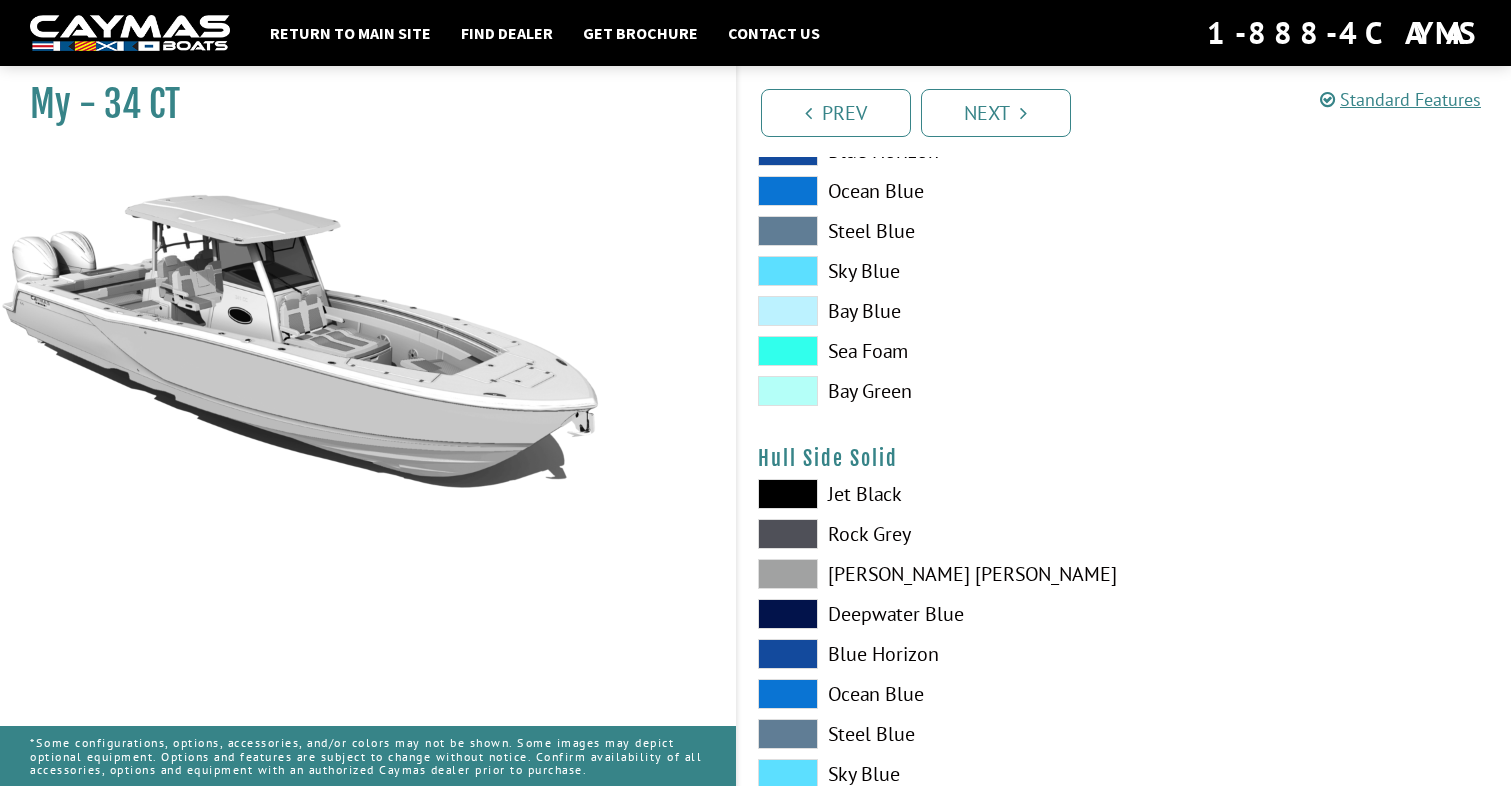click at bounding box center [788, 694] 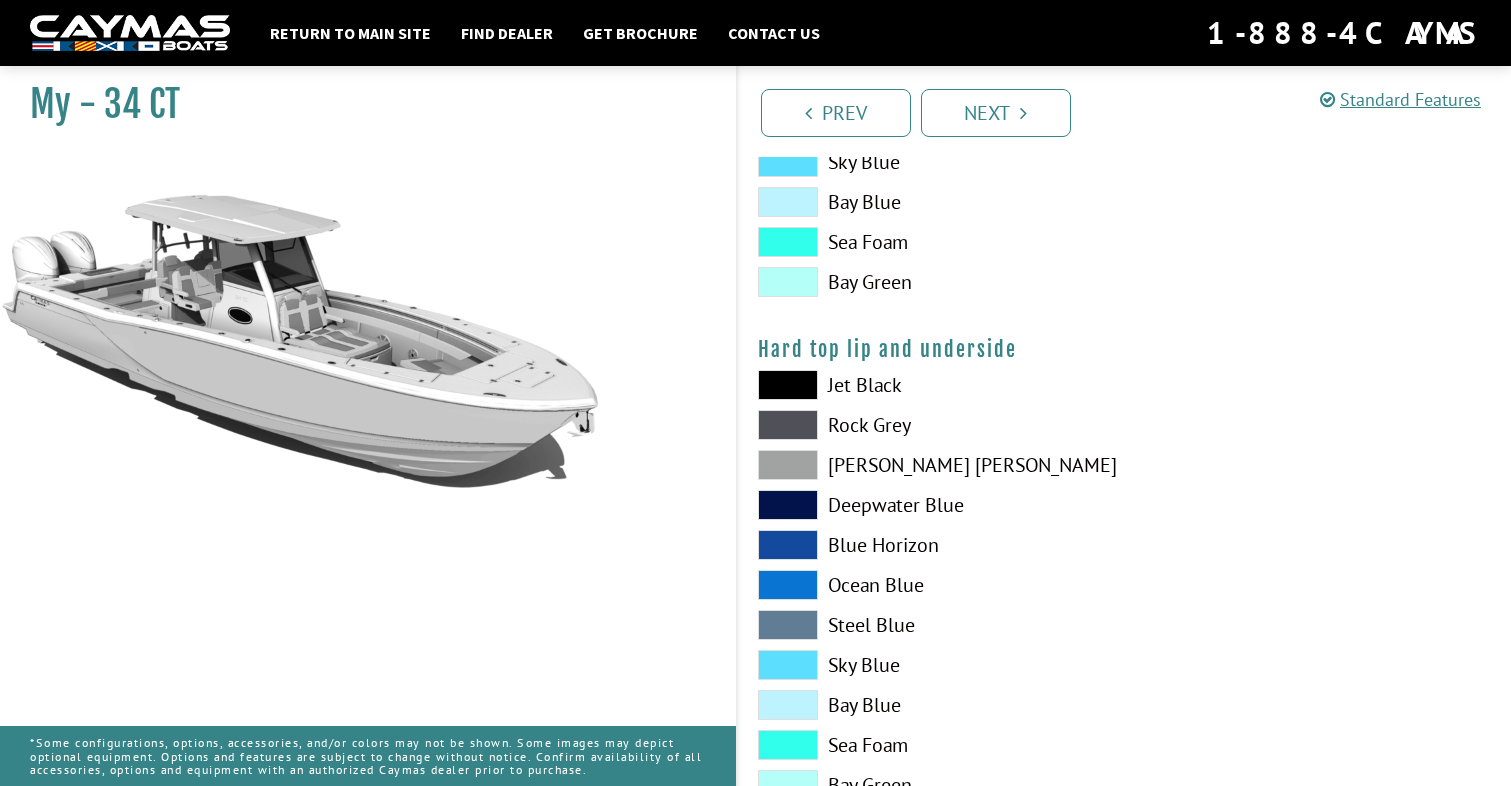 scroll, scrollTop: 1778, scrollLeft: 0, axis: vertical 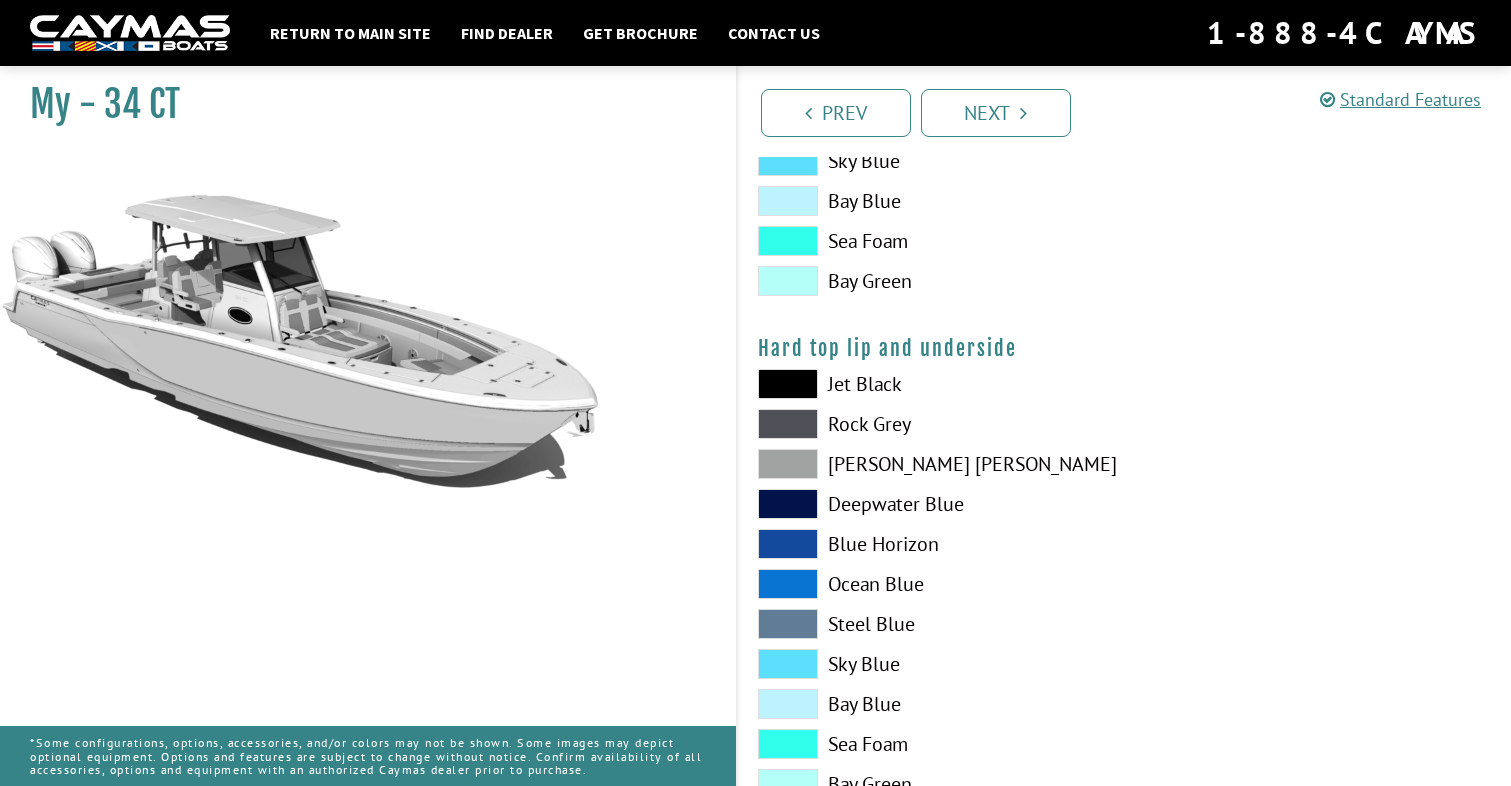 click at bounding box center (788, 384) 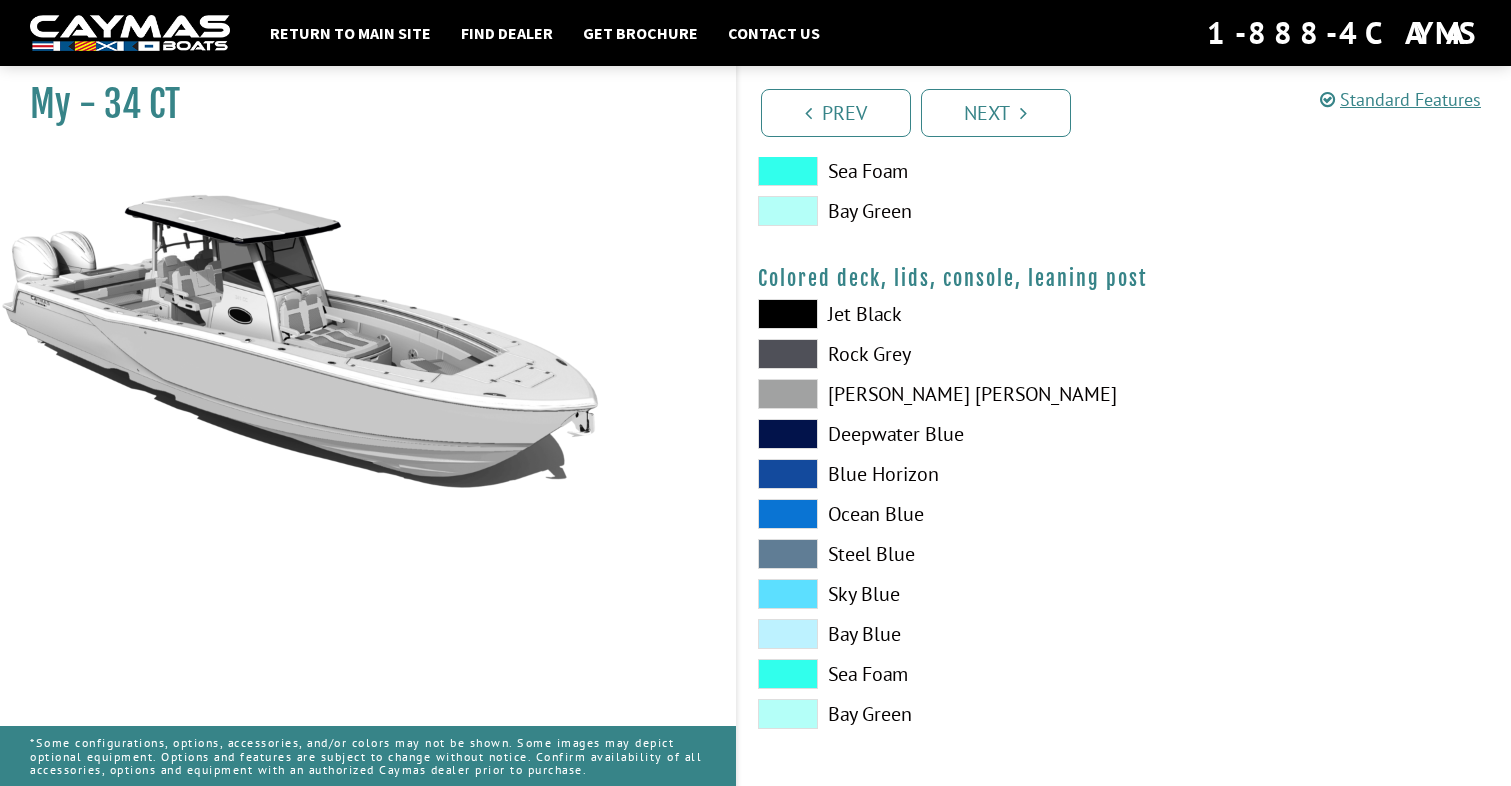scroll, scrollTop: 2353, scrollLeft: 0, axis: vertical 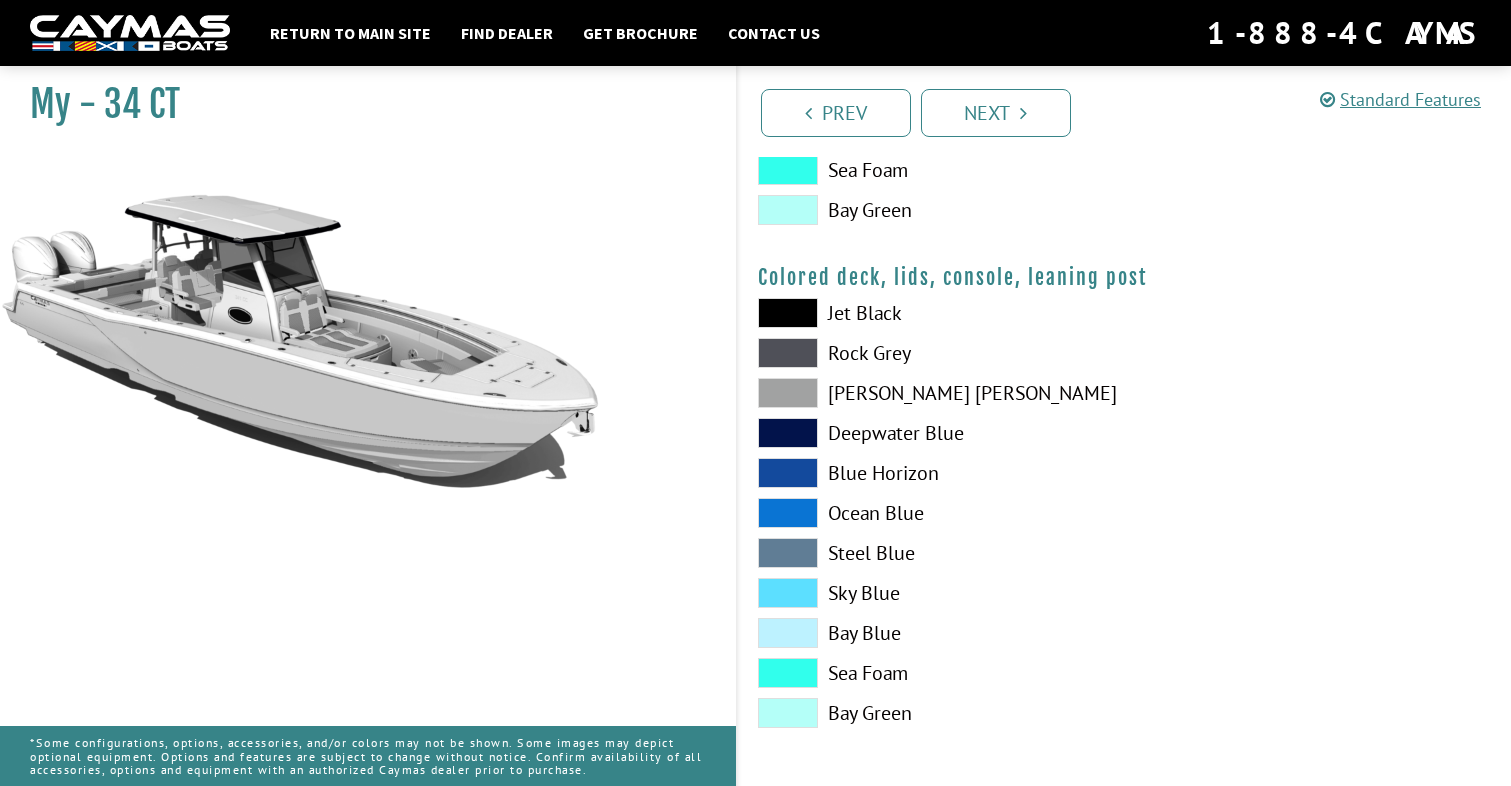 click at bounding box center (788, 353) 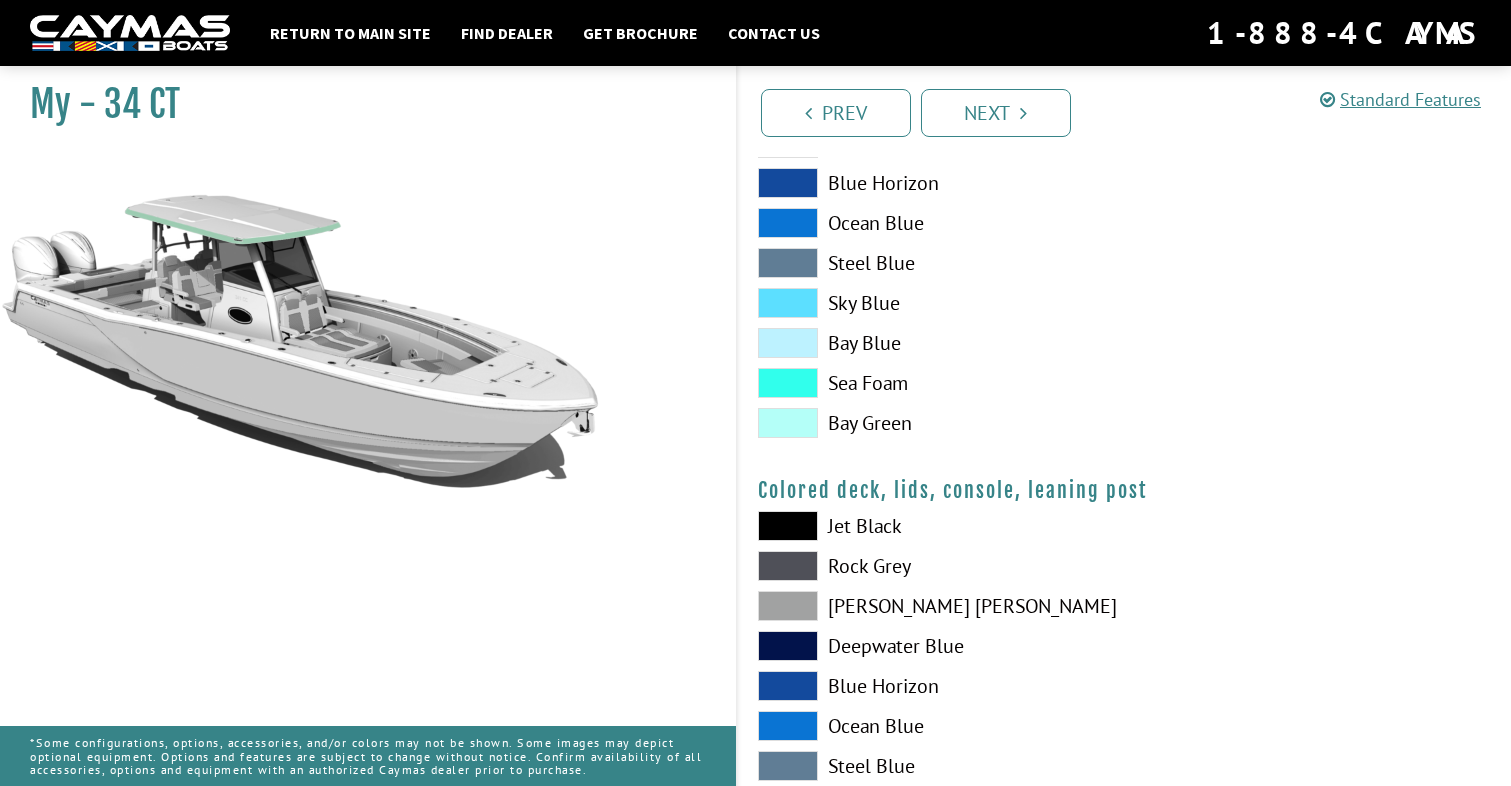 scroll, scrollTop: 2113, scrollLeft: 0, axis: vertical 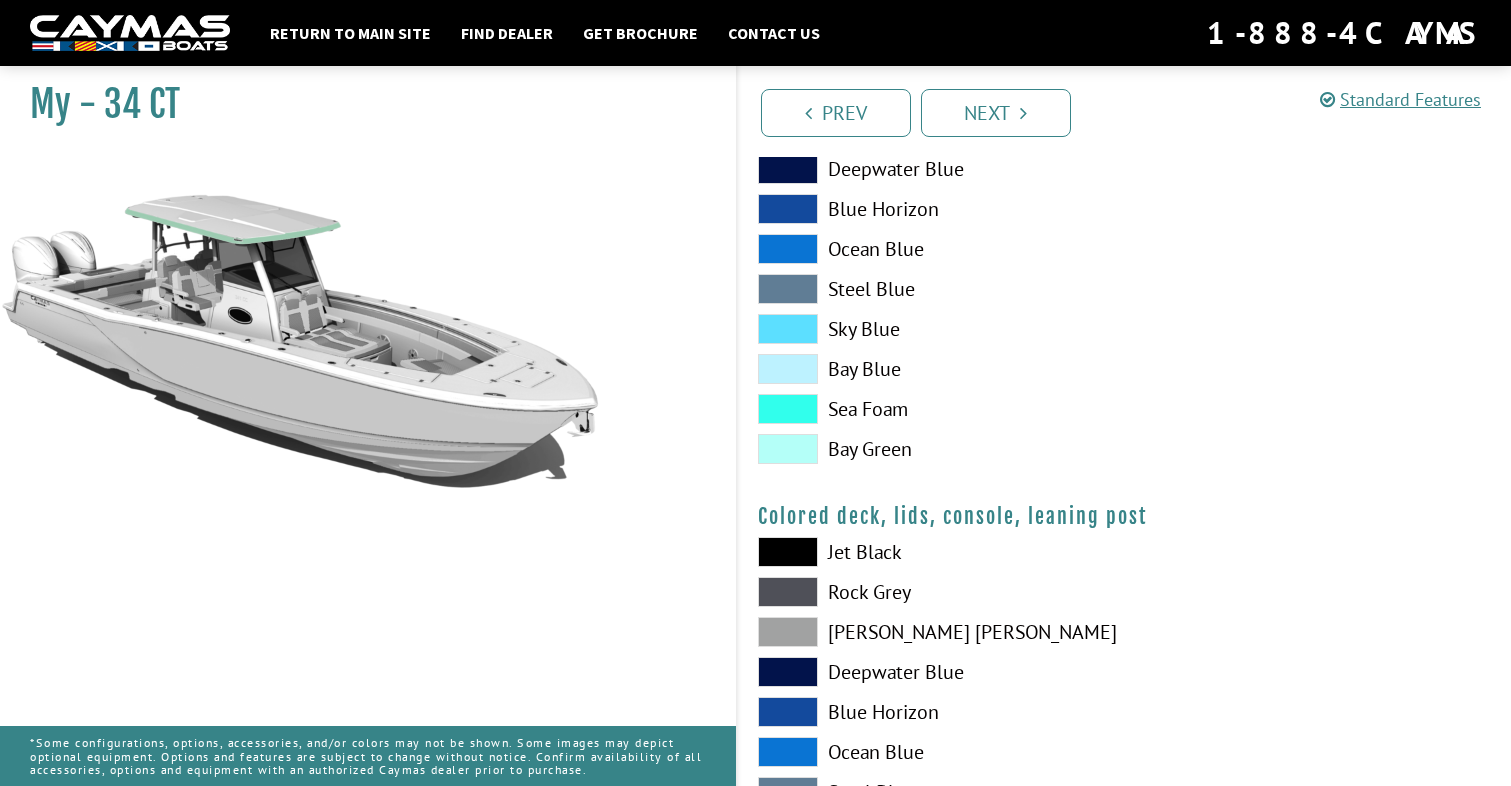 click on "Steel Blue" at bounding box center [931, 289] 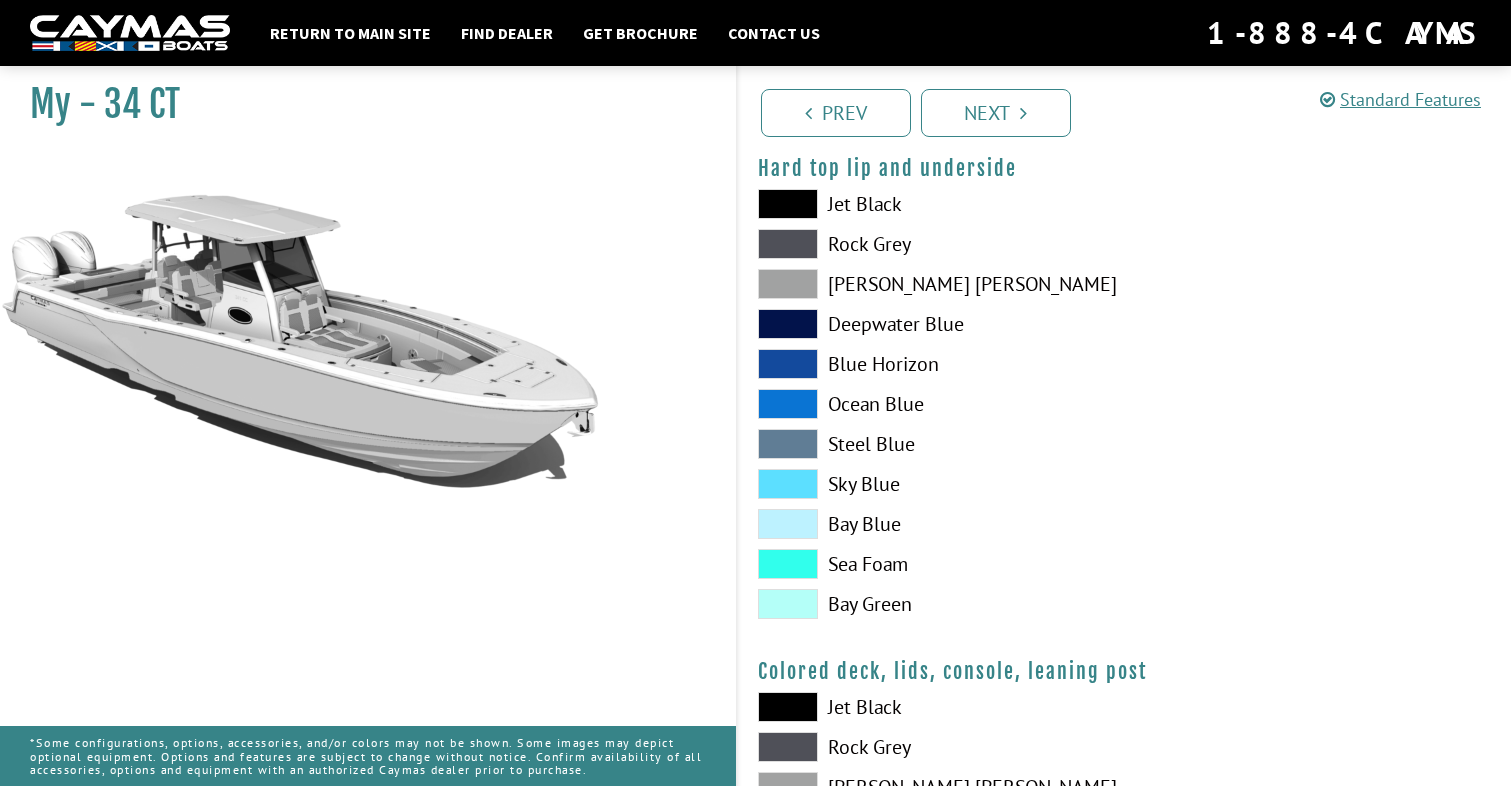 scroll, scrollTop: 1955, scrollLeft: 0, axis: vertical 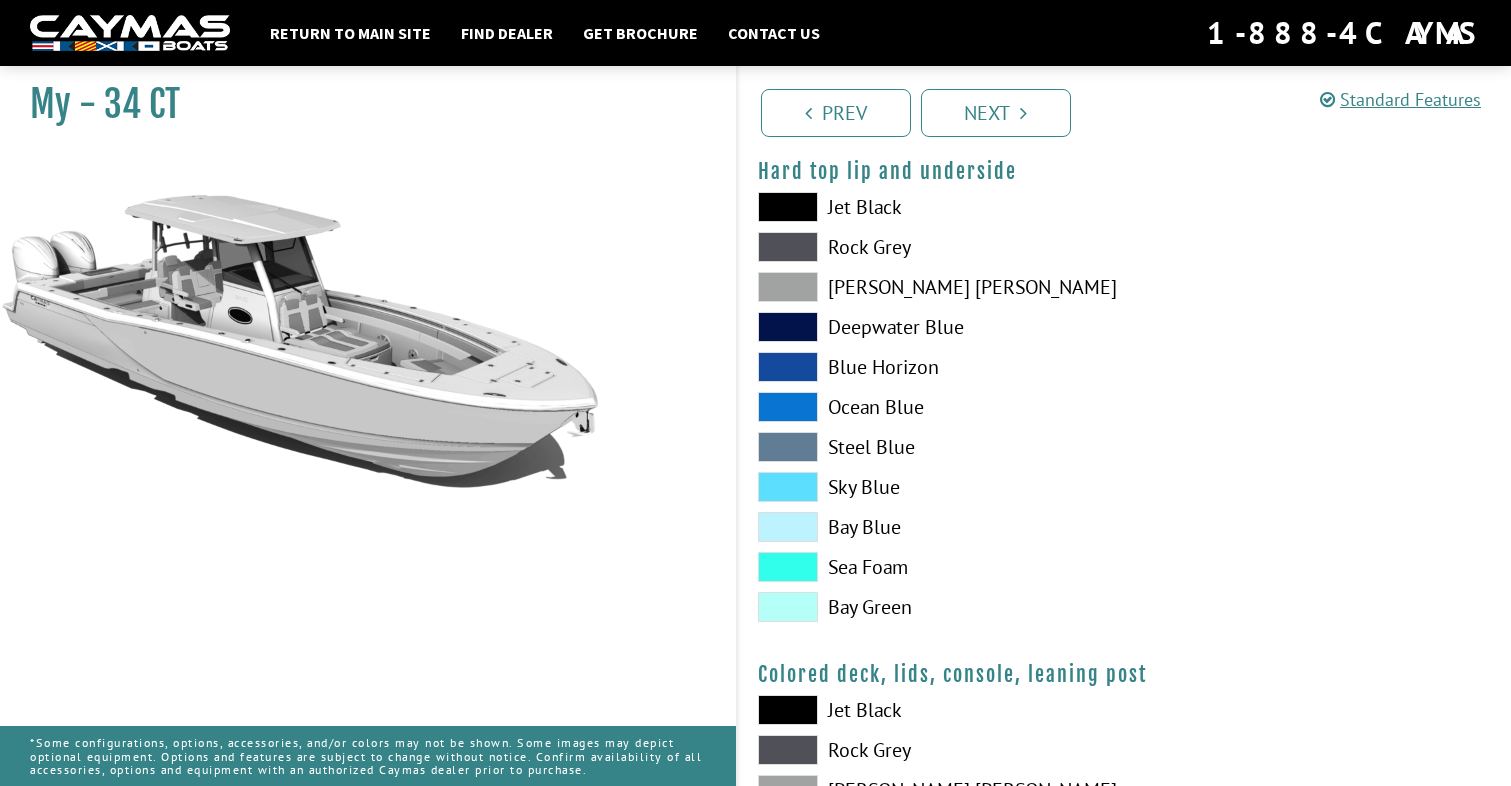 click on "Jet Black" at bounding box center [931, 207] 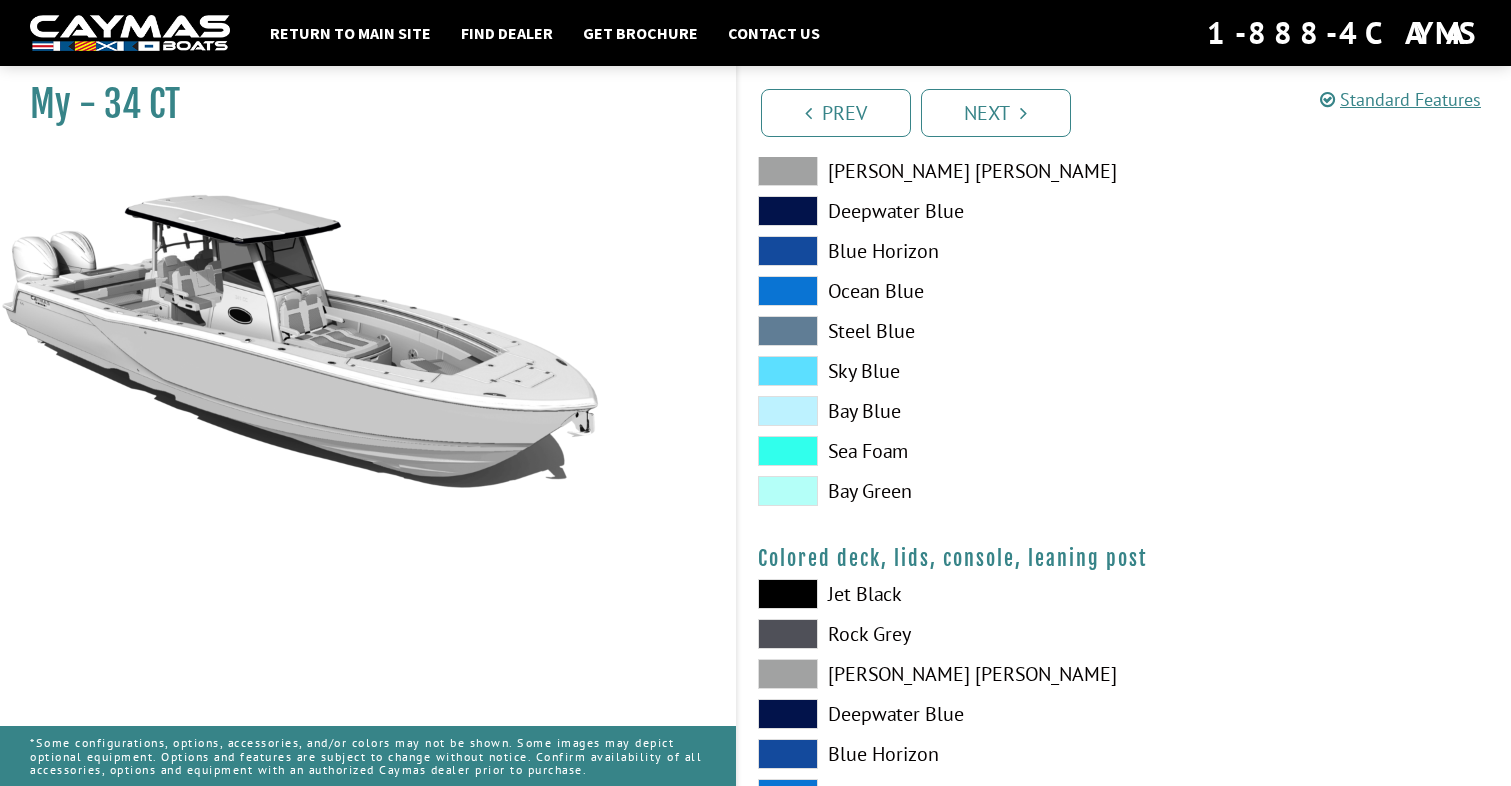 scroll, scrollTop: 2074, scrollLeft: 0, axis: vertical 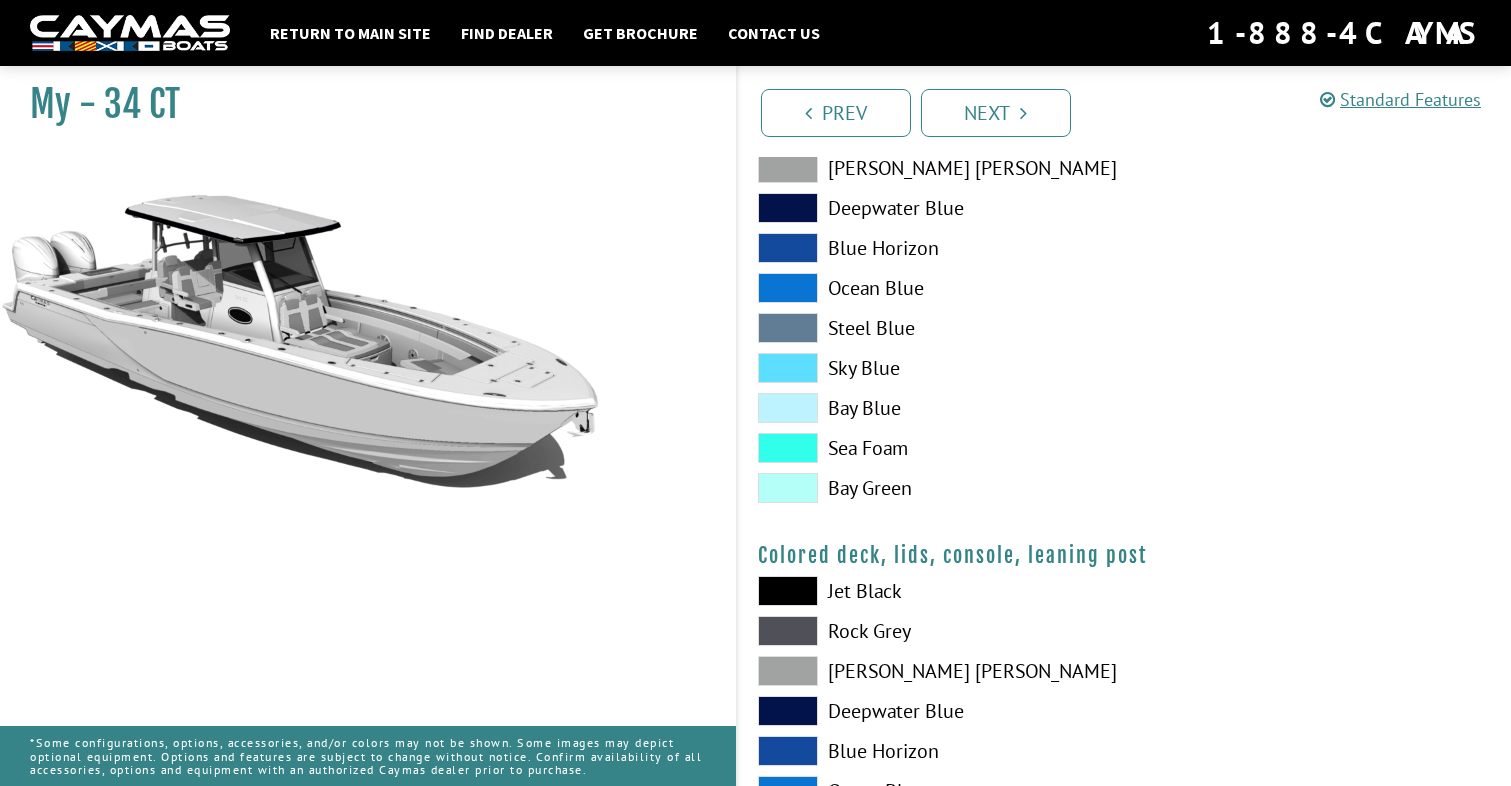 click at bounding box center [788, 671] 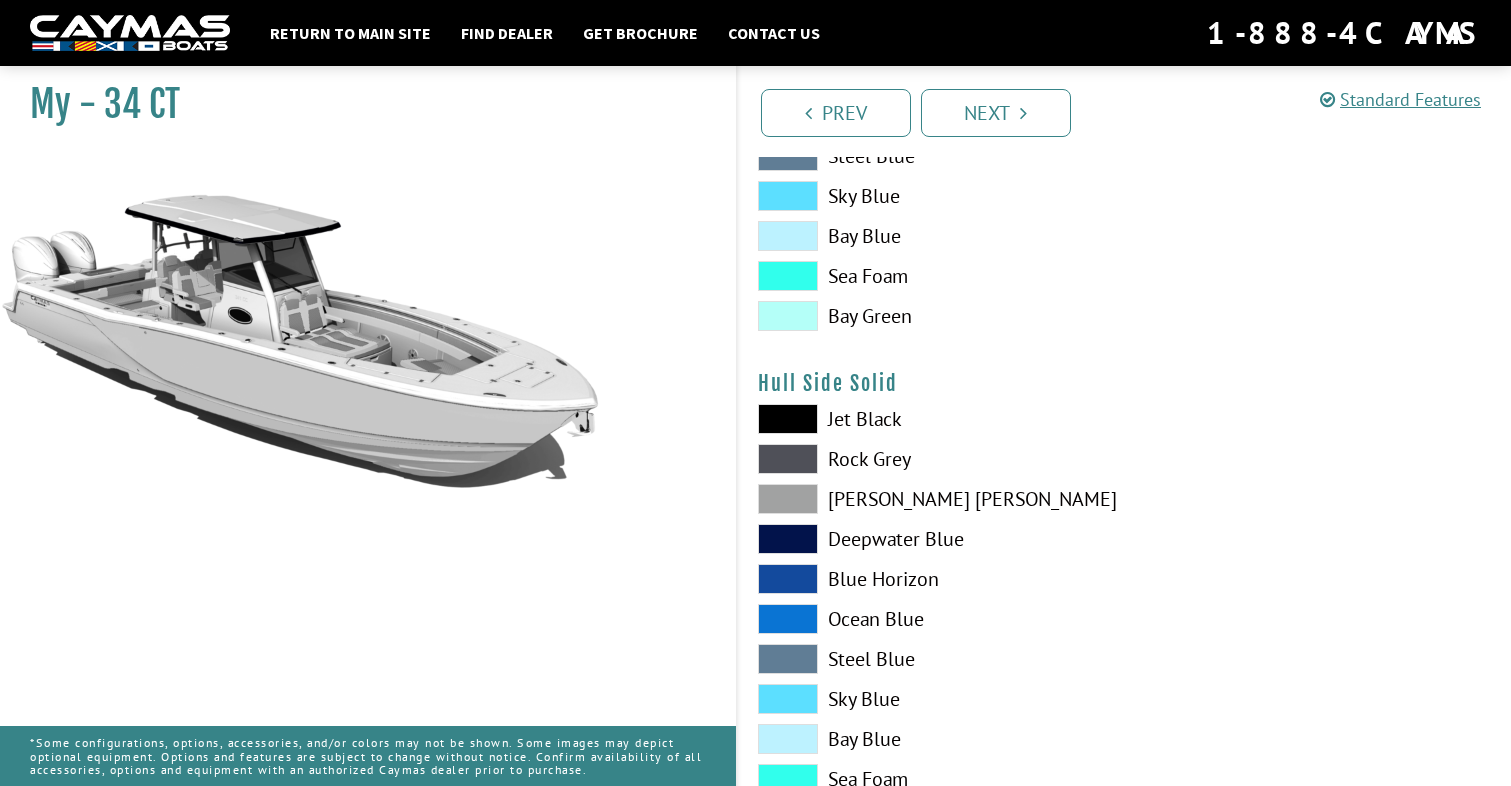 scroll, scrollTop: 740, scrollLeft: 0, axis: vertical 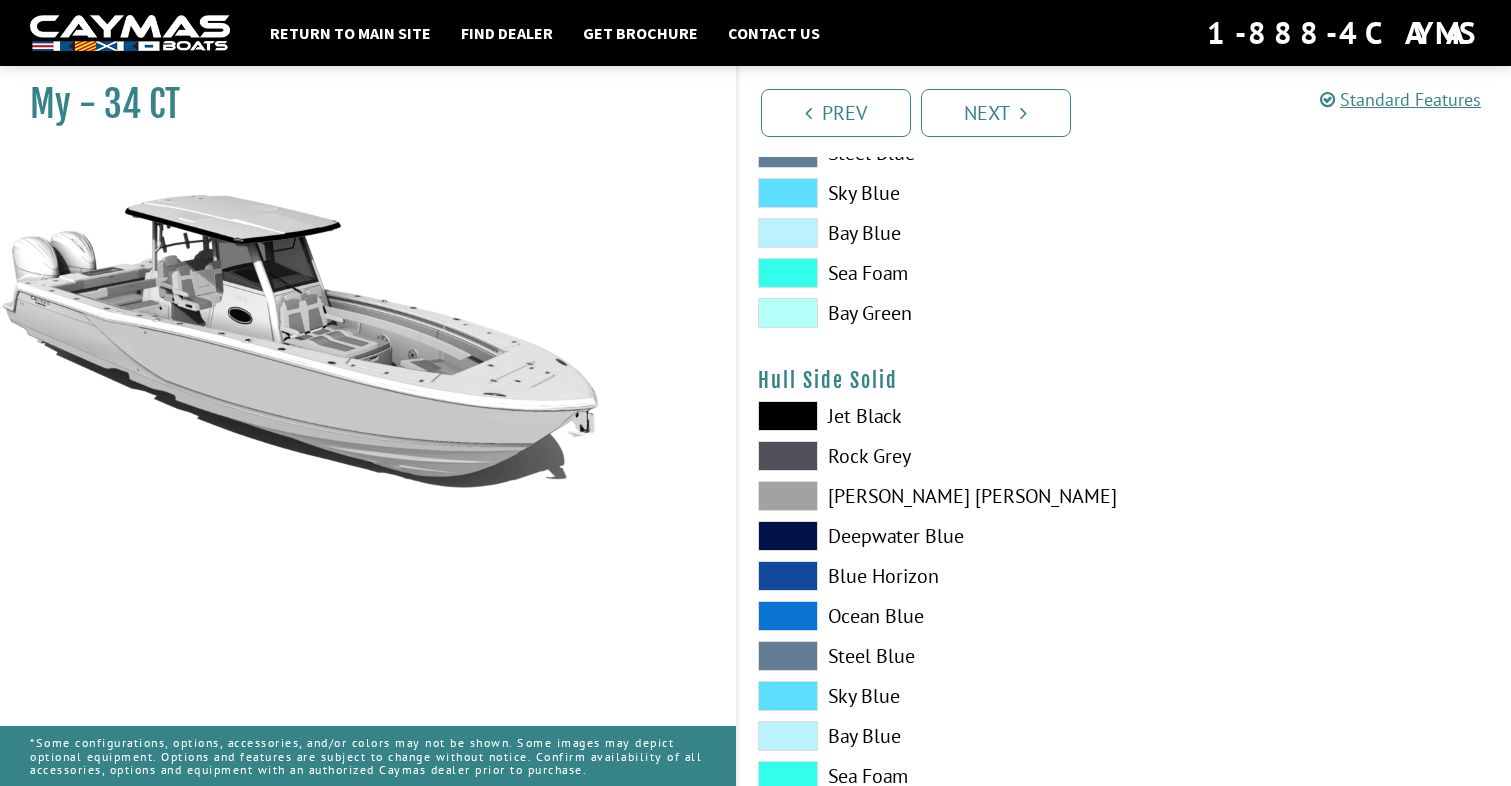 click at bounding box center (788, 576) 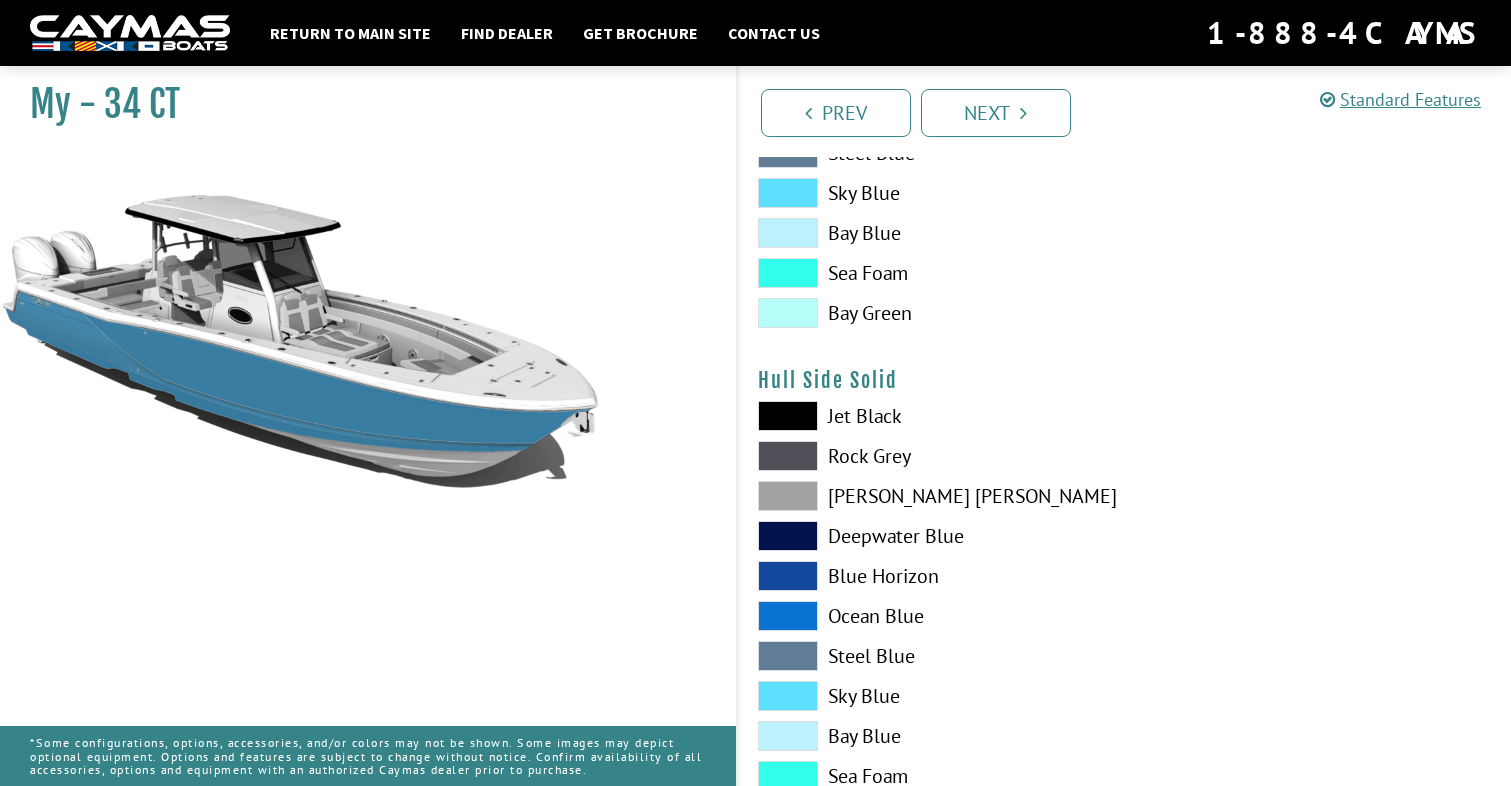 click at bounding box center (788, 616) 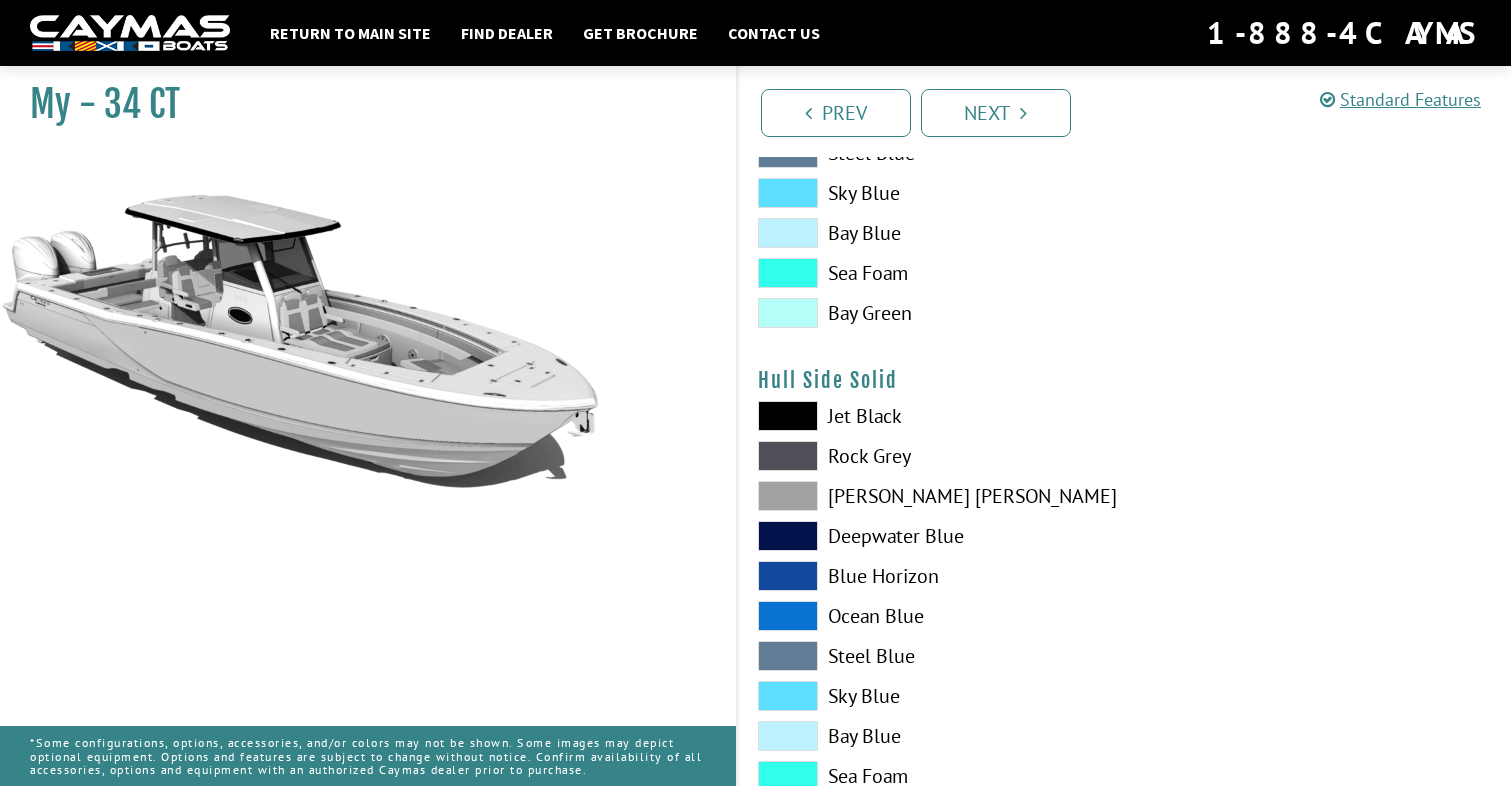 click at bounding box center [788, 576] 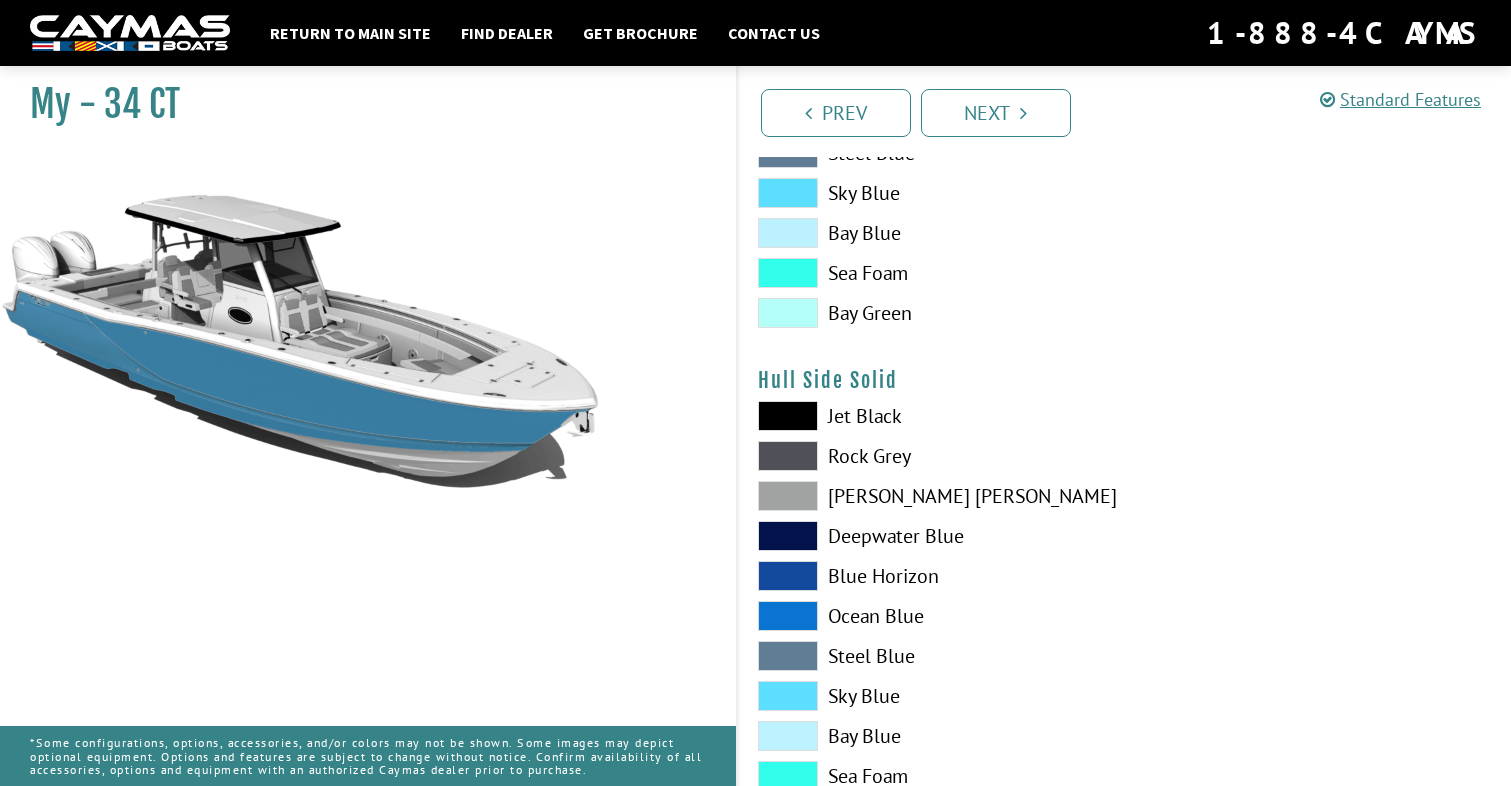 click at bounding box center [788, 536] 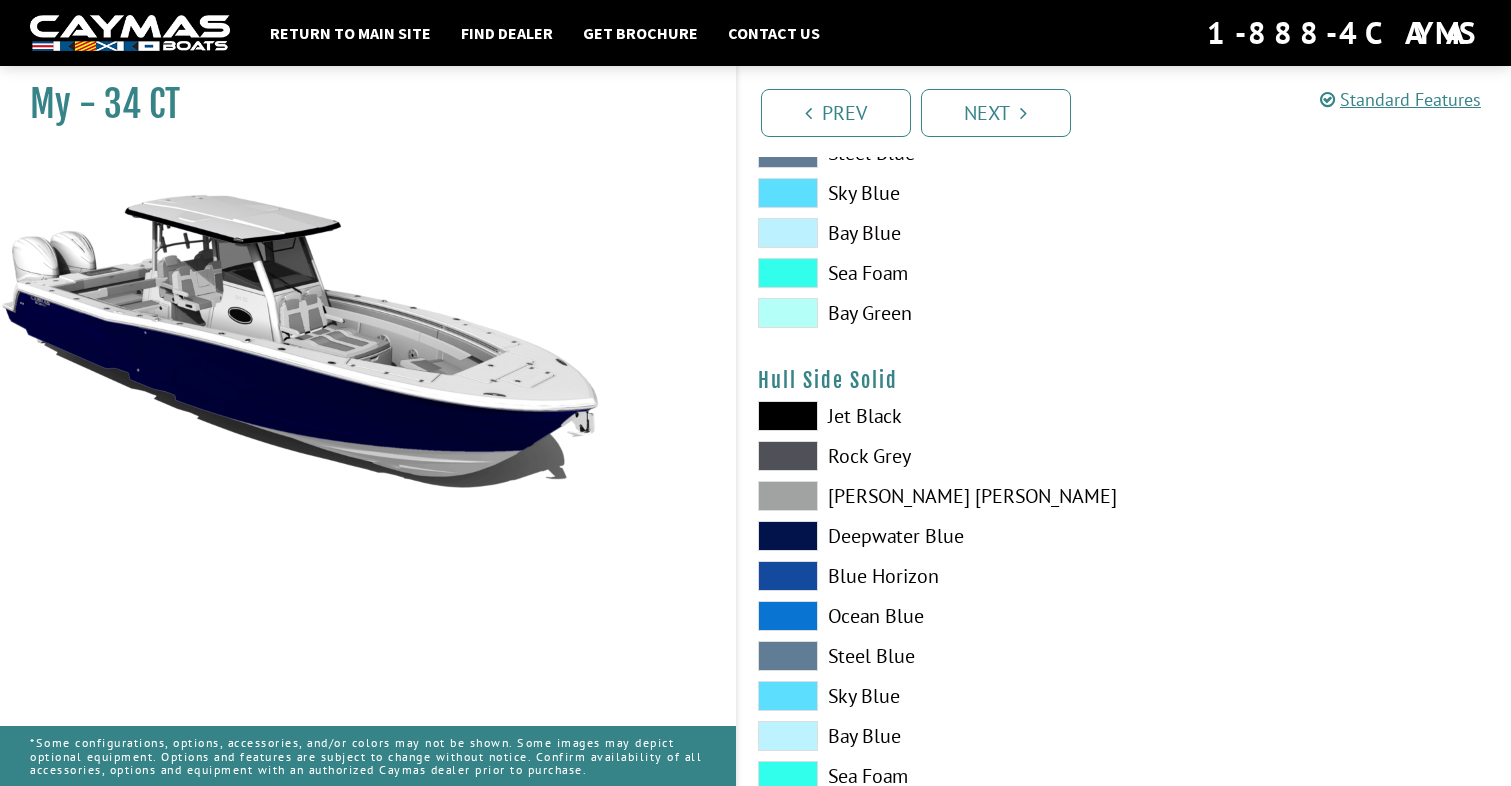 click at bounding box center [788, 576] 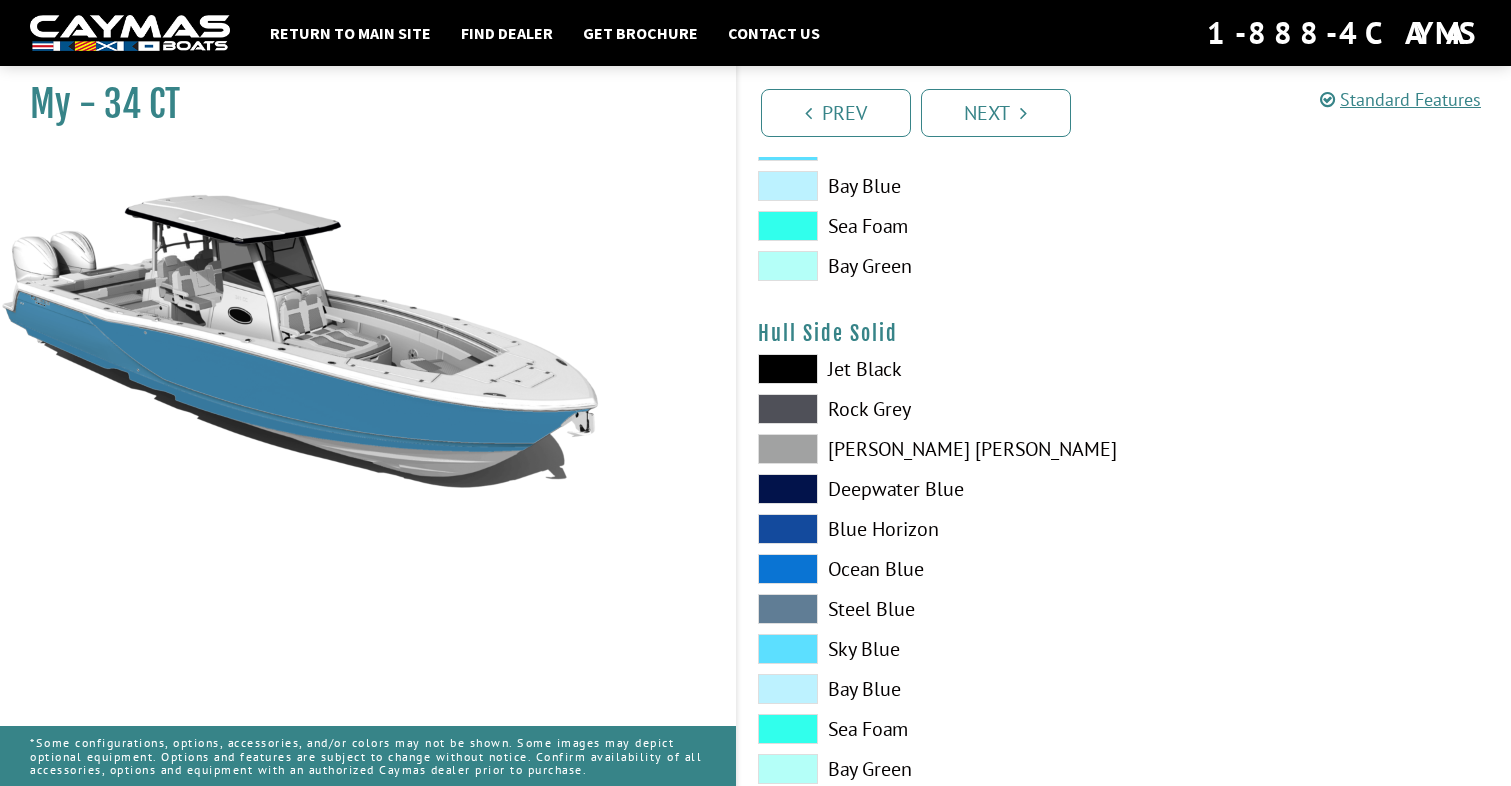 scroll, scrollTop: 796, scrollLeft: 0, axis: vertical 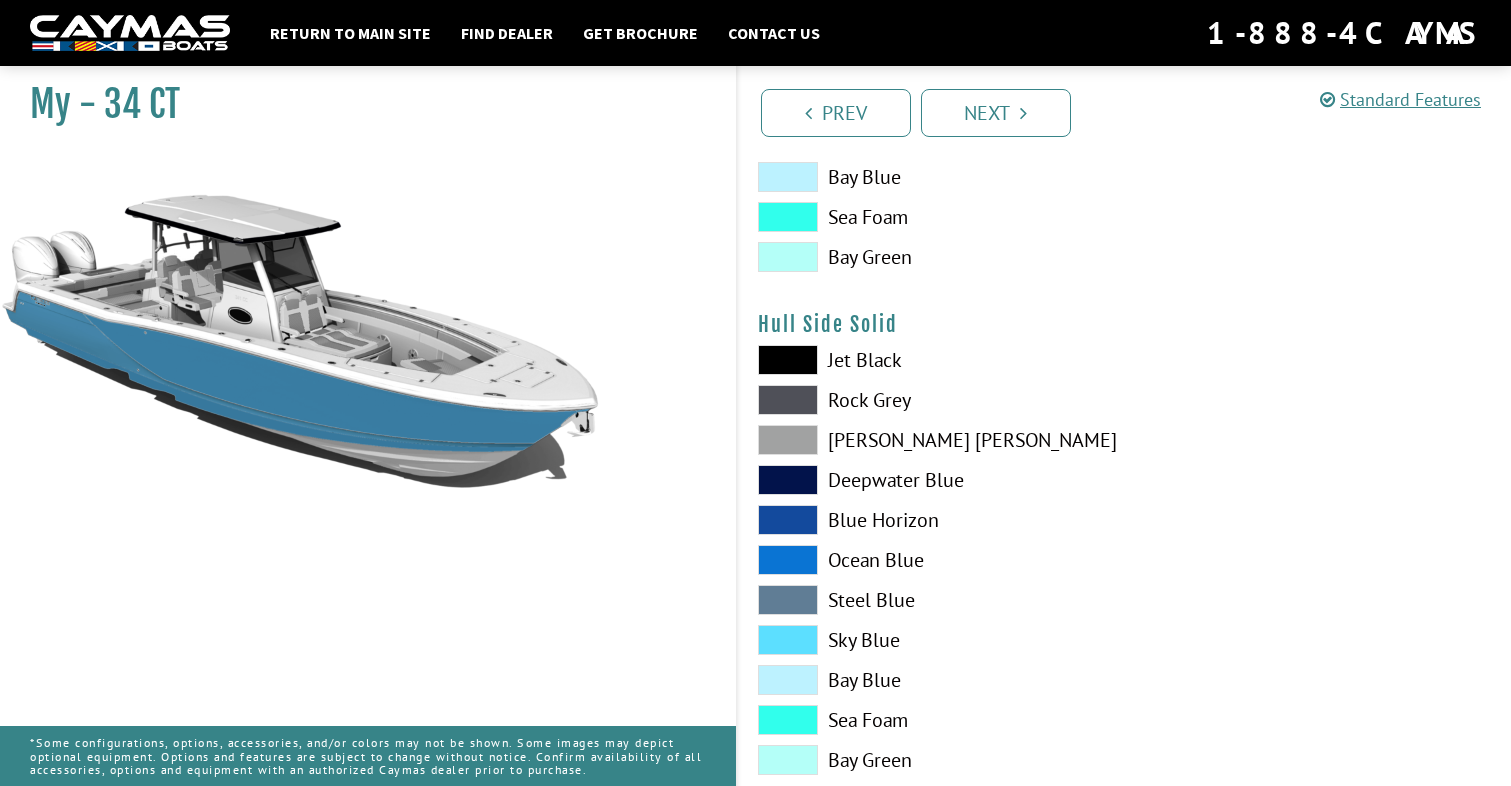 click at bounding box center [788, 640] 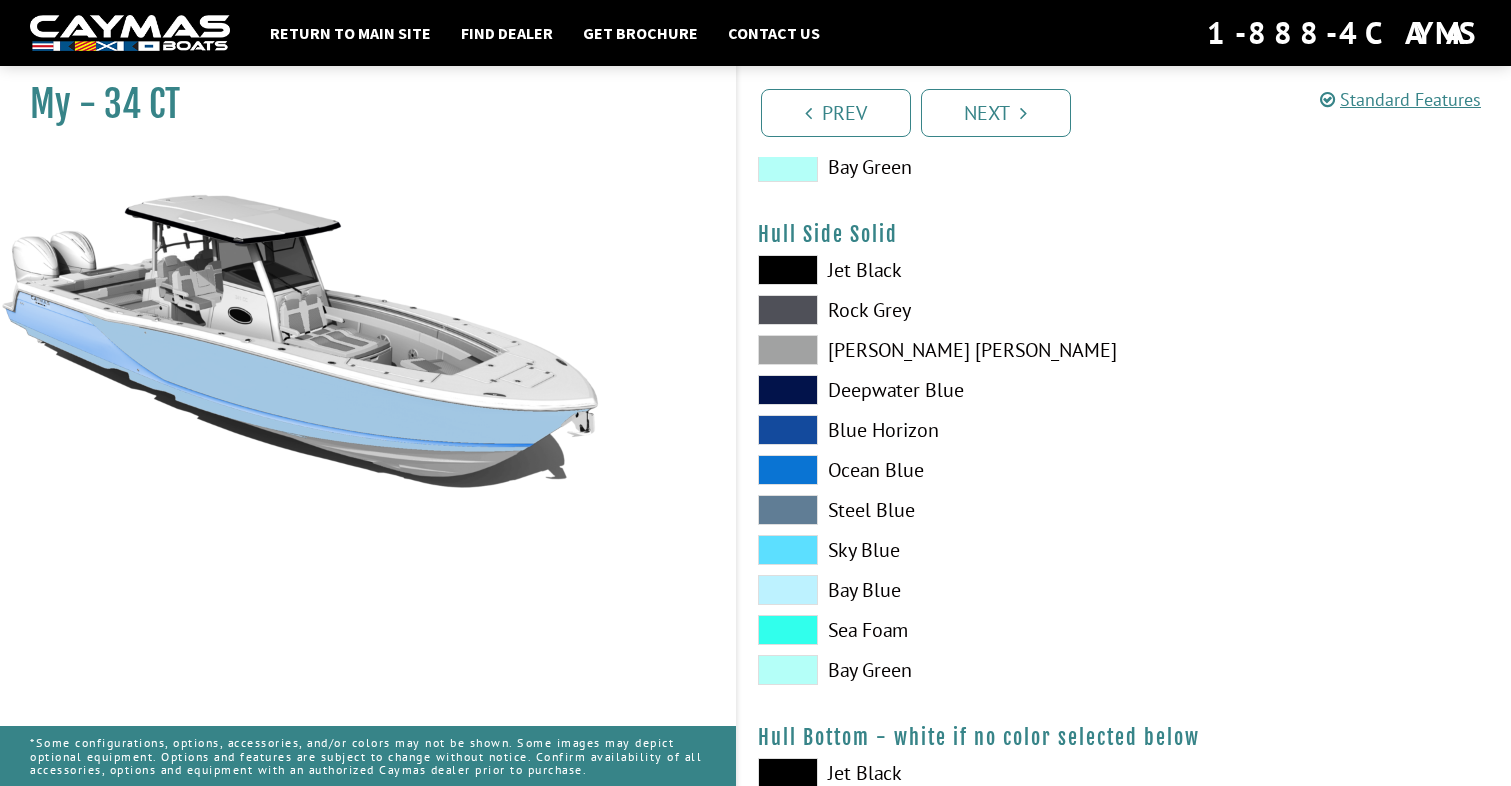 scroll, scrollTop: 896, scrollLeft: 0, axis: vertical 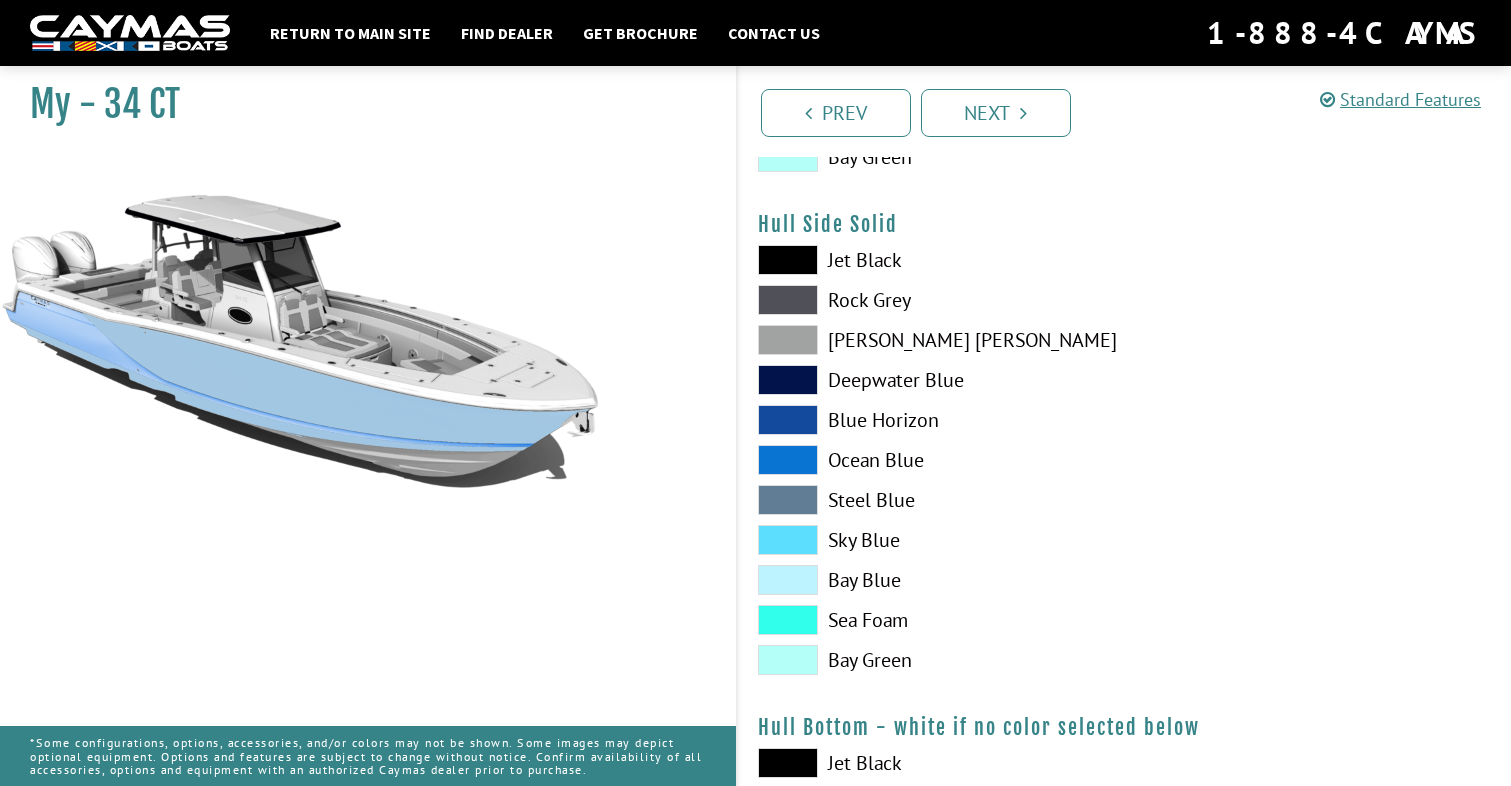 click at bounding box center (788, 580) 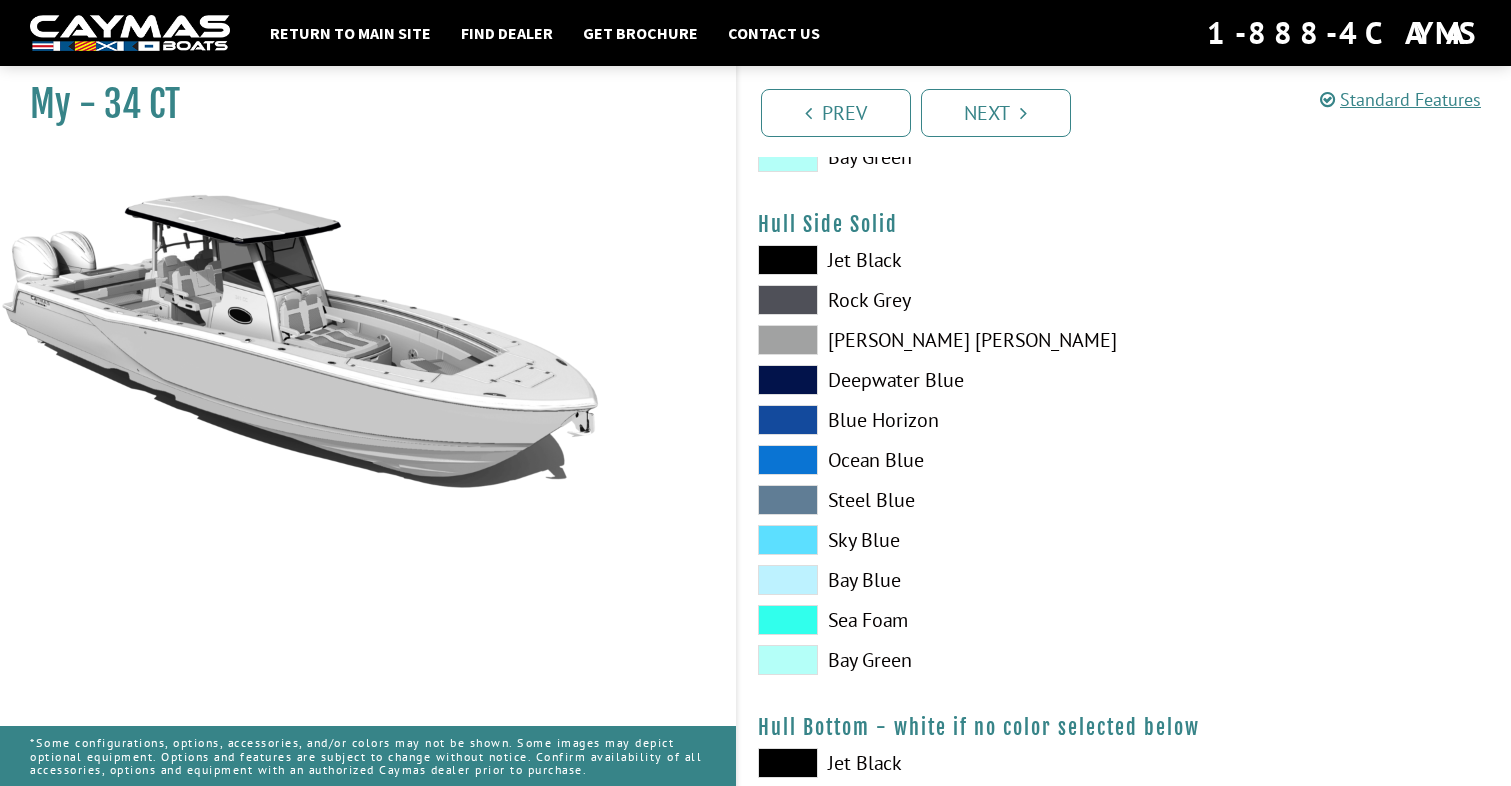 click at bounding box center [788, 620] 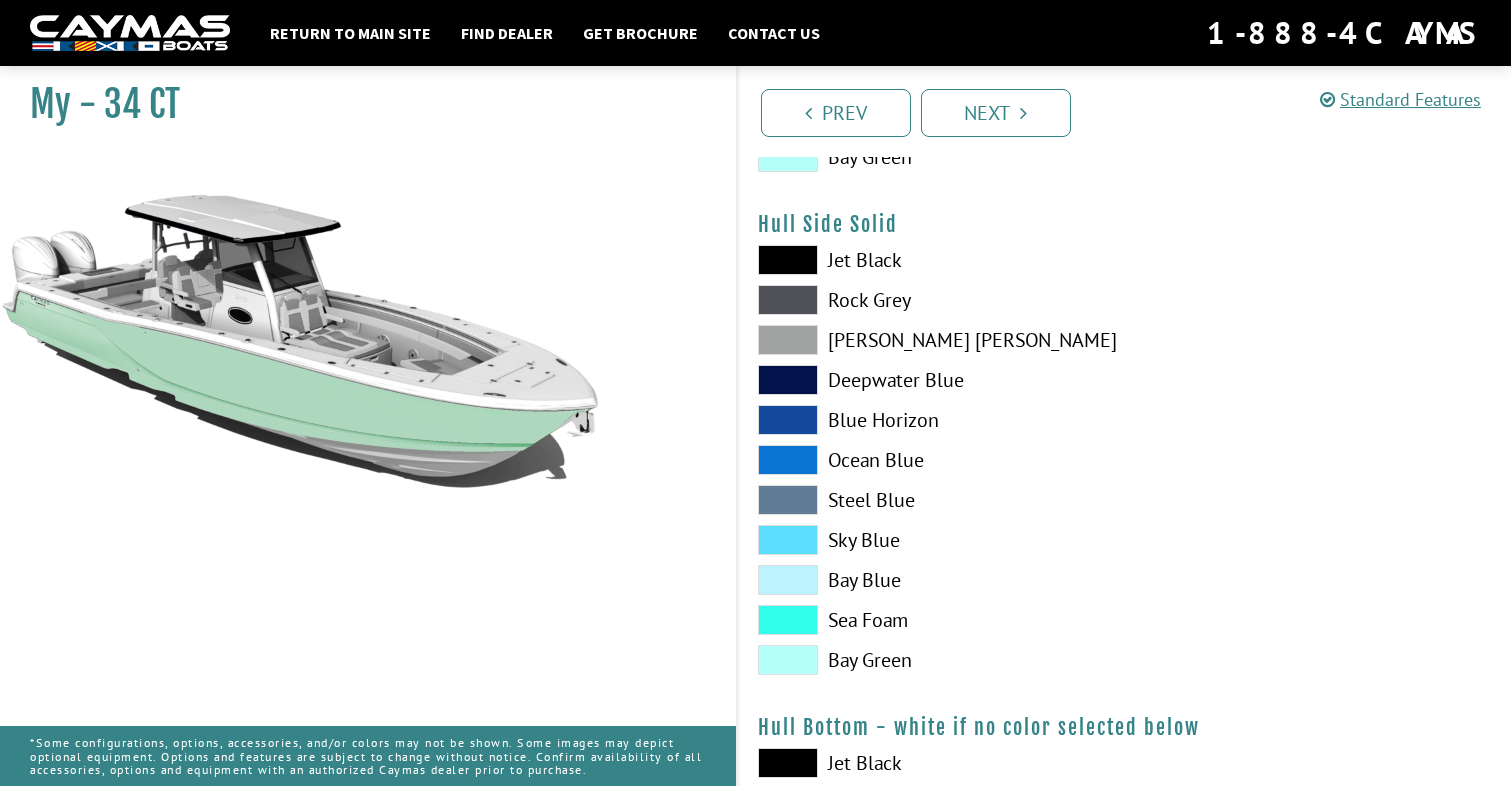 click at bounding box center (788, 660) 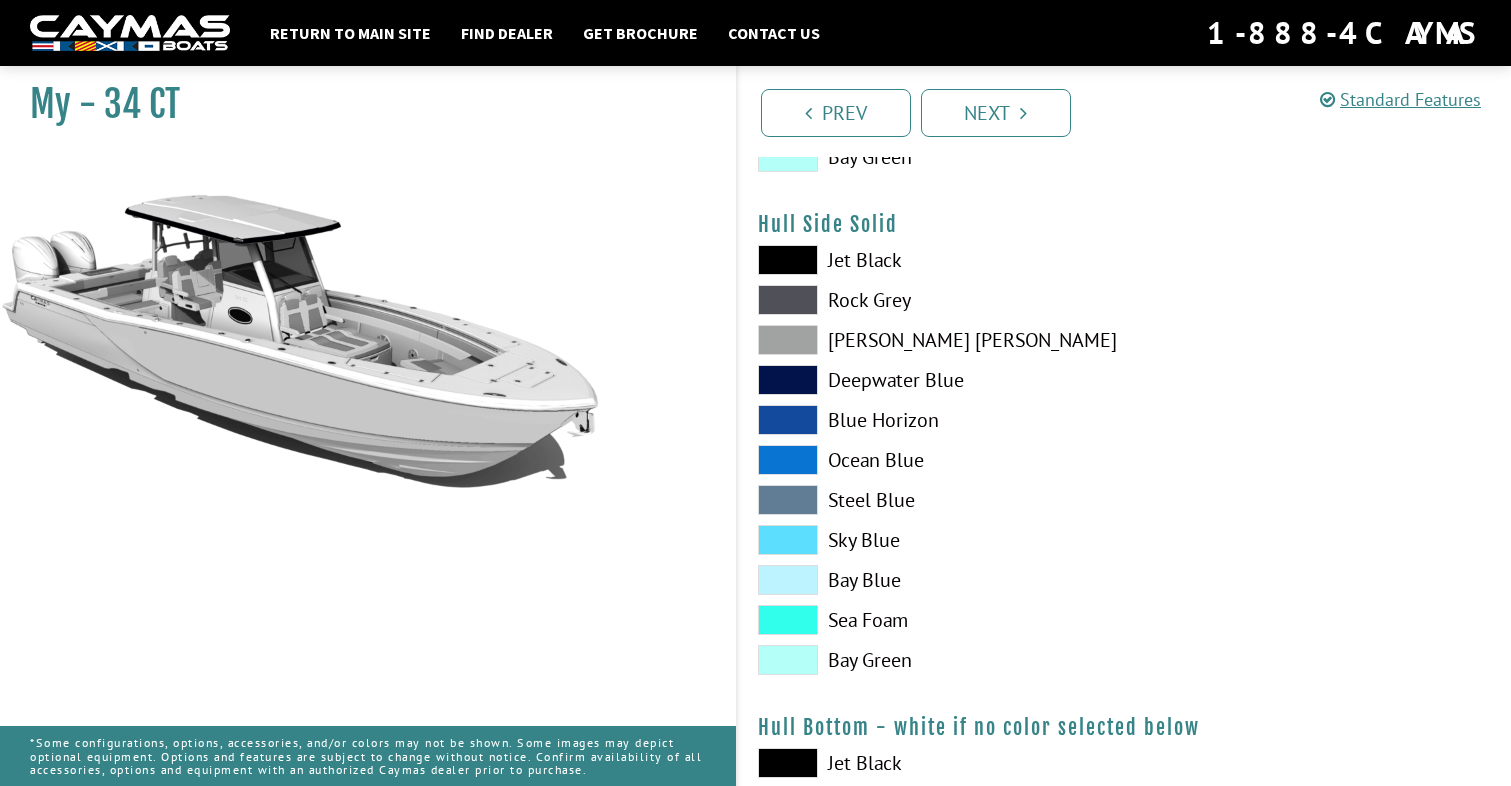 click at bounding box center [788, 620] 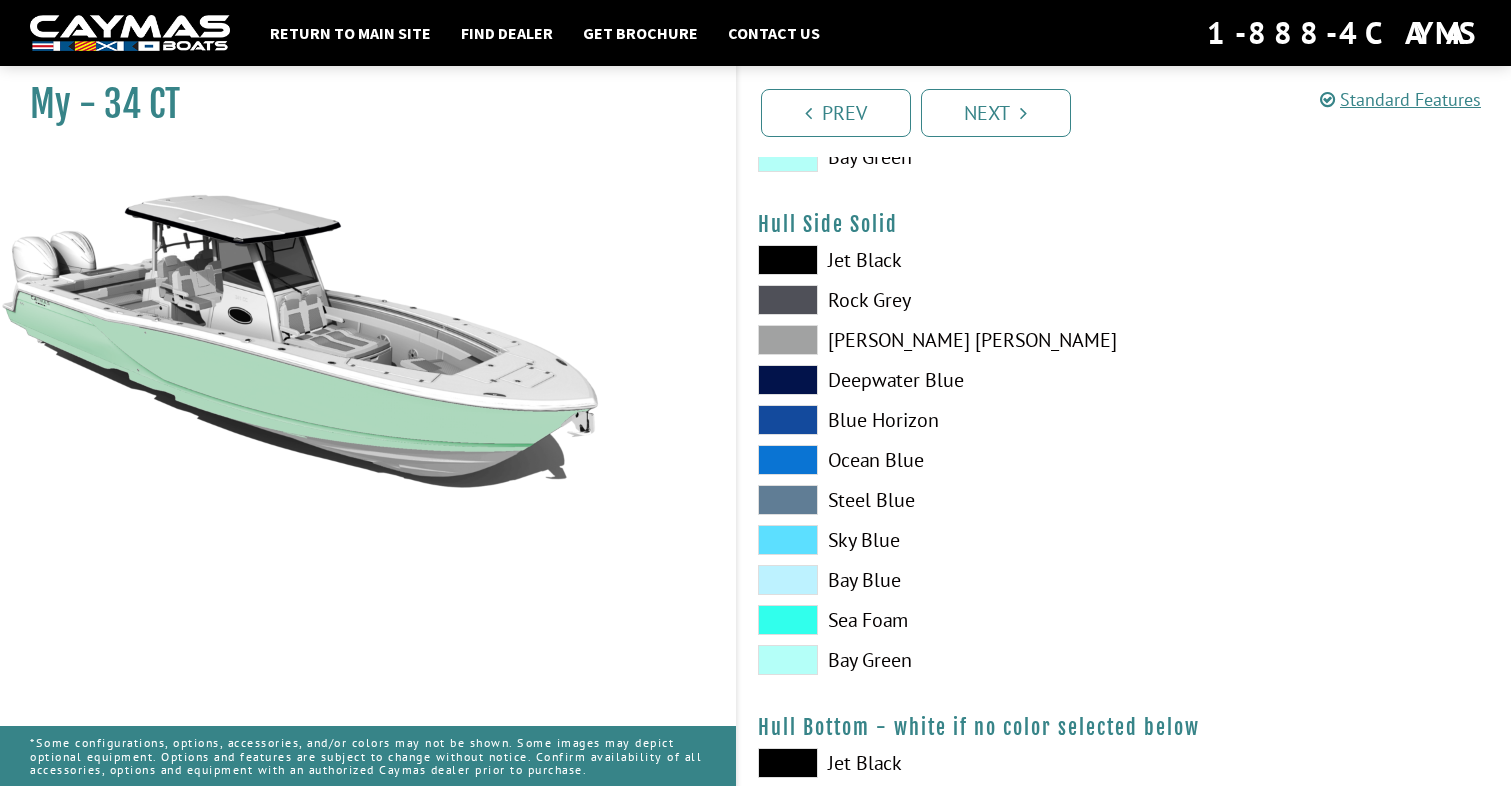 click at bounding box center (788, 540) 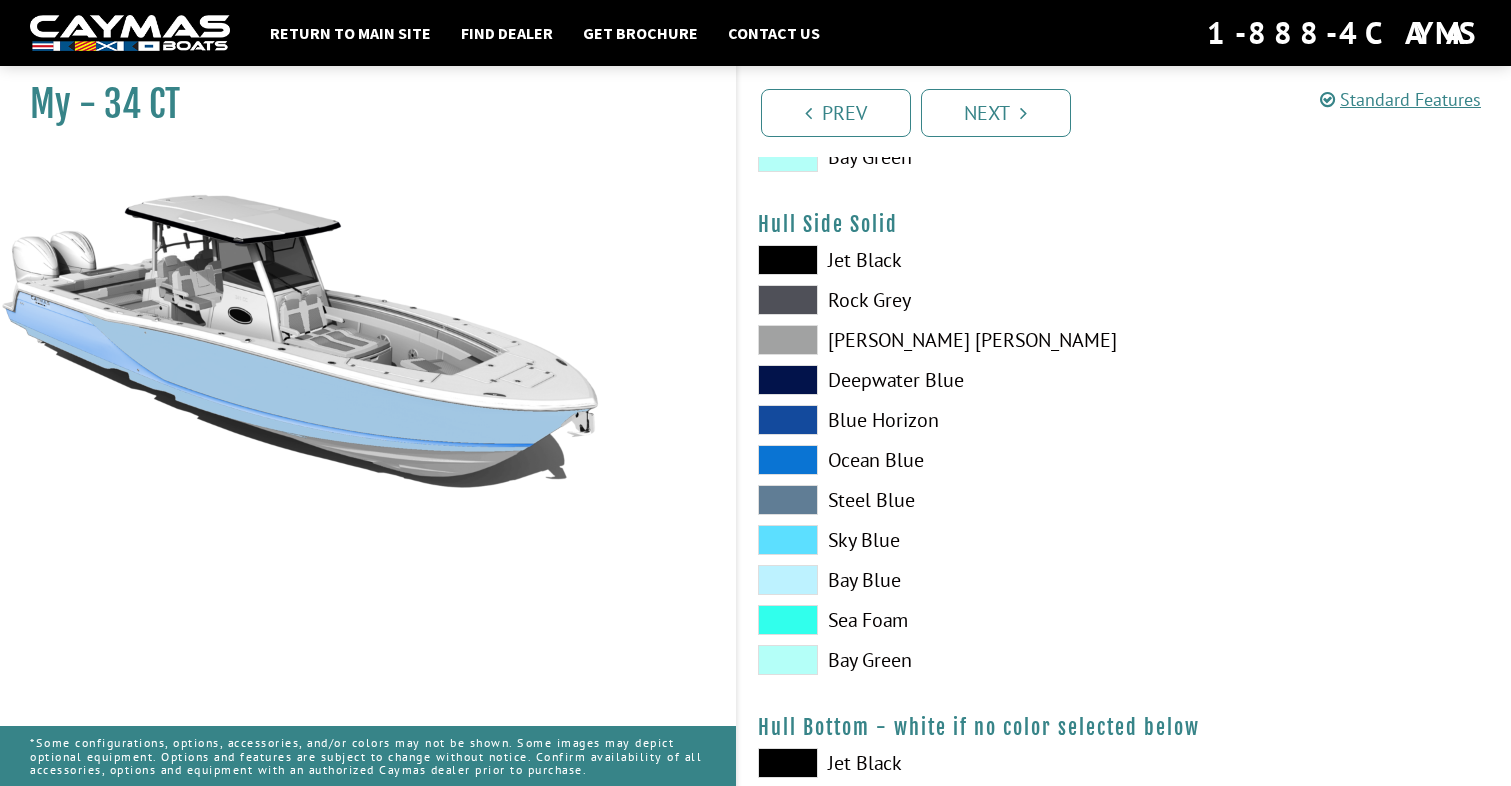 click at bounding box center [788, 460] 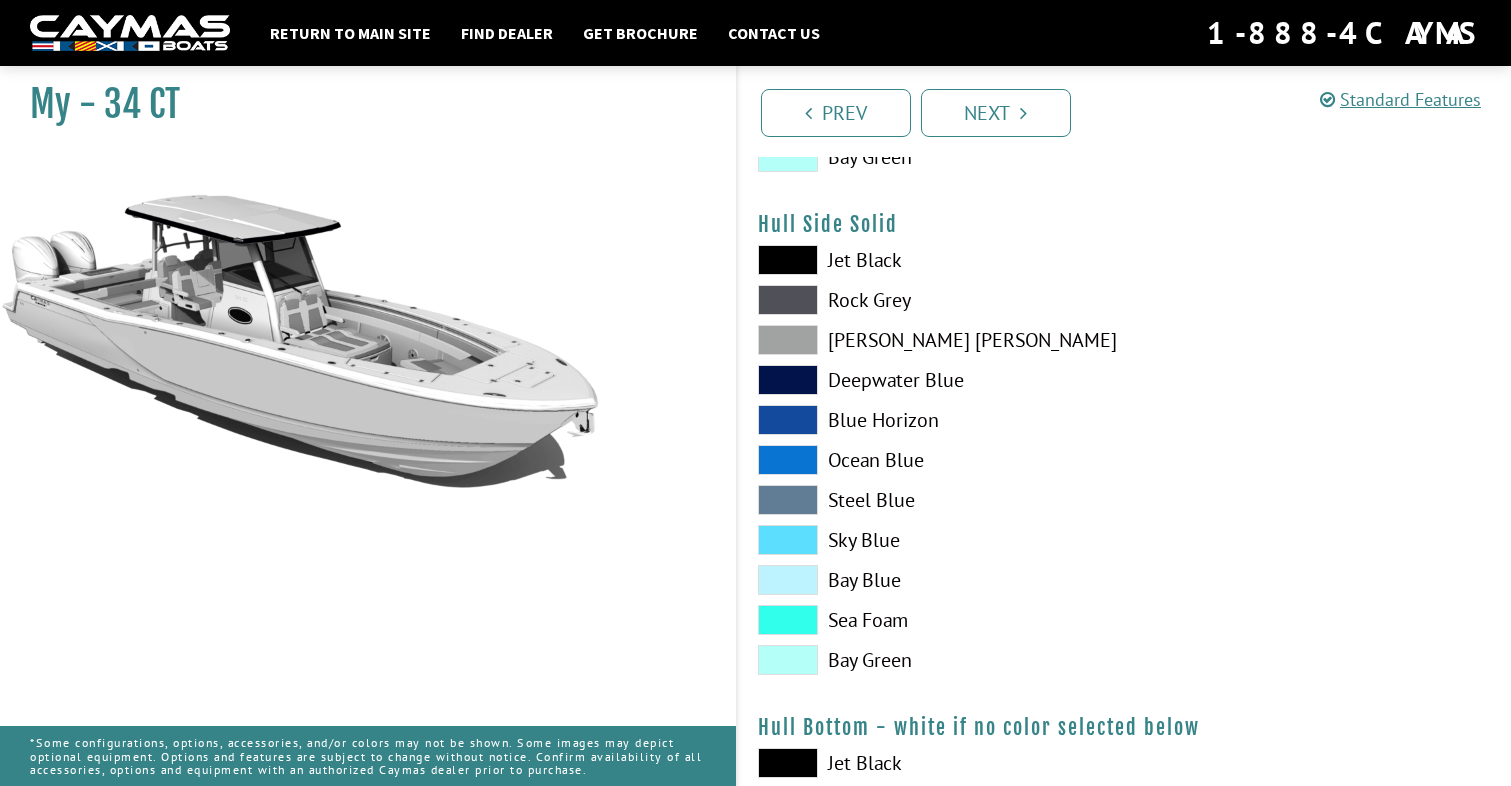 click at bounding box center [788, 420] 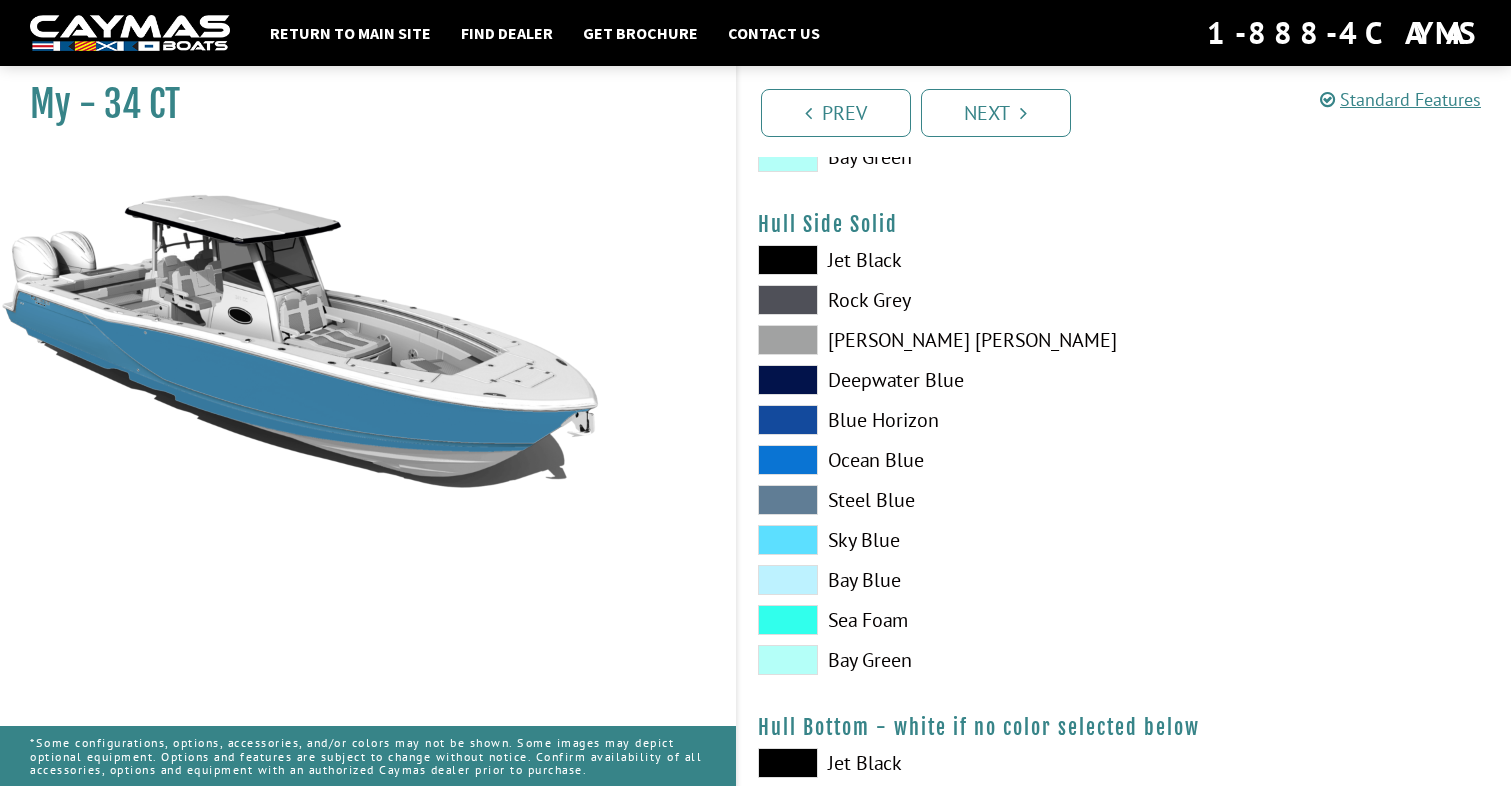 click at bounding box center (788, 380) 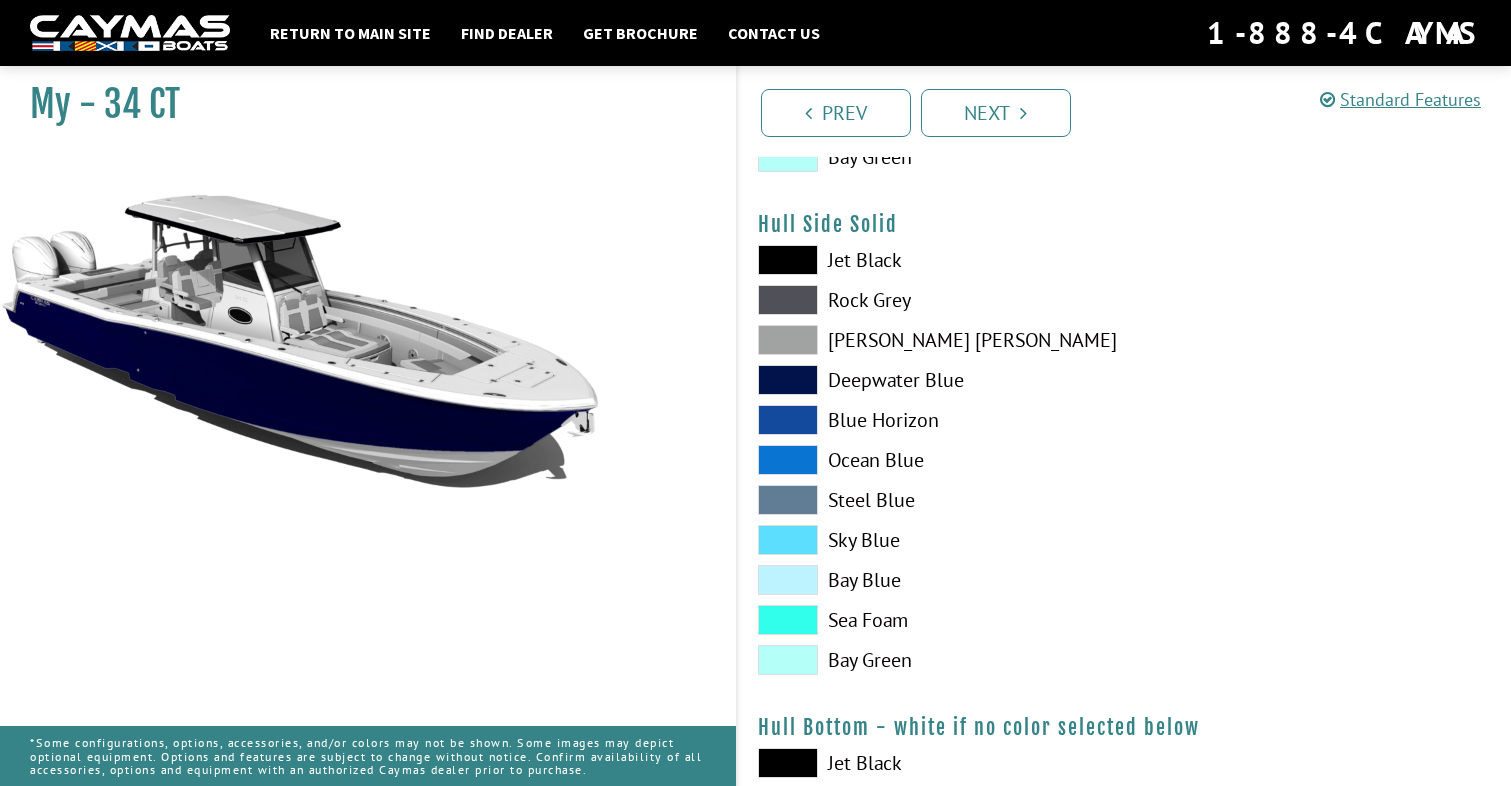 click at bounding box center (788, 420) 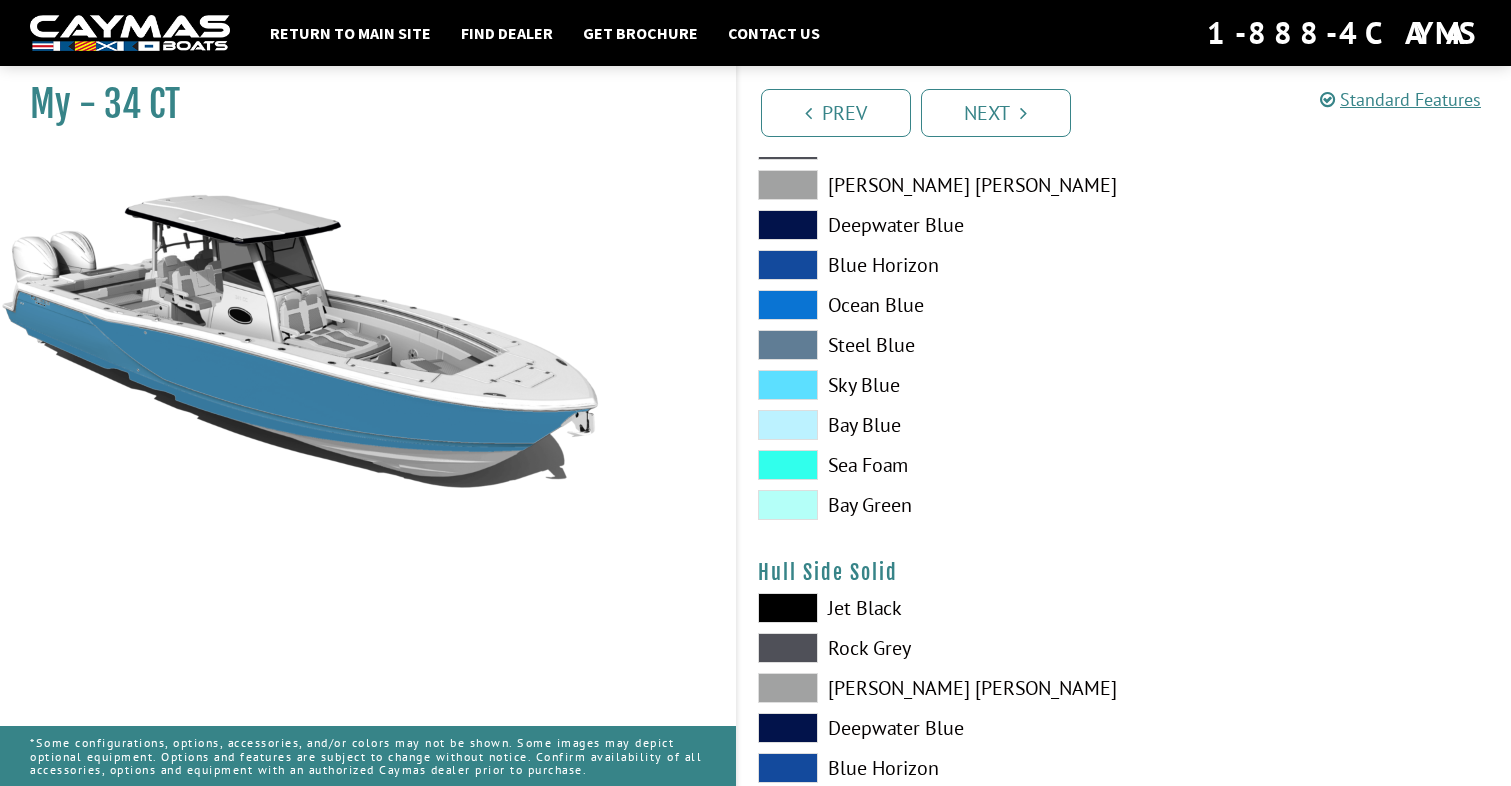scroll, scrollTop: 547, scrollLeft: 0, axis: vertical 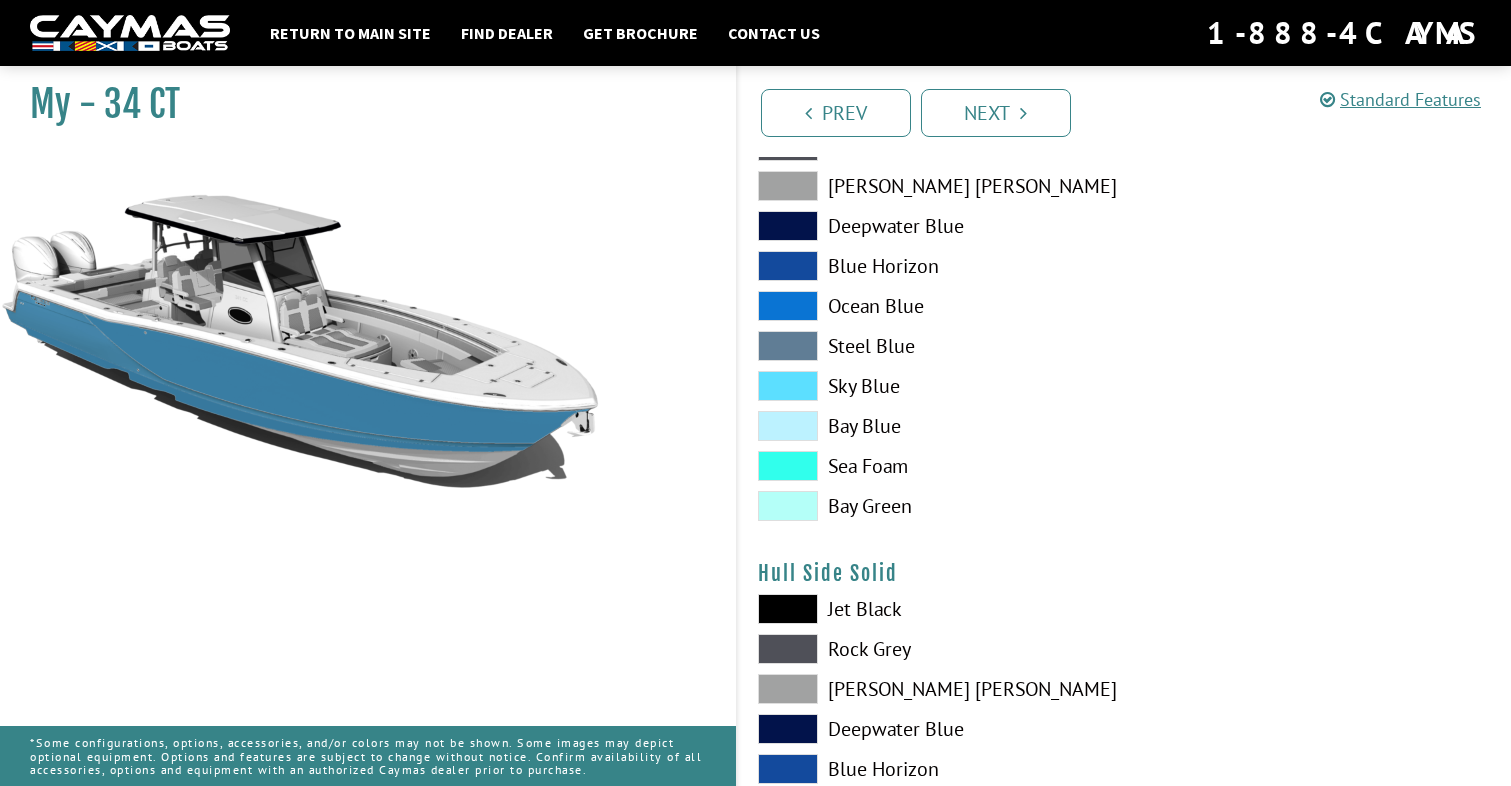 click at bounding box center [788, 266] 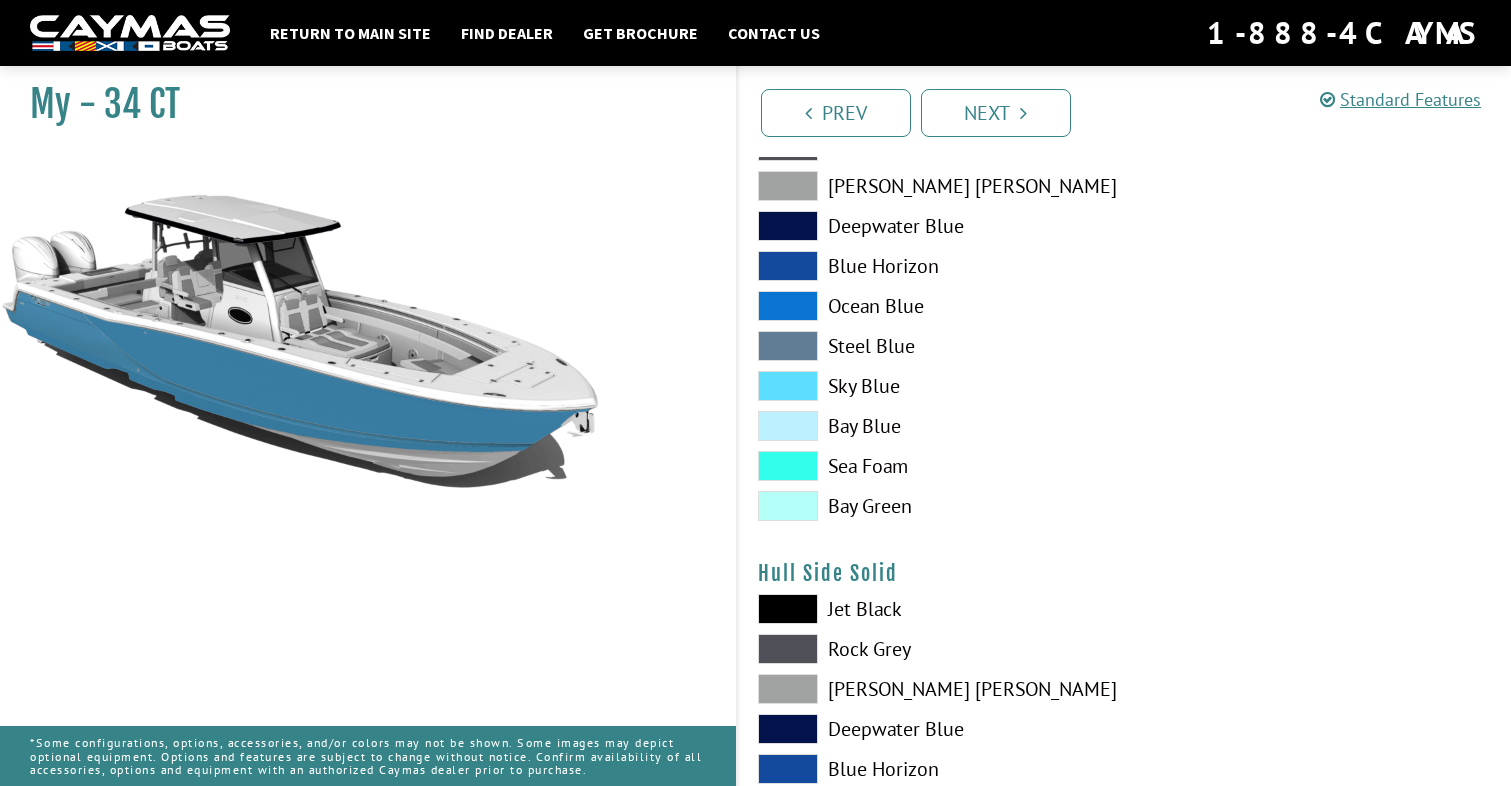 click at bounding box center (788, 266) 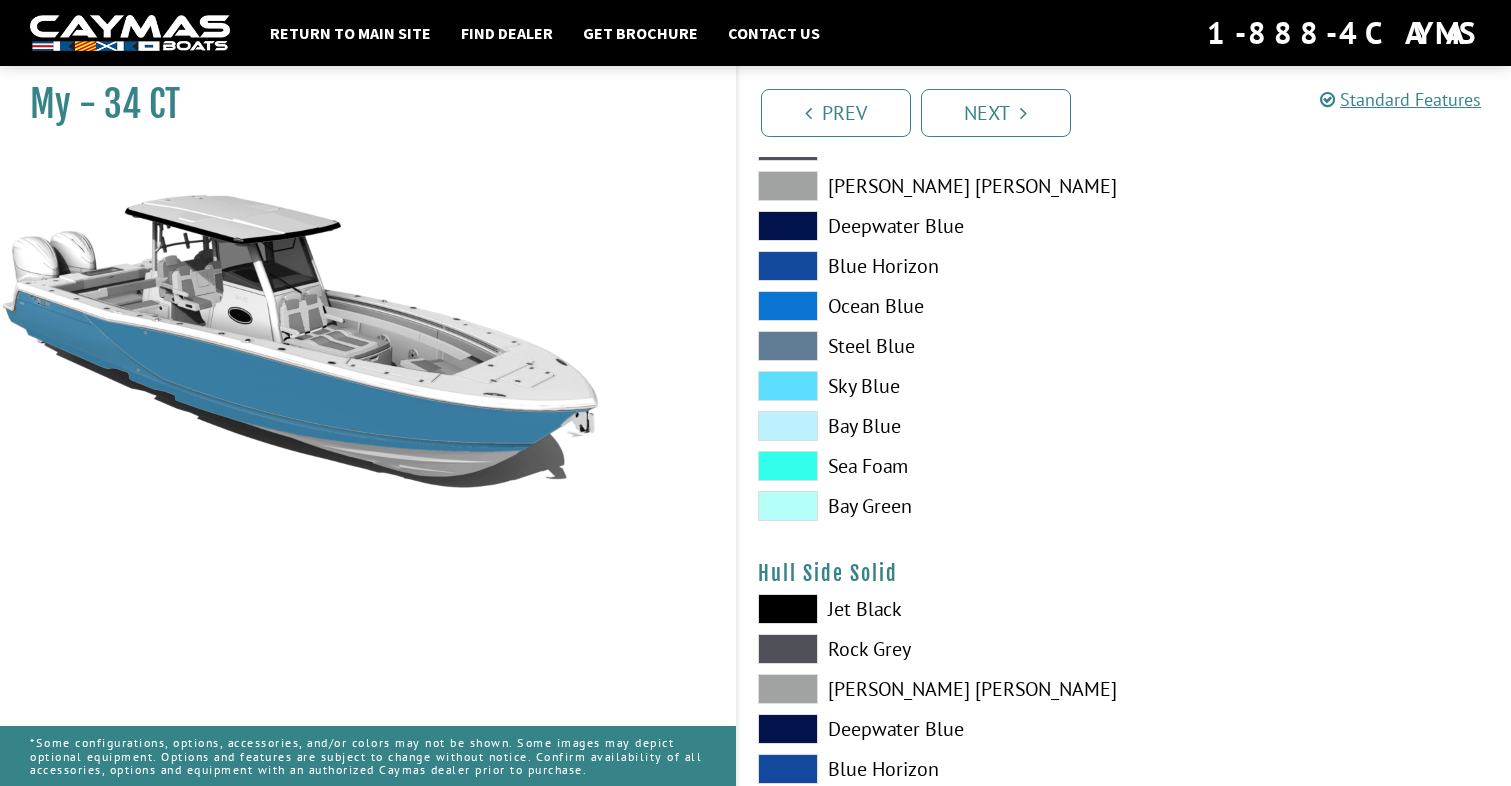 click at bounding box center [788, 306] 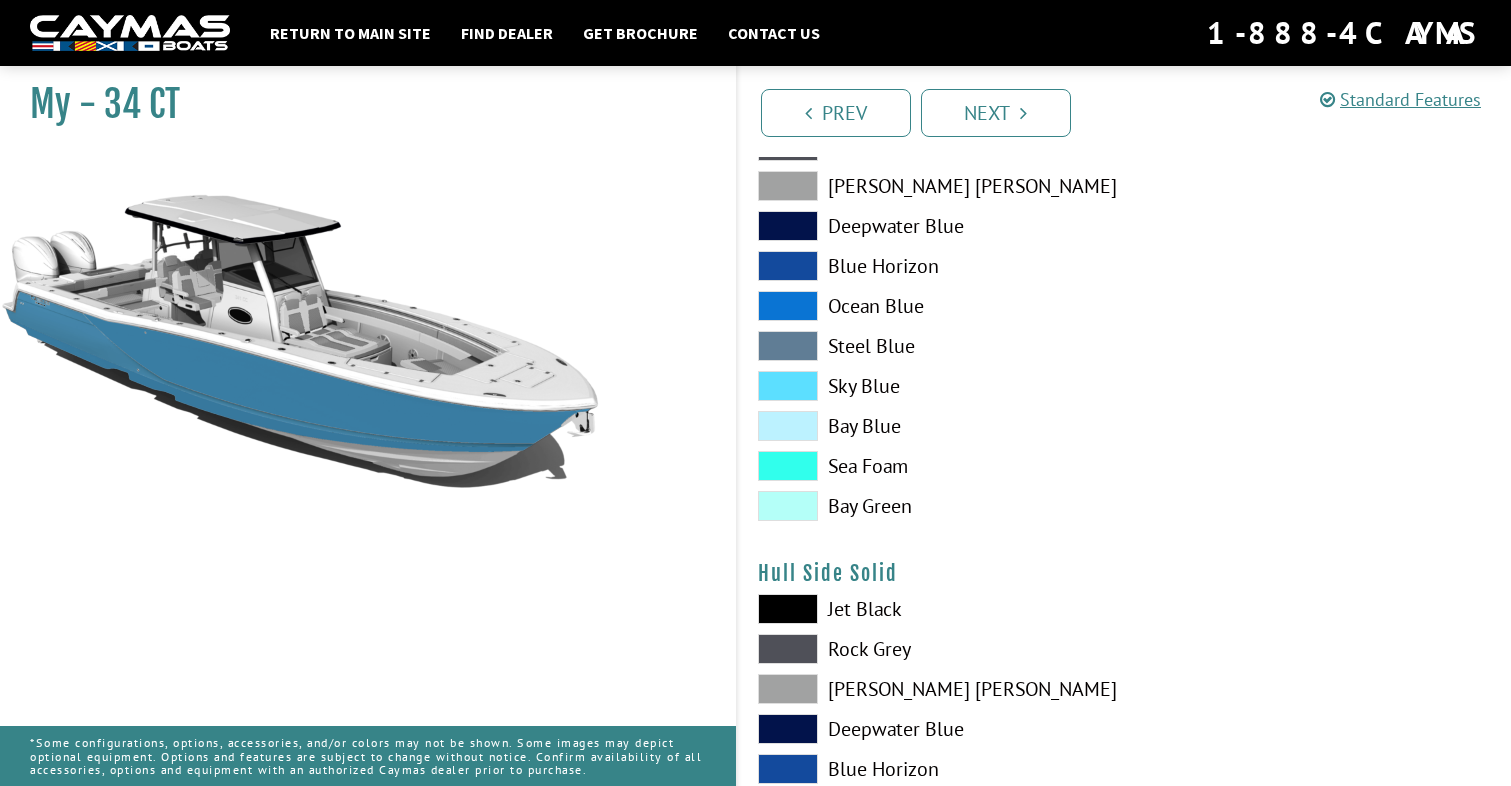 click at bounding box center [788, 266] 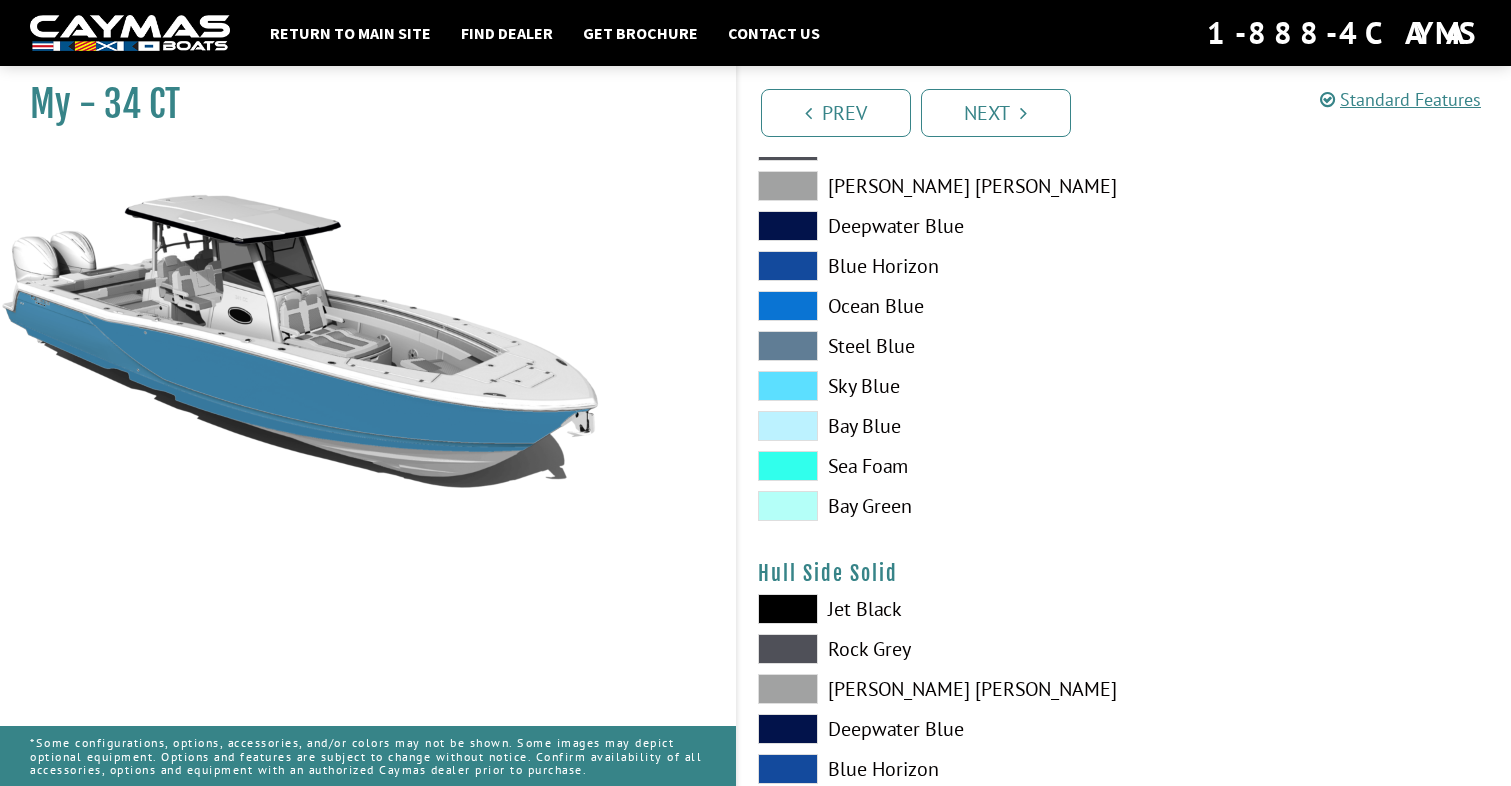 click at bounding box center [788, 266] 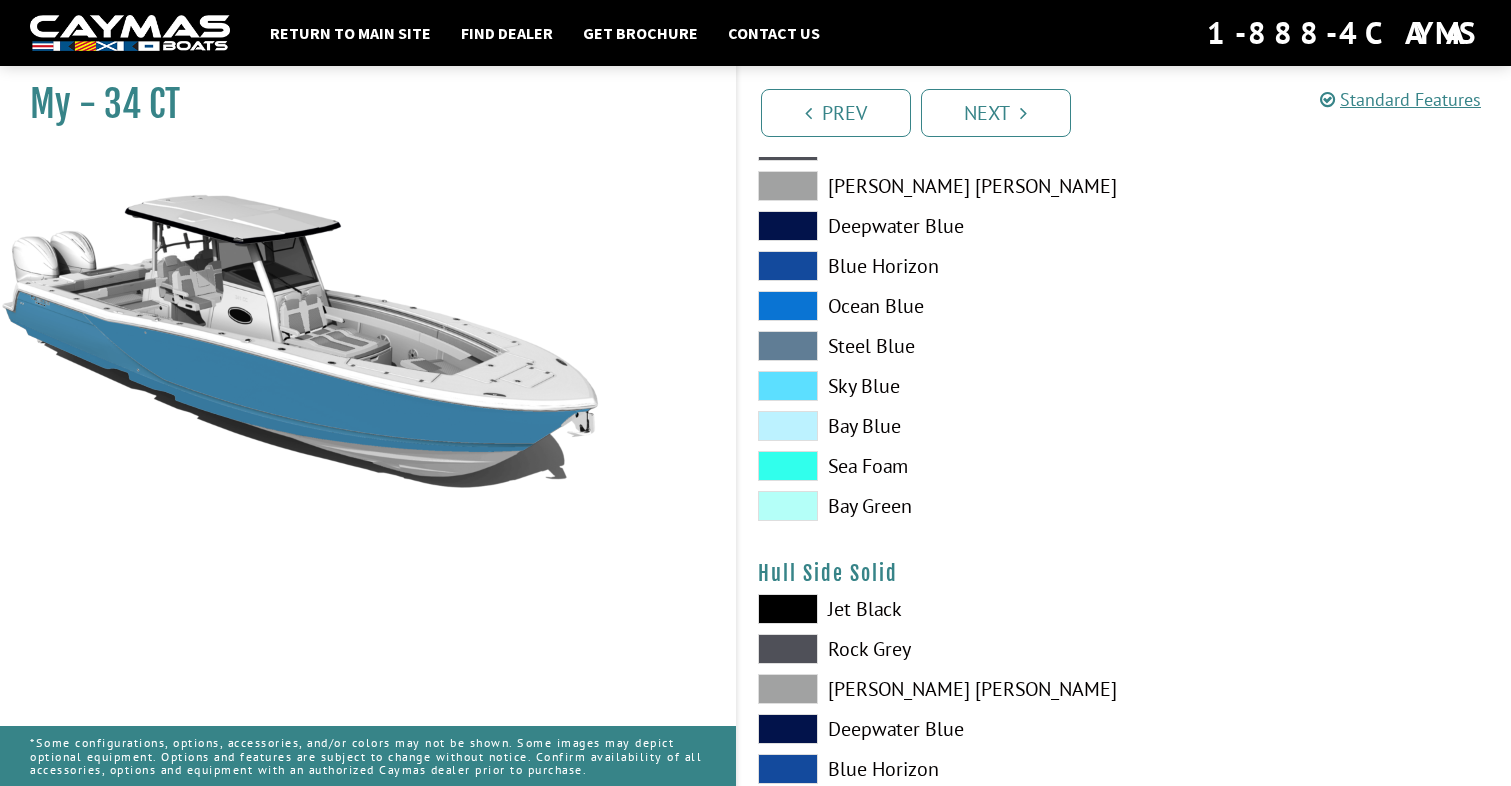 click at bounding box center (788, 306) 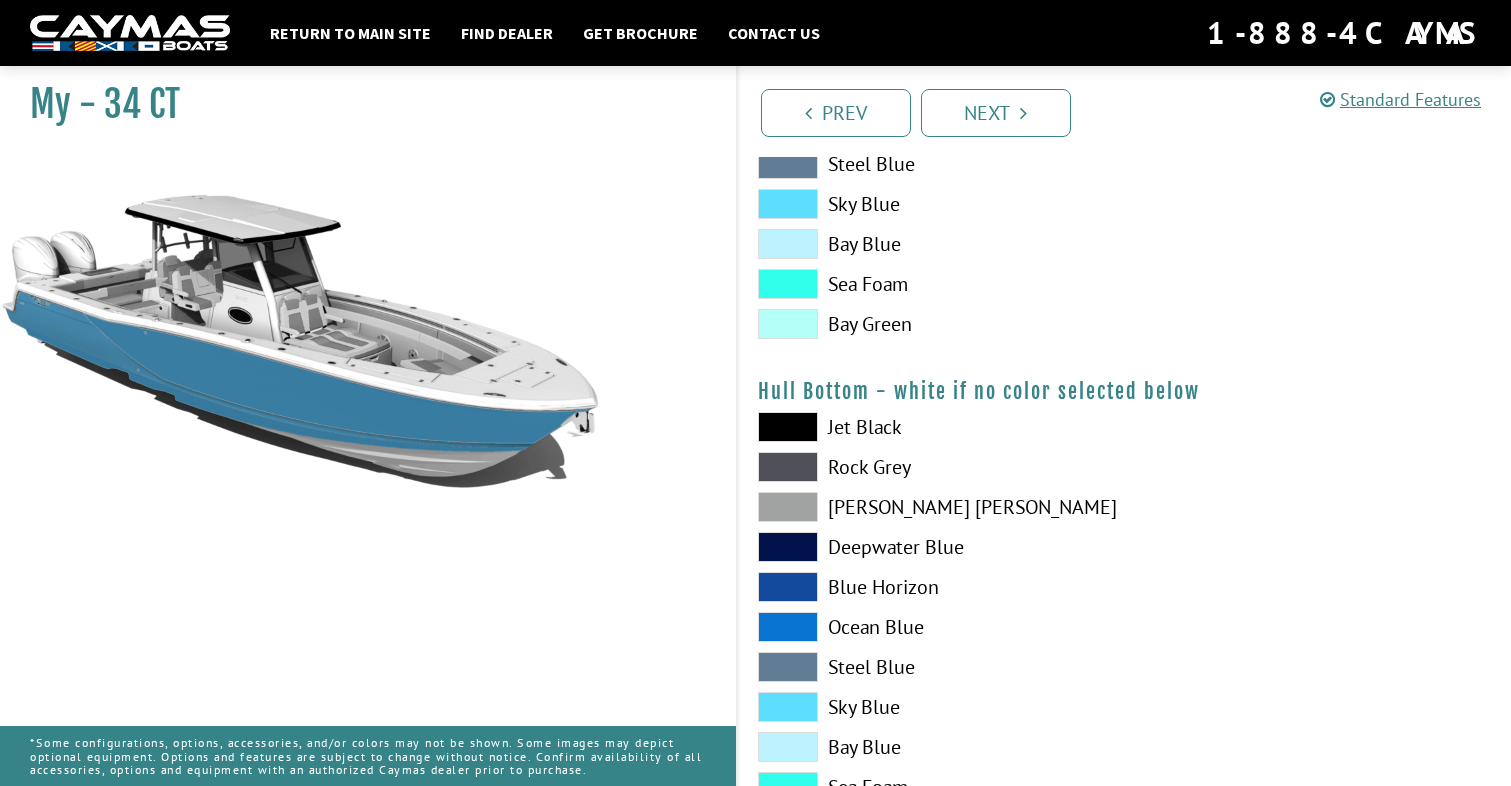 scroll, scrollTop: 1238, scrollLeft: 0, axis: vertical 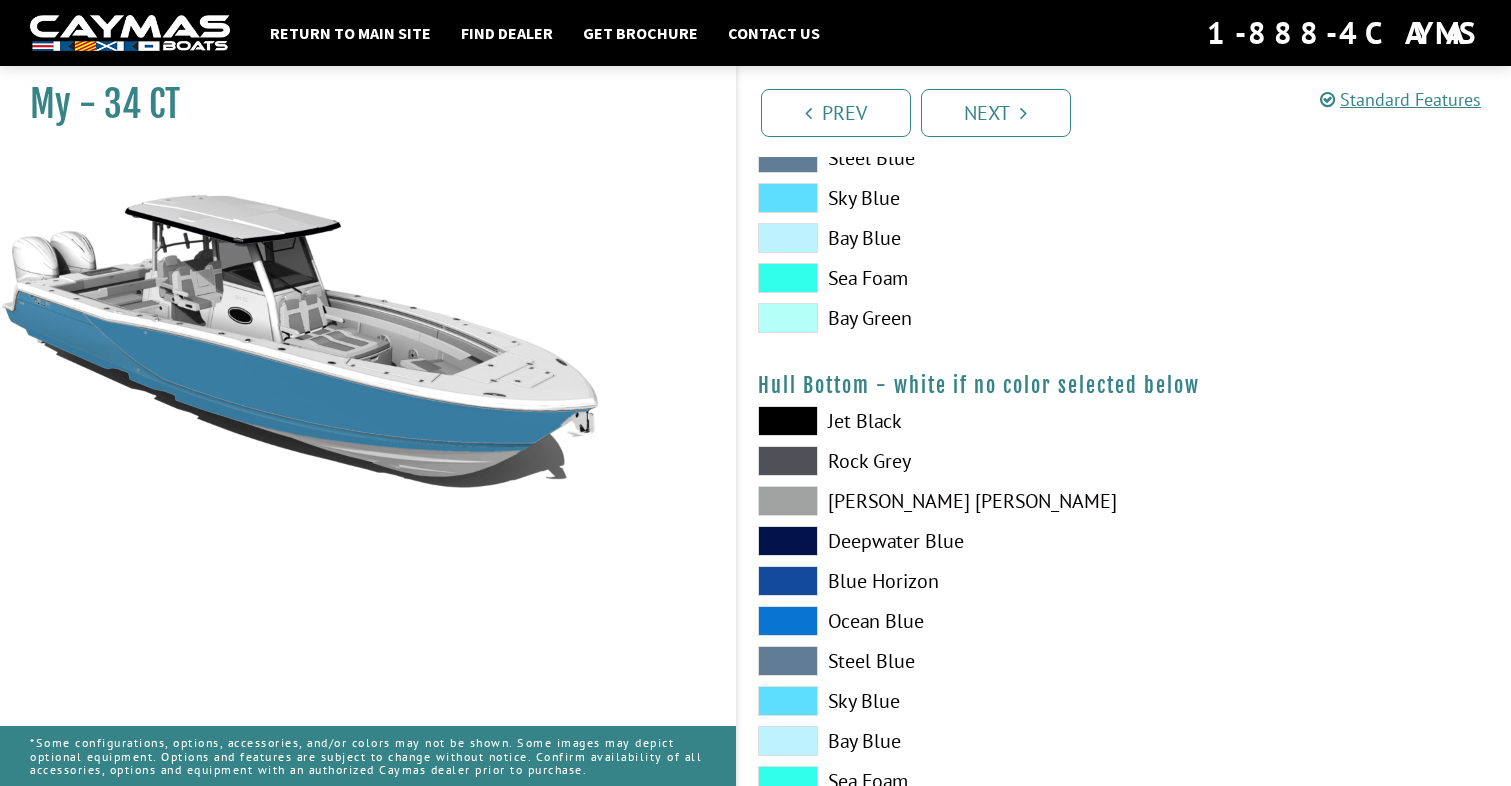 click at bounding box center [788, 461] 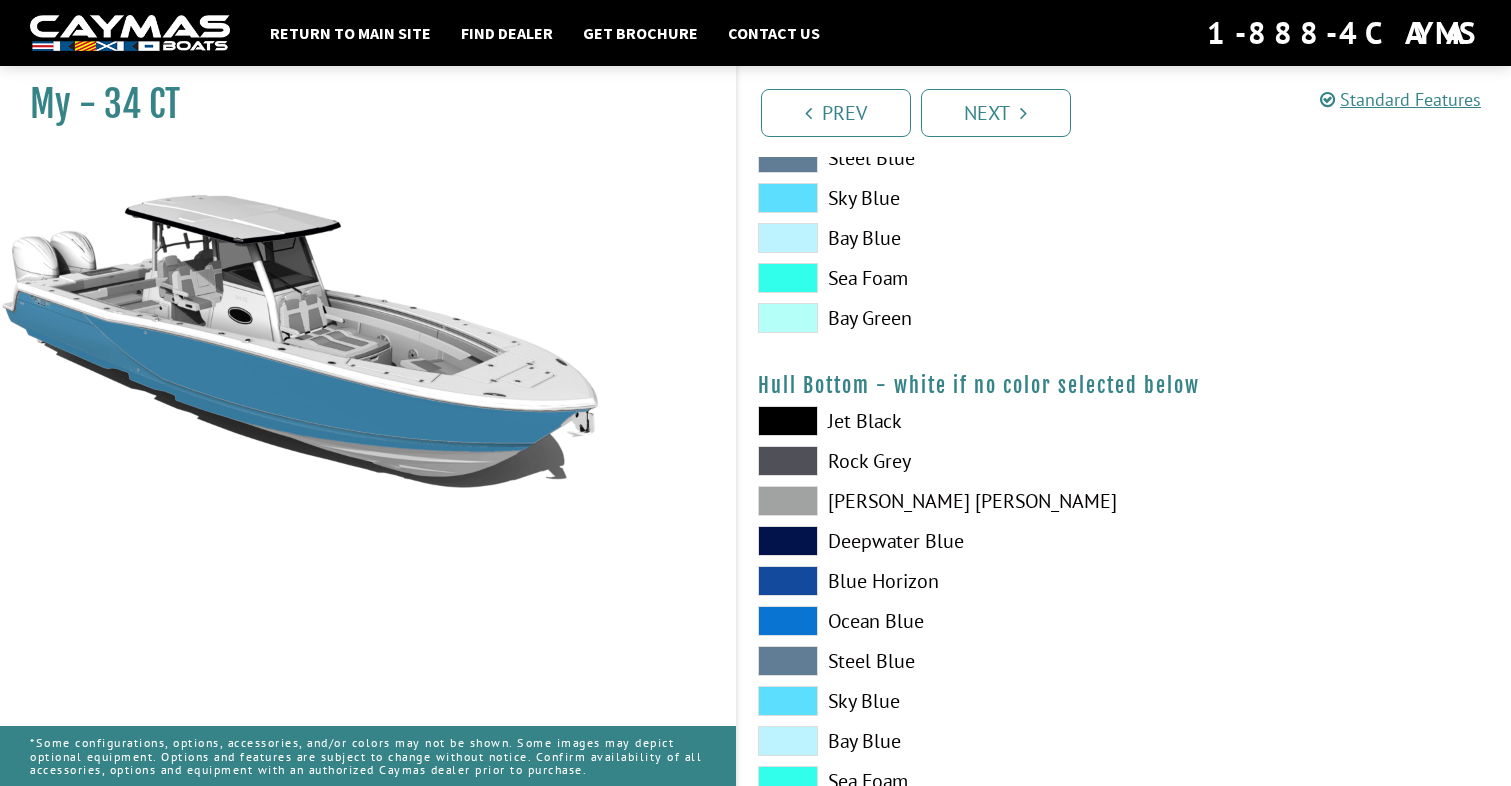 click at bounding box center (788, 461) 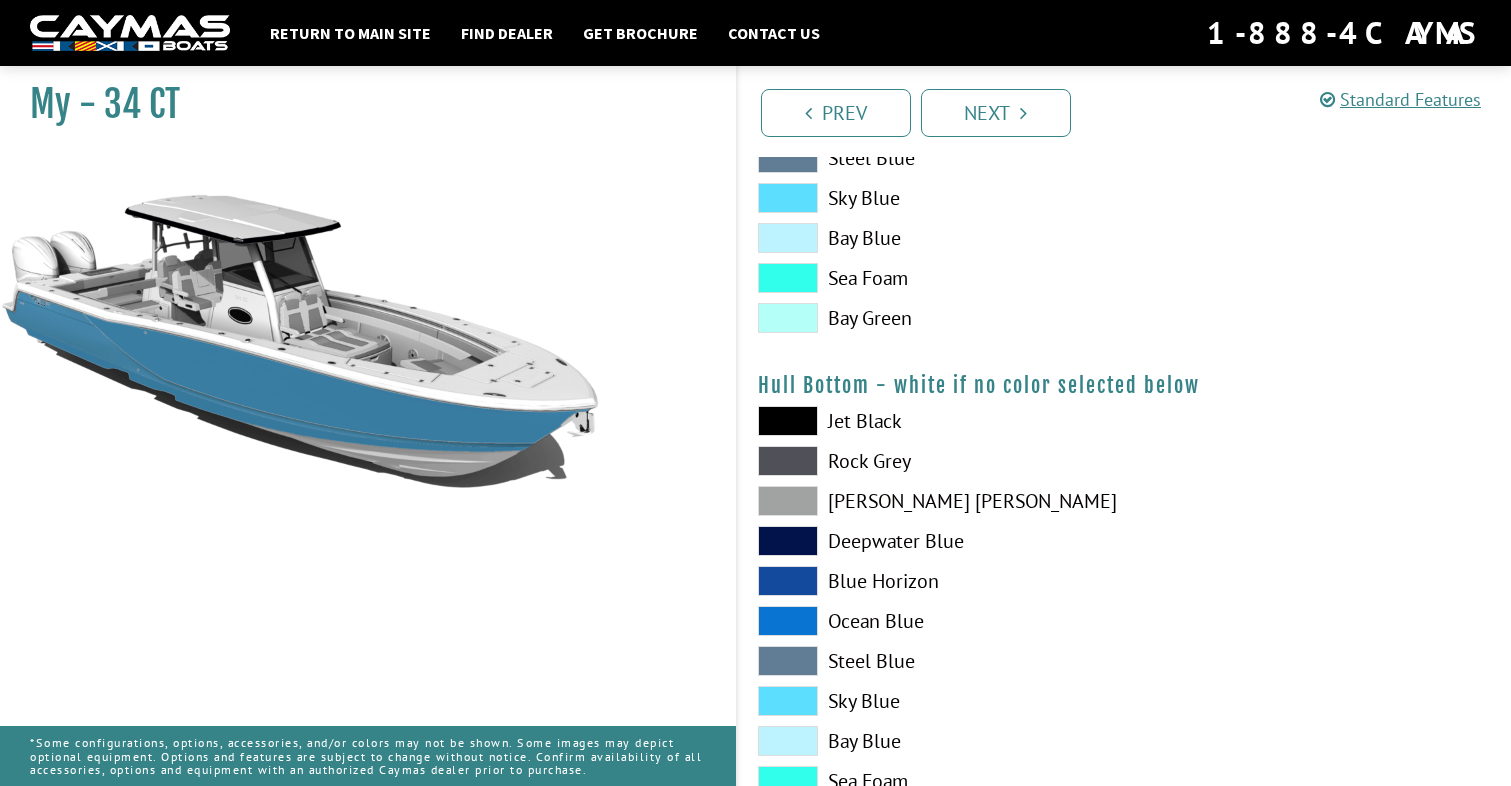 click at bounding box center [788, 421] 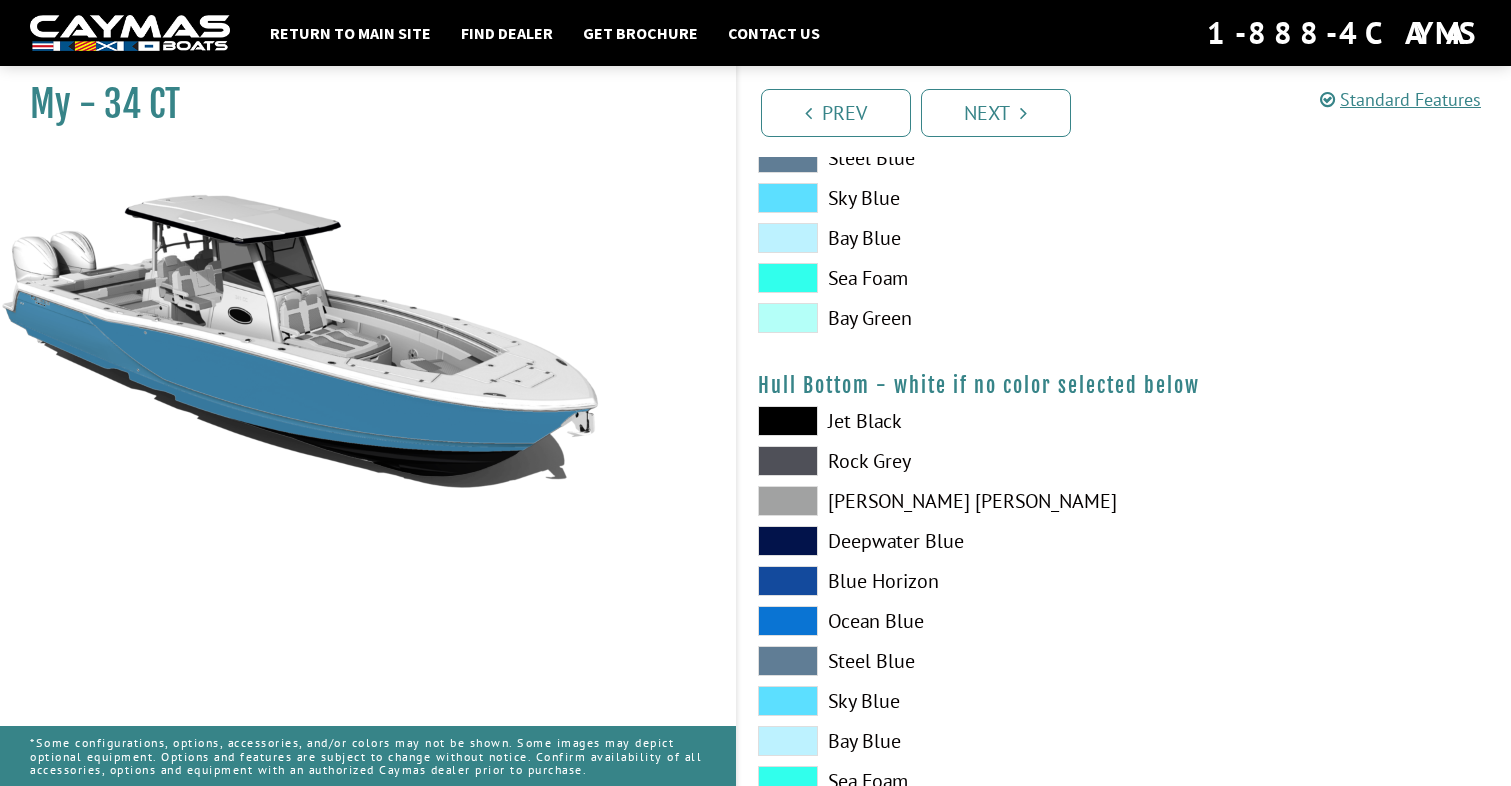 click at bounding box center (788, 421) 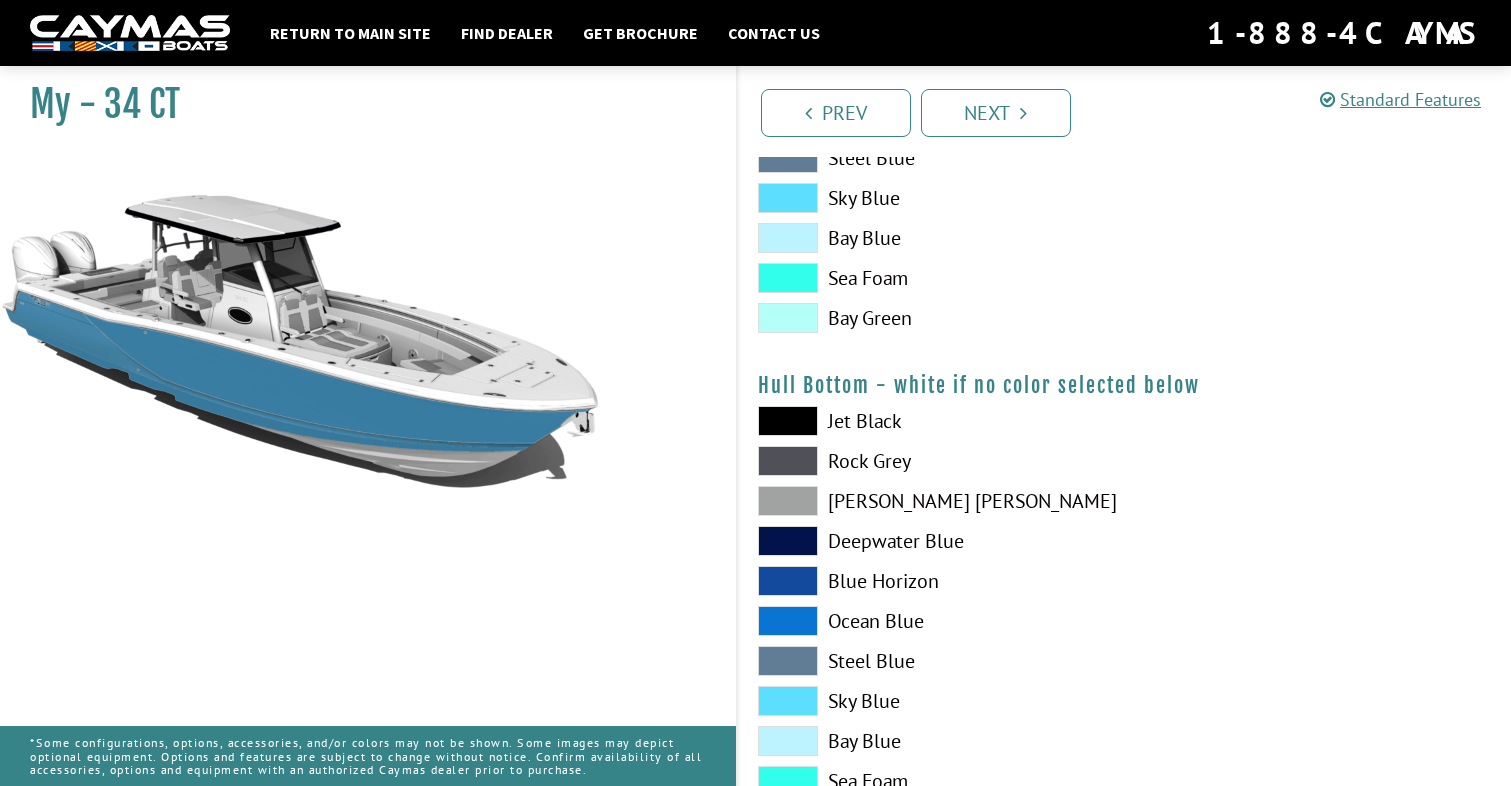 click at bounding box center (788, 421) 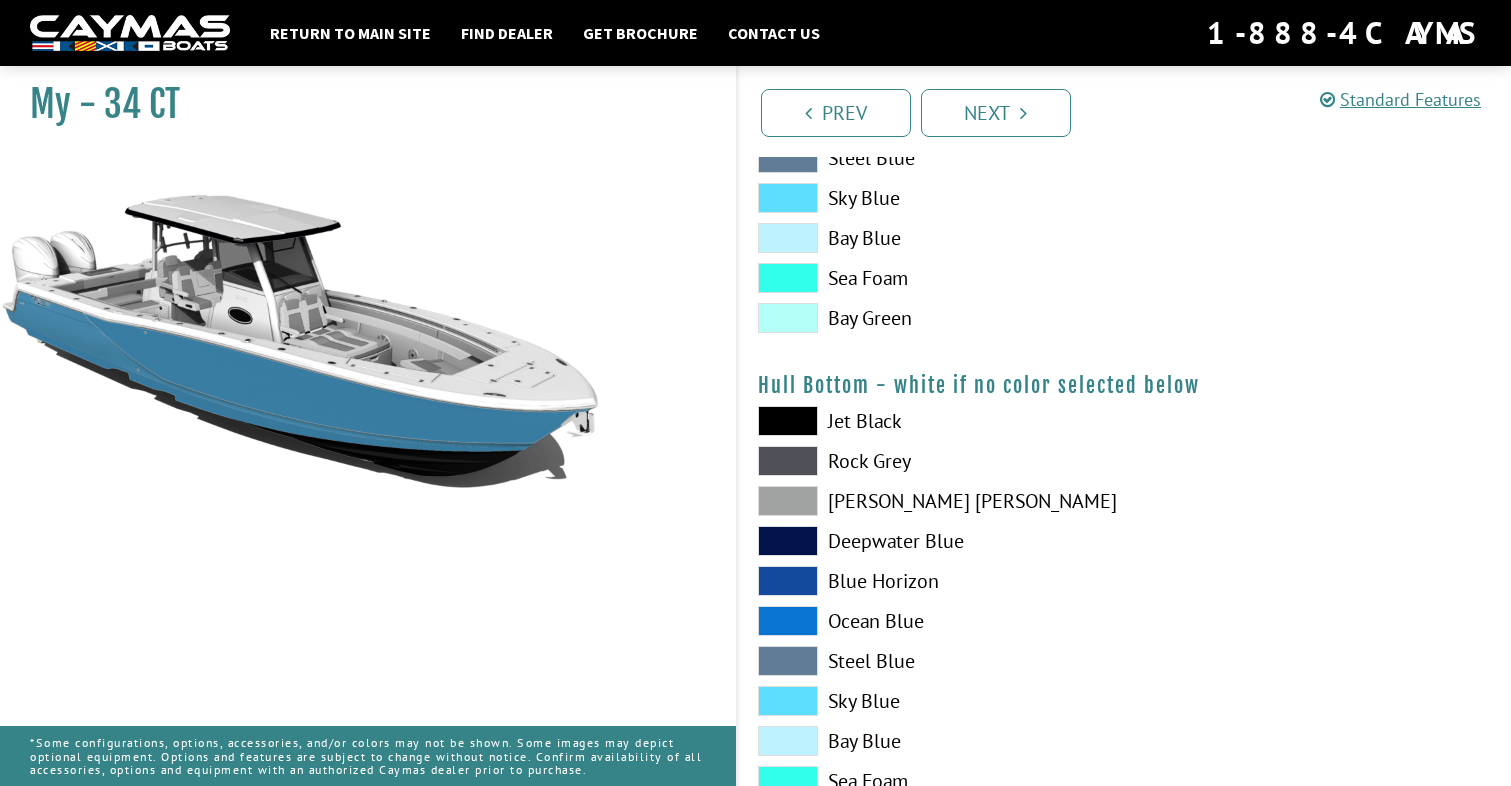 click at bounding box center [788, 421] 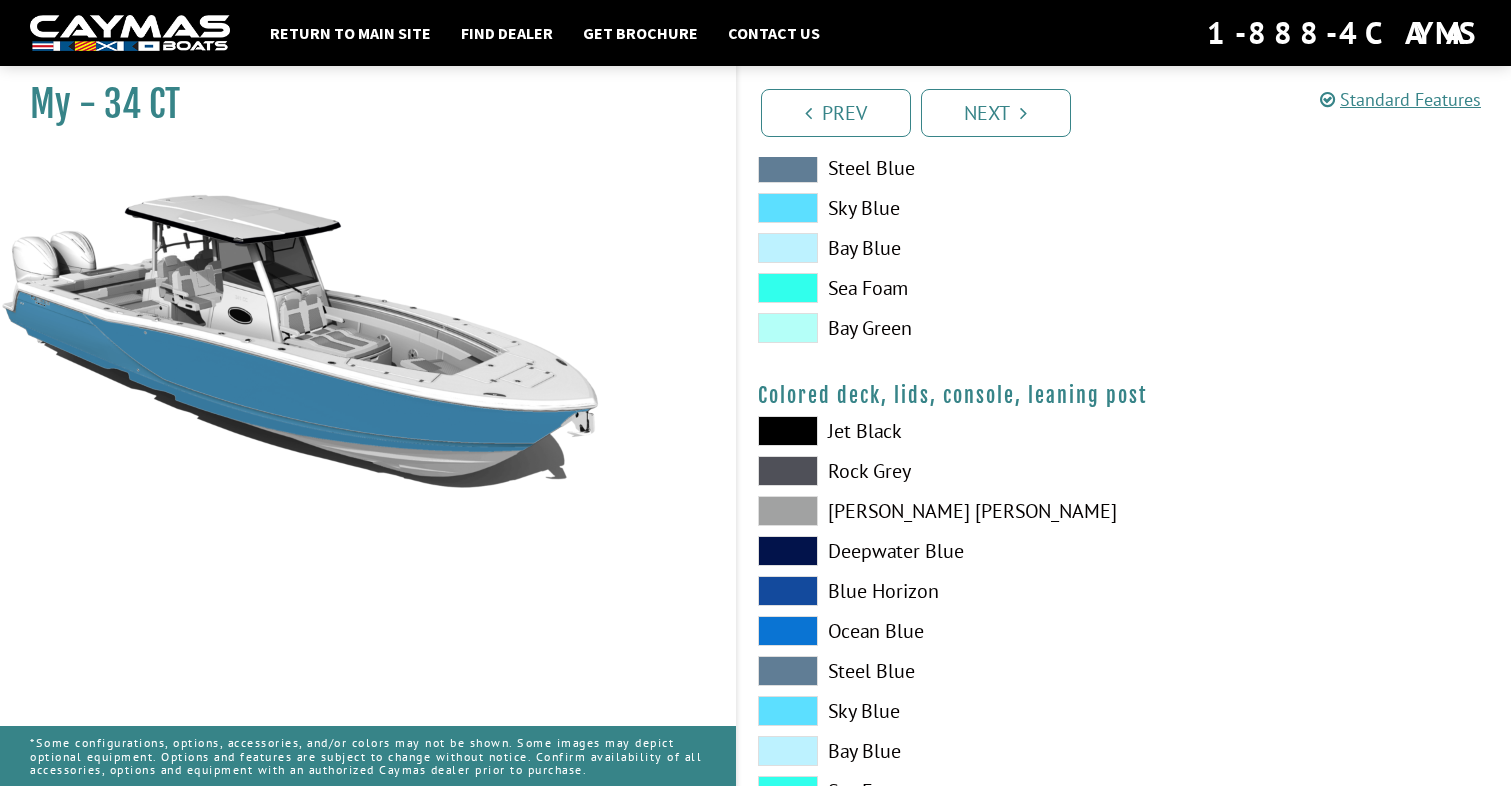 scroll, scrollTop: 2353, scrollLeft: 0, axis: vertical 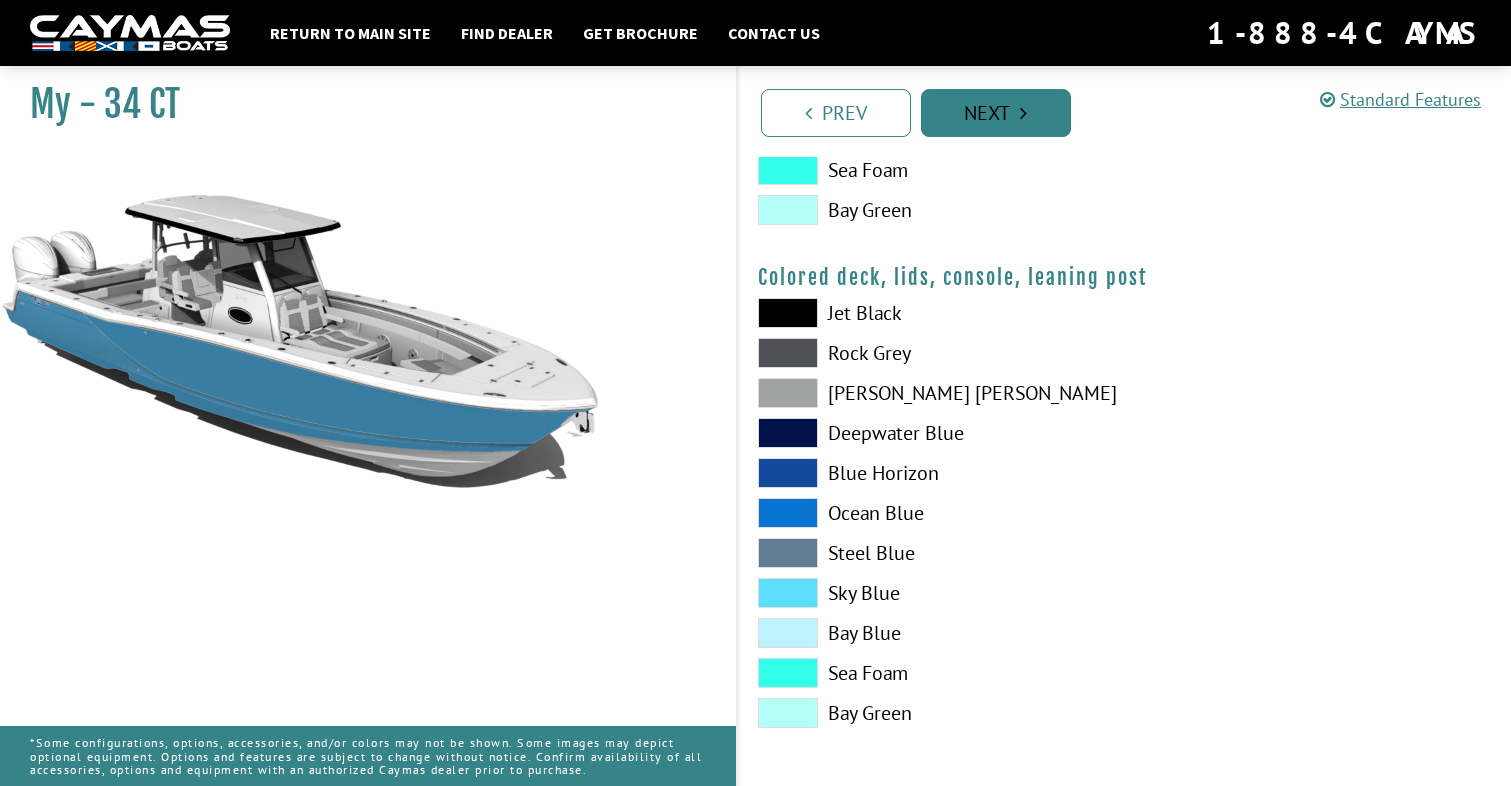 click on "Next" at bounding box center [996, 113] 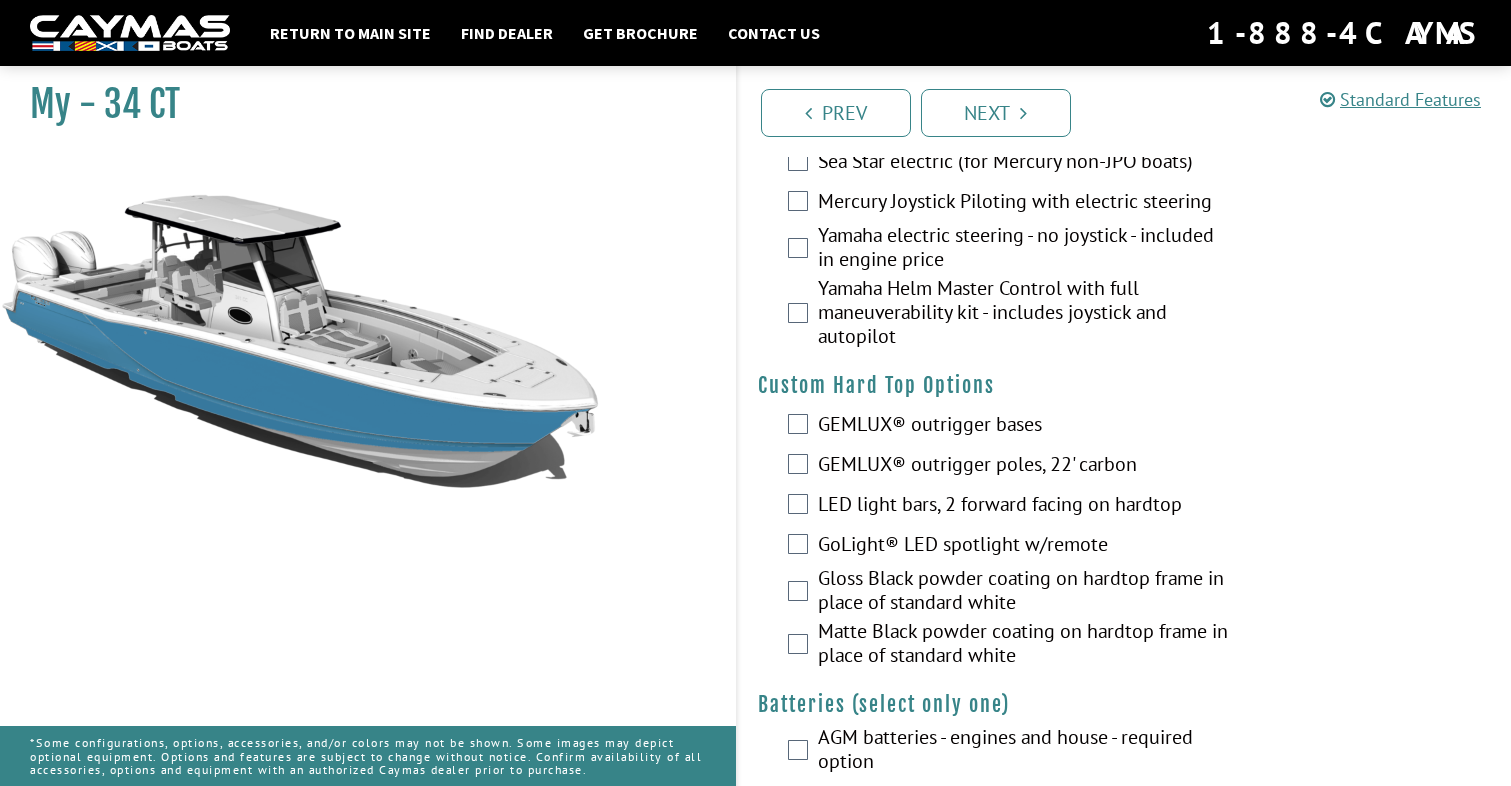 scroll, scrollTop: 0, scrollLeft: 0, axis: both 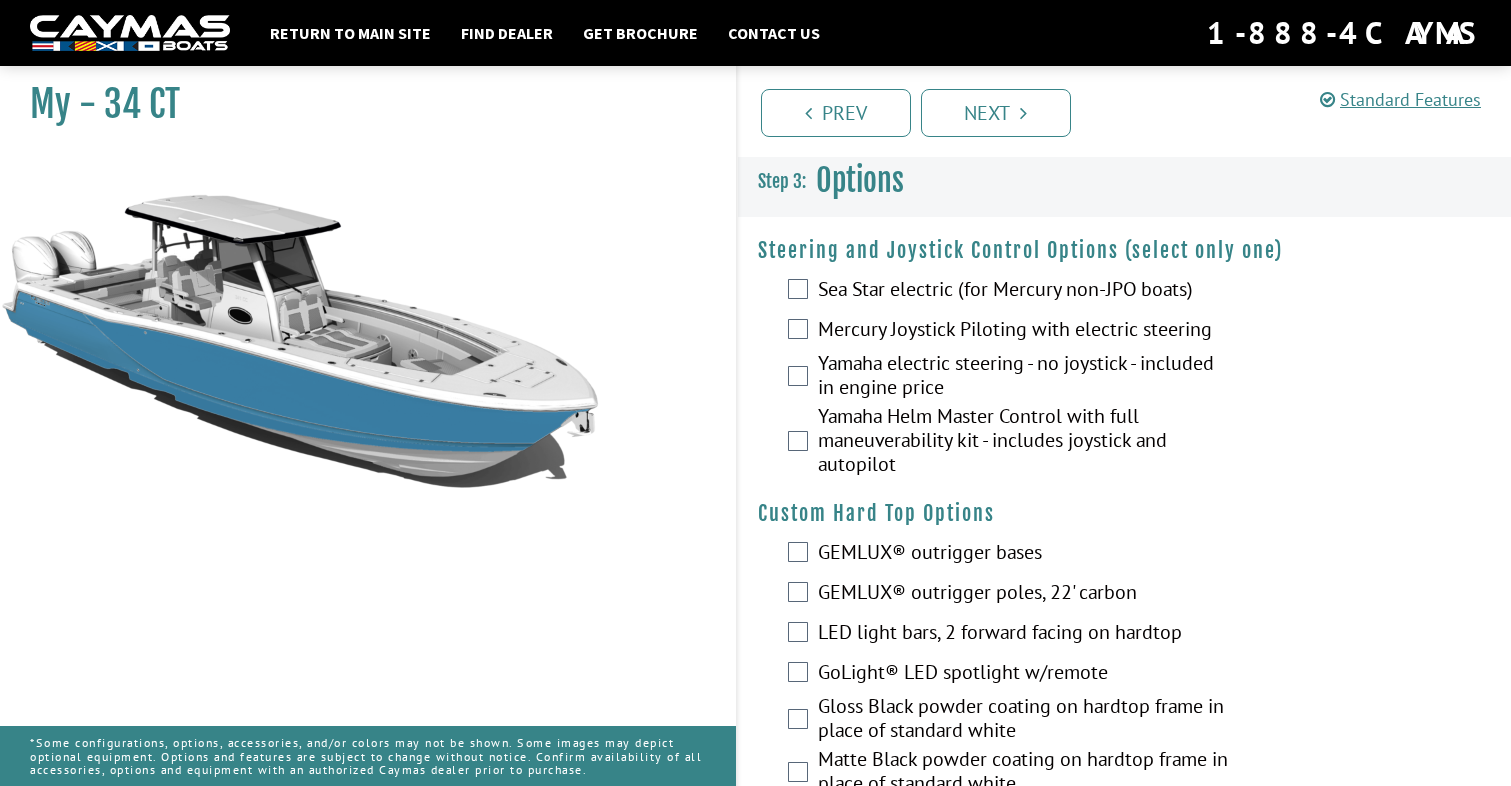 click on "Mercury Joystick Piloting with electric steering" at bounding box center (1026, 331) 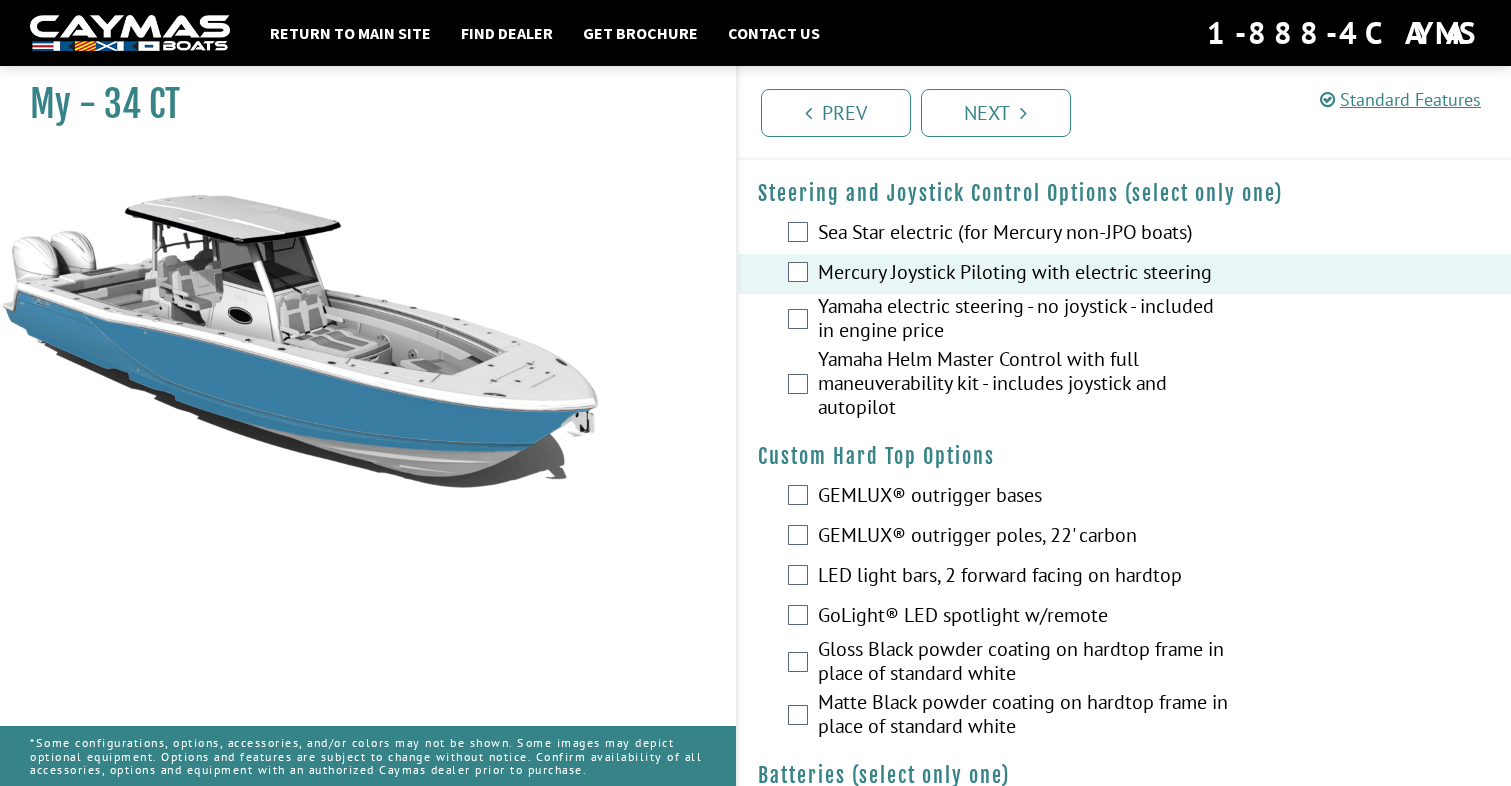 scroll, scrollTop: 64, scrollLeft: 0, axis: vertical 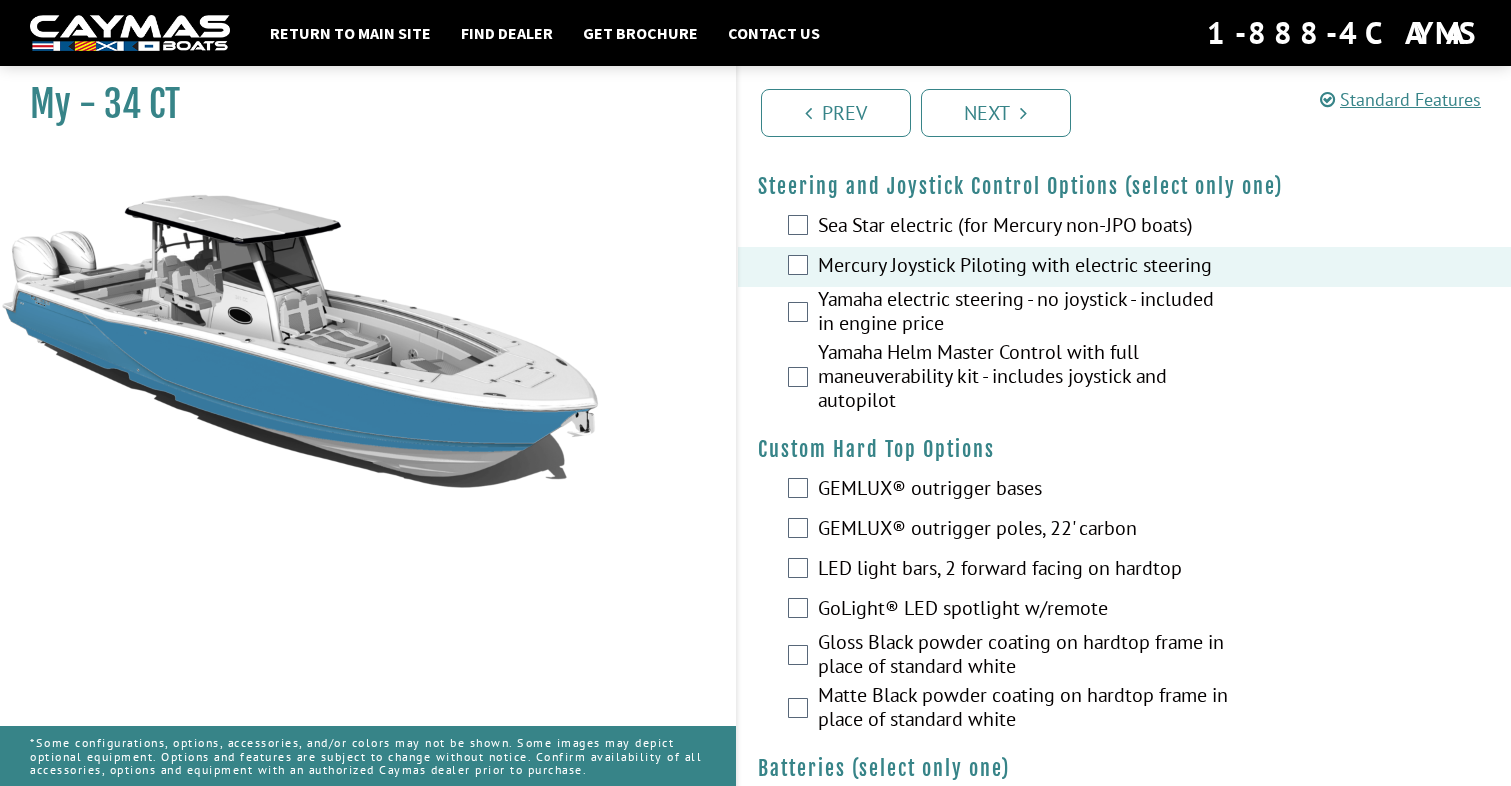 click on "GEMLUX® outrigger poles, 22' carbon" at bounding box center [1026, 530] 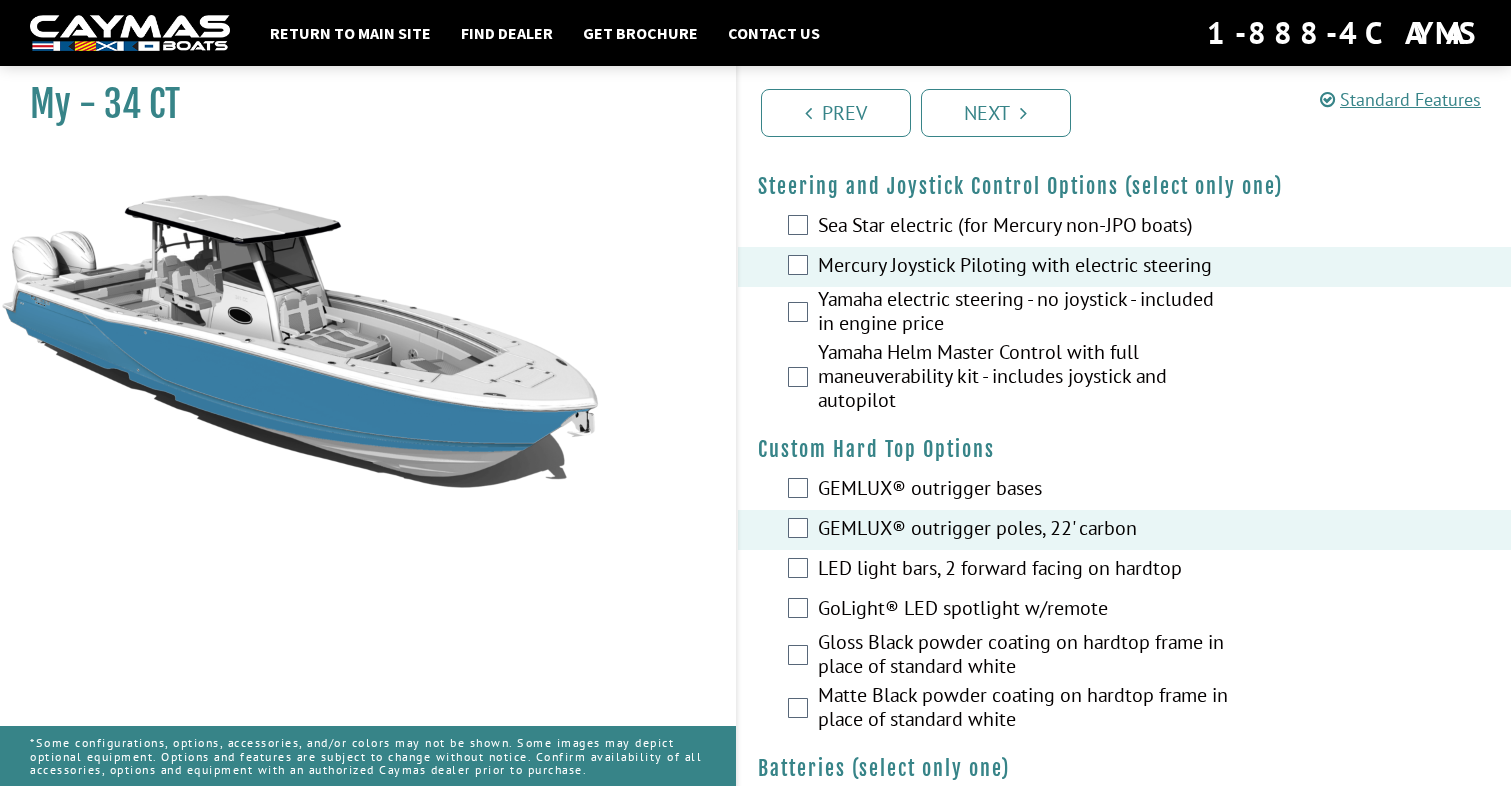 click on "LED light bars, 2 forward facing on hardtop" at bounding box center (1026, 570) 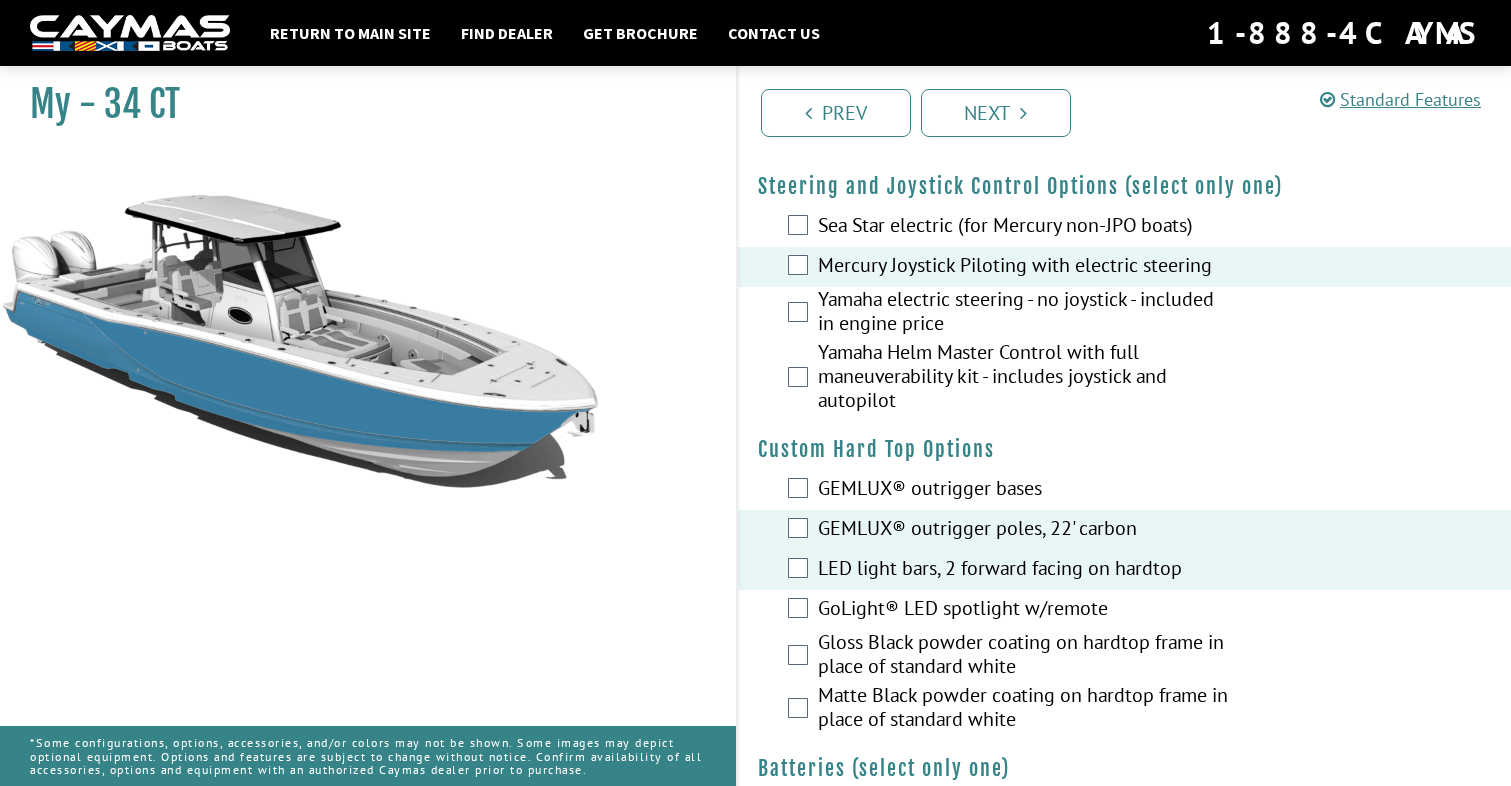 click on "GoLight® LED spotlight w/remote" at bounding box center (1026, 610) 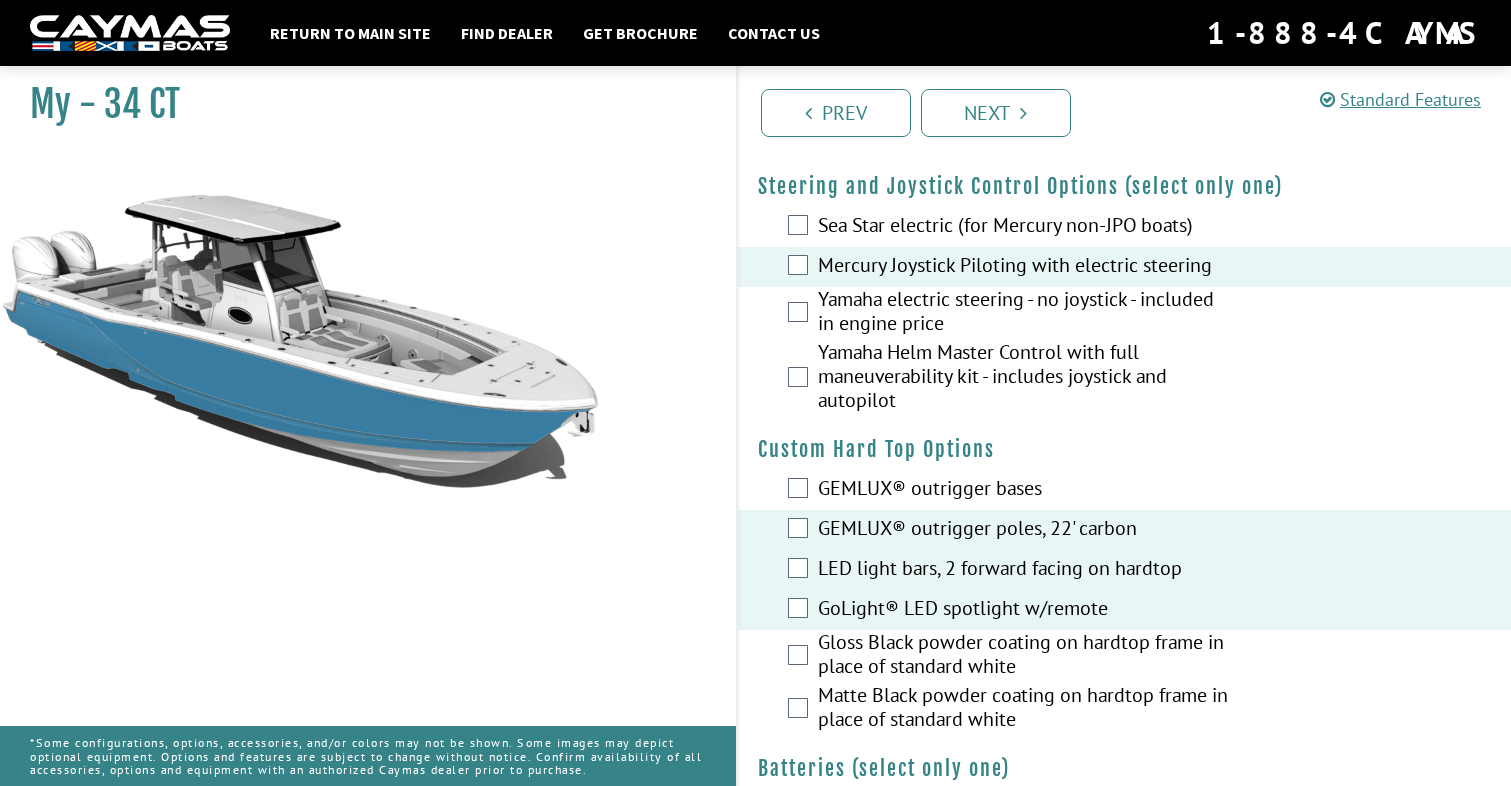 click on "Gloss Black powder coating on hardtop frame in place of standard white" at bounding box center (1026, 656) 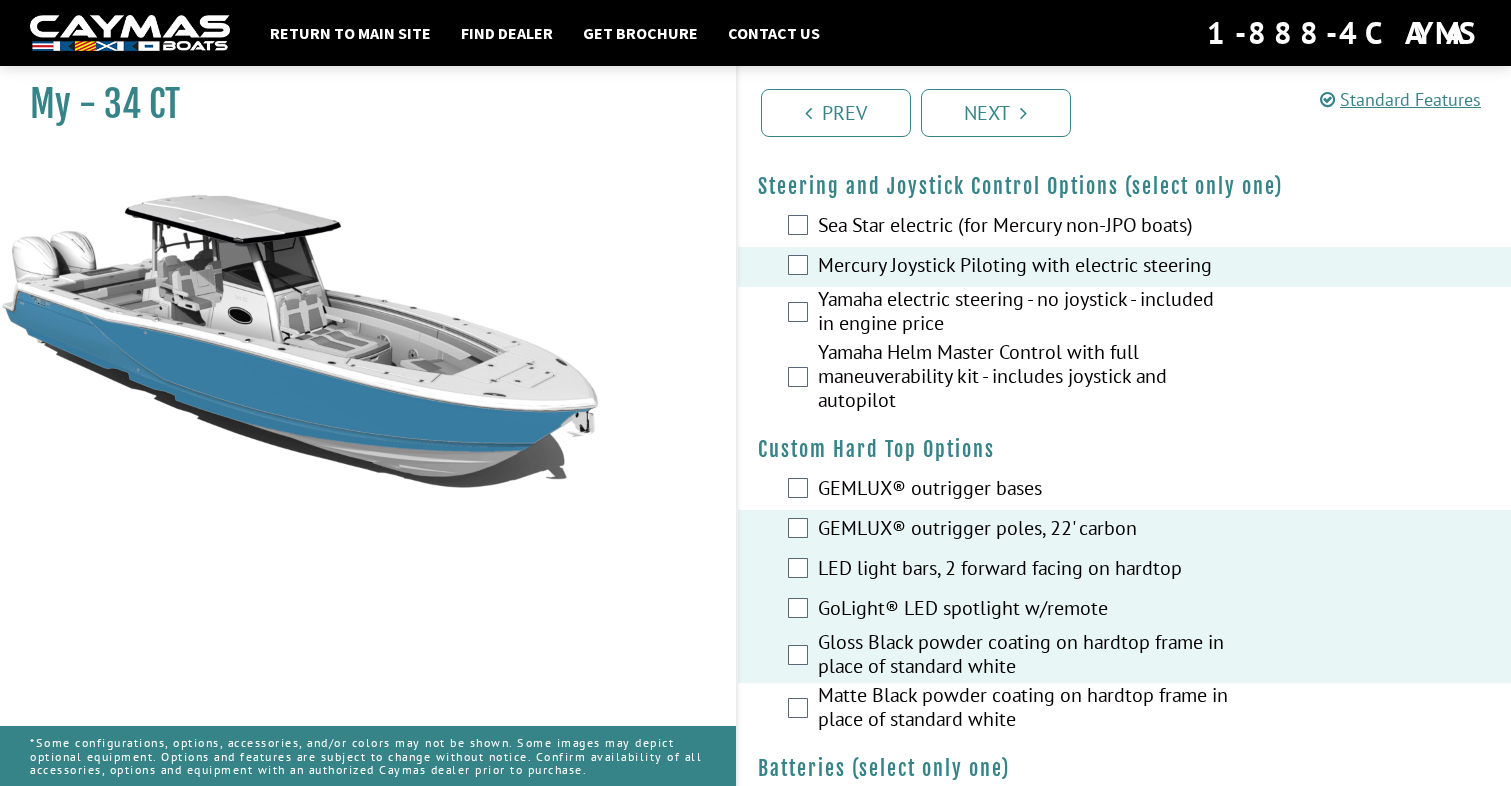 click on "Gloss Black powder coating on hardtop frame in place of standard white" at bounding box center [1026, 656] 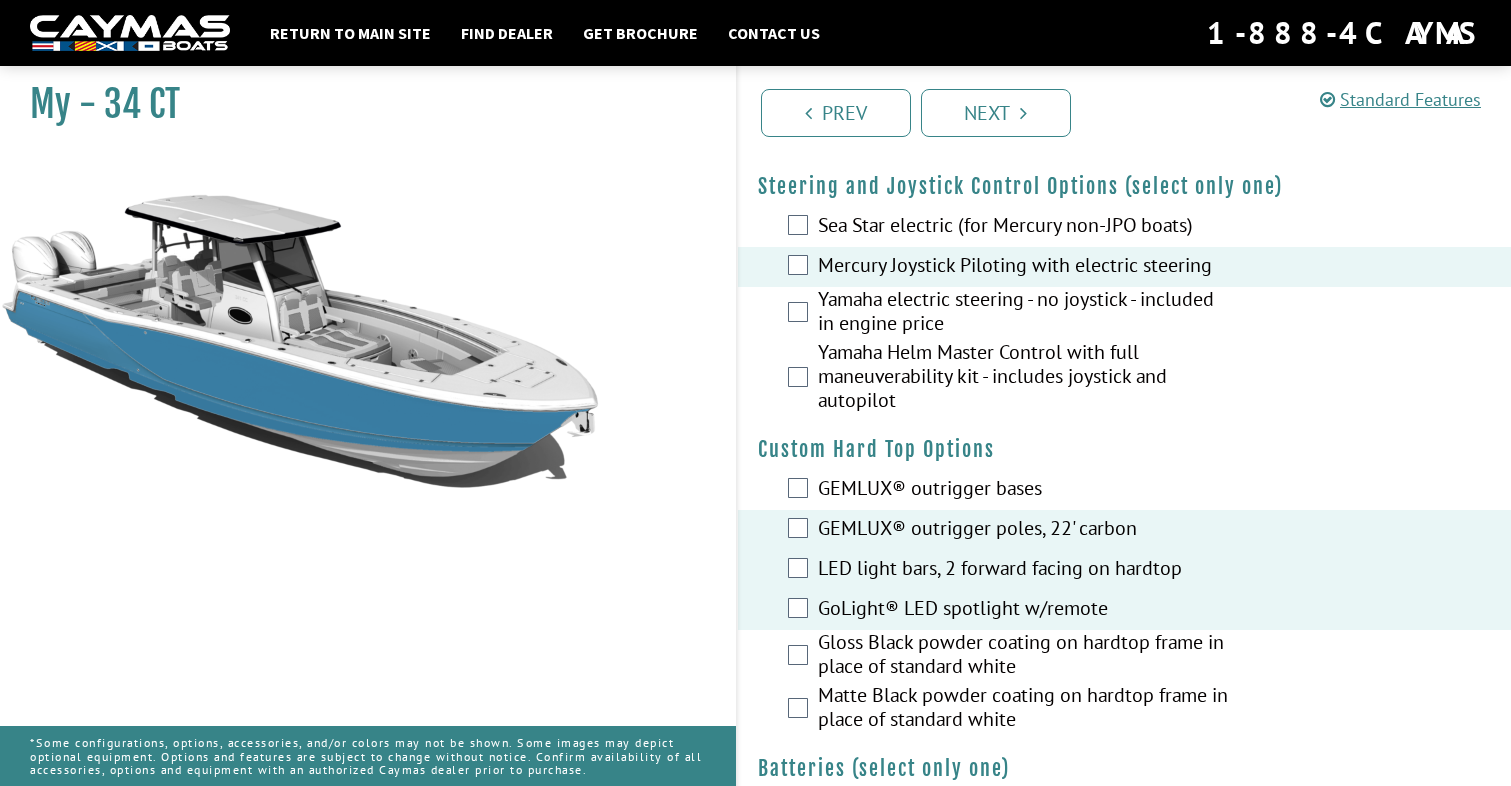 click on "Matte Black powder coating on hardtop frame in place of standard white" at bounding box center [1026, 709] 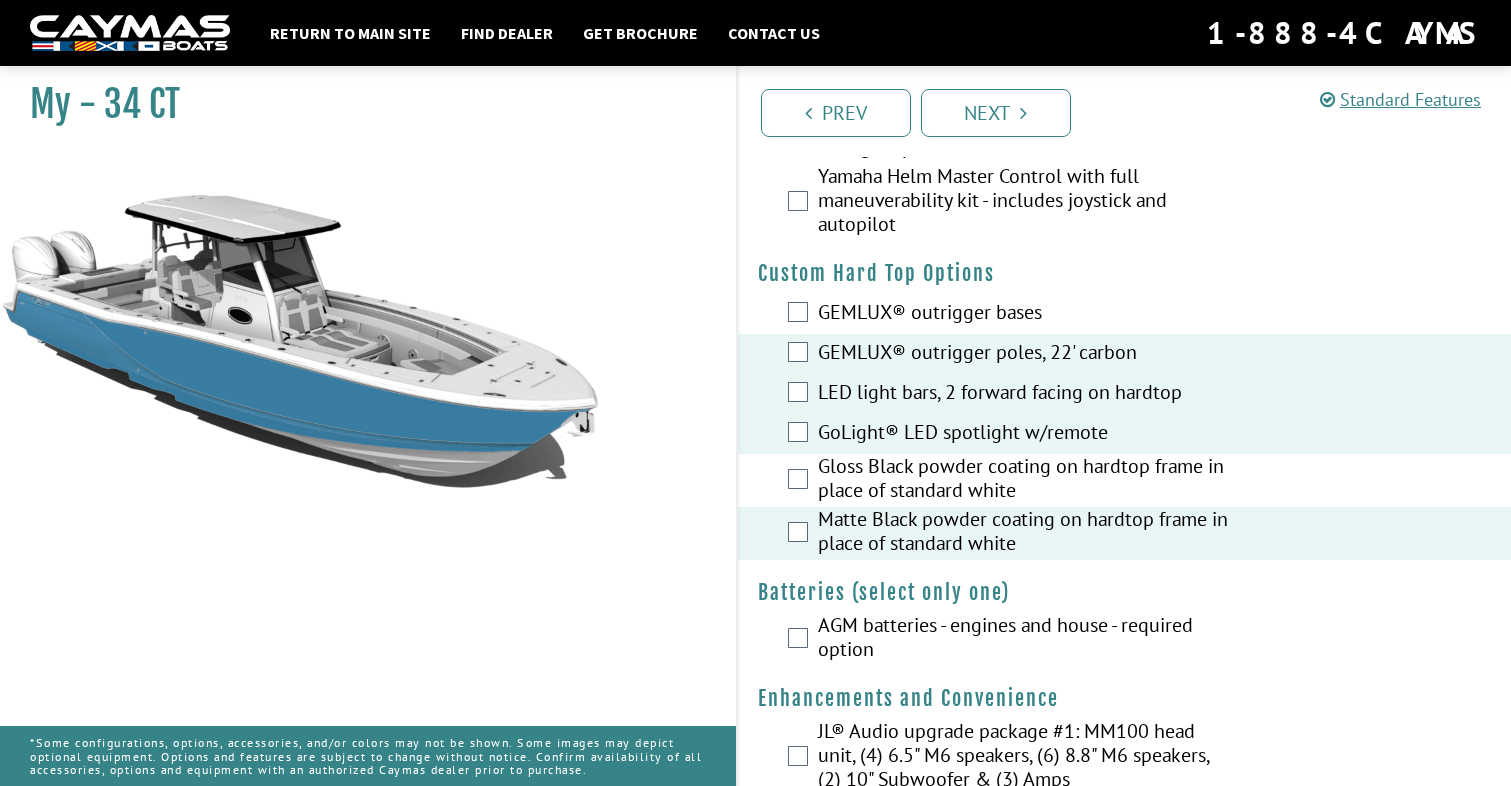 scroll, scrollTop: 243, scrollLeft: 0, axis: vertical 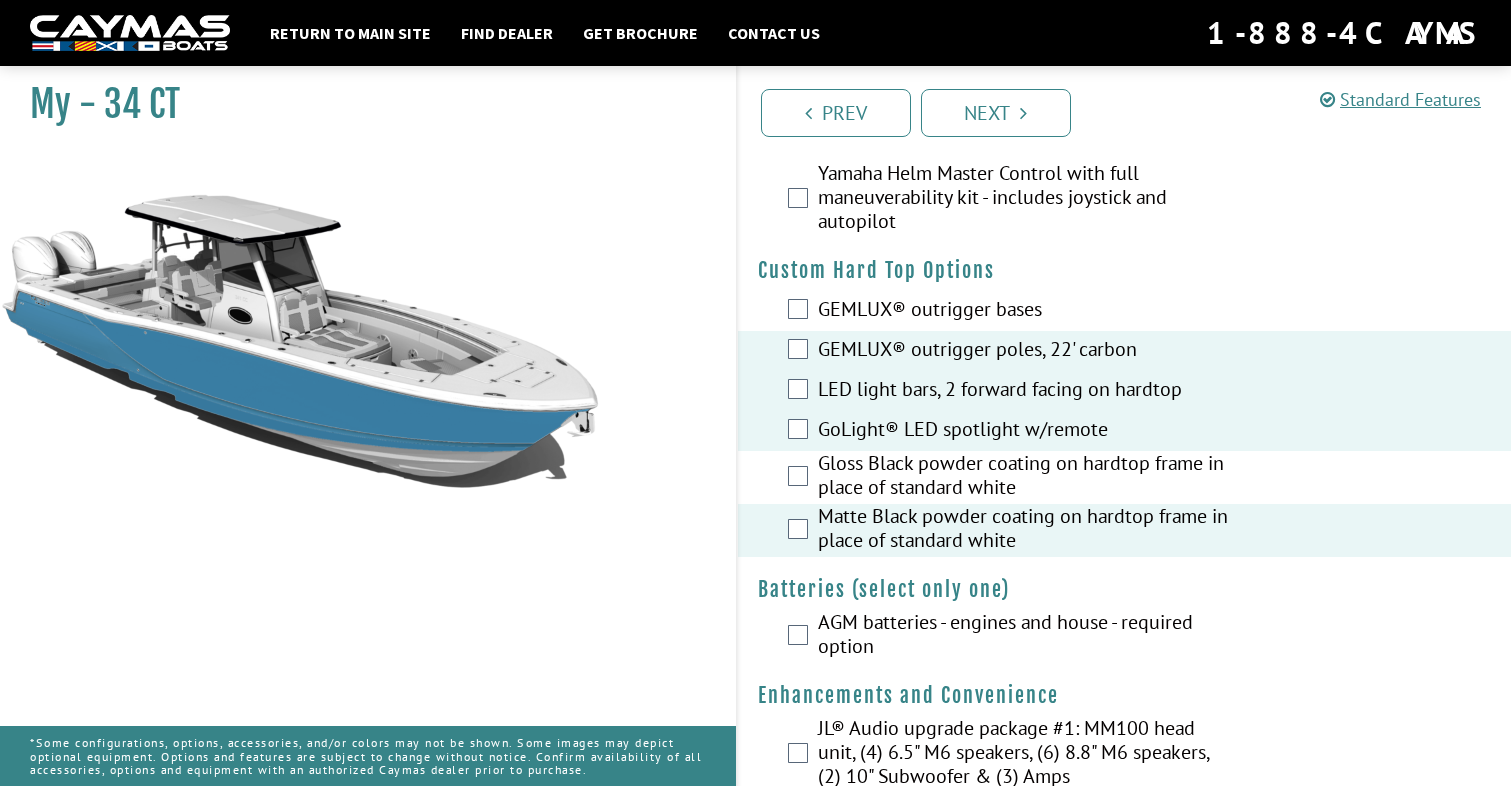 click on "AGM batteries - engines and house - required option" at bounding box center (1026, 636) 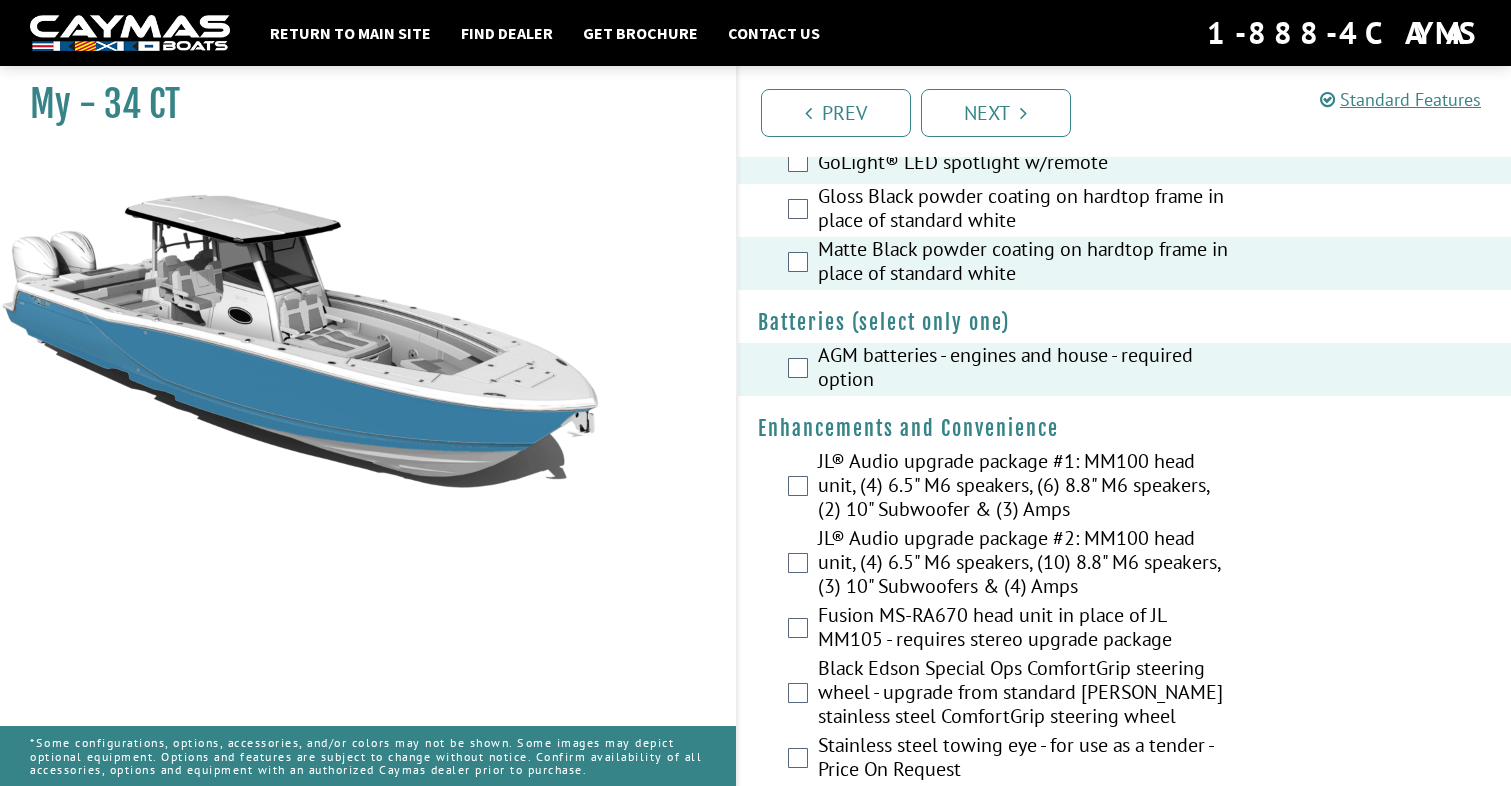 scroll, scrollTop: 512, scrollLeft: 0, axis: vertical 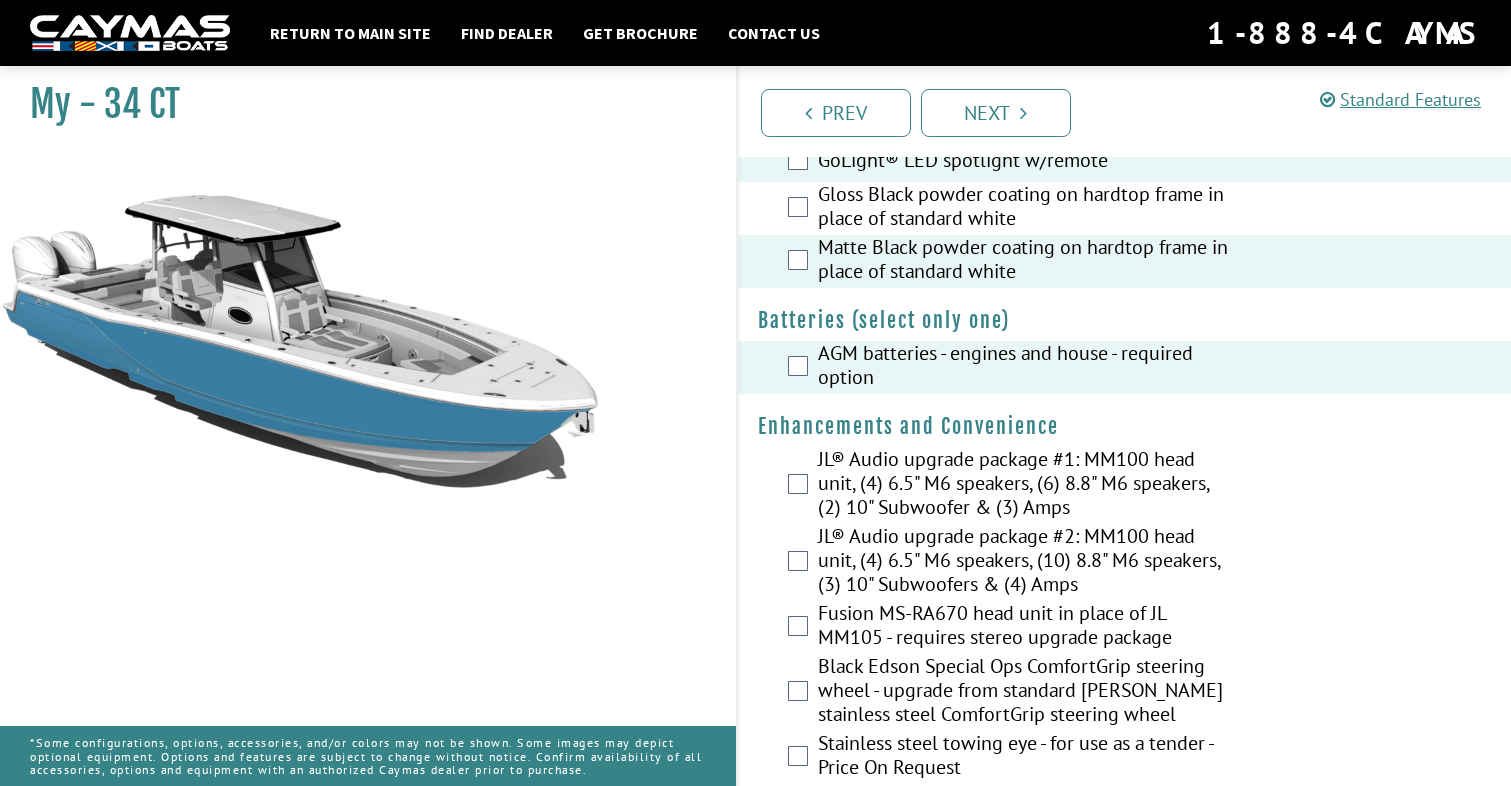 click on "Fusion MS-RA670 head unit in place of JL MM105 - requires stereo upgrade package" at bounding box center [1026, 627] 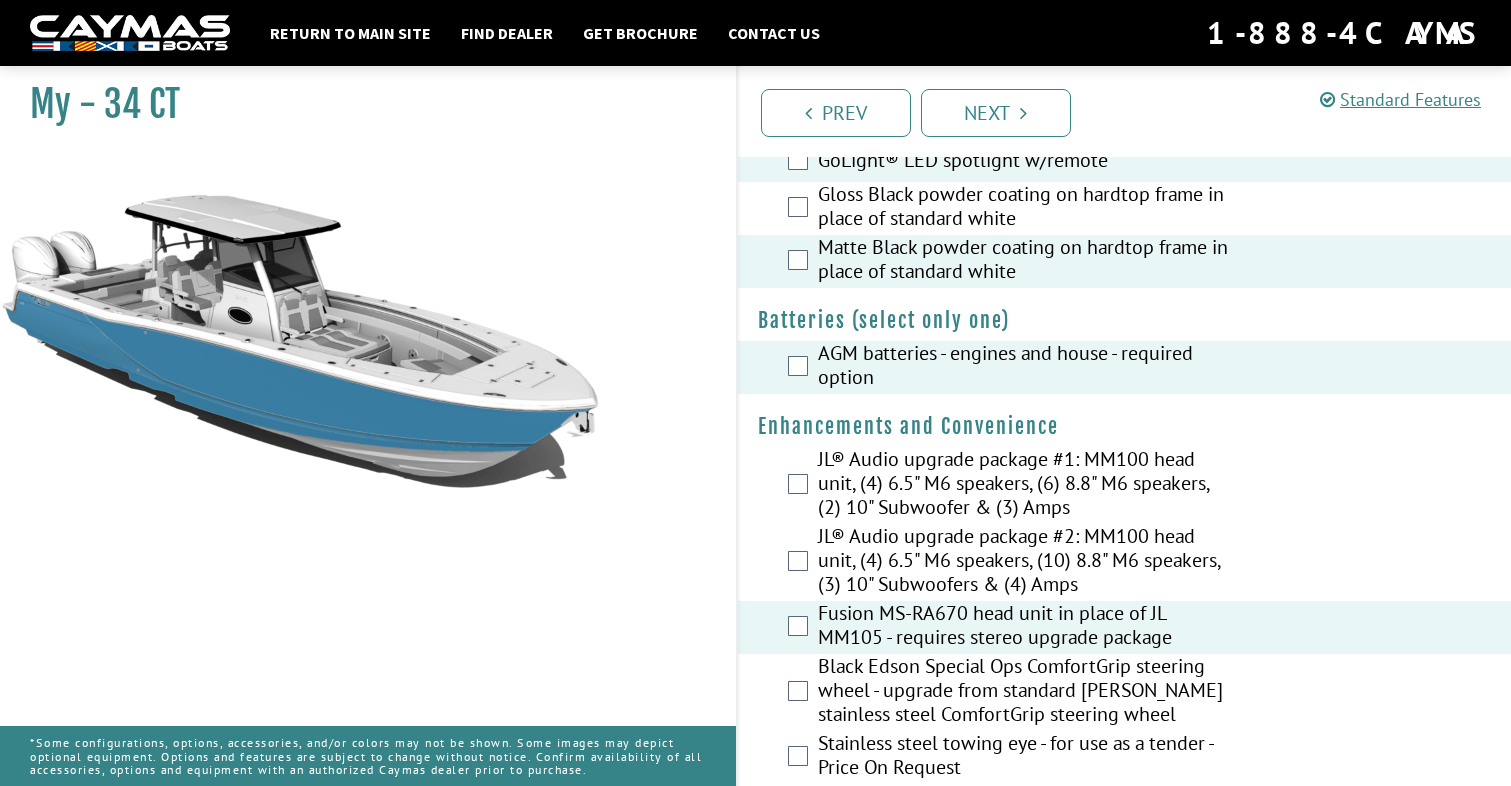 click on "JL® Audio upgrade package #2: MM100 head unit, (4) 6.5" M6 speakers, (10) 8.8" M6 speakers, (3) 10" Subwoofers & (4) Amps" at bounding box center (1026, 562) 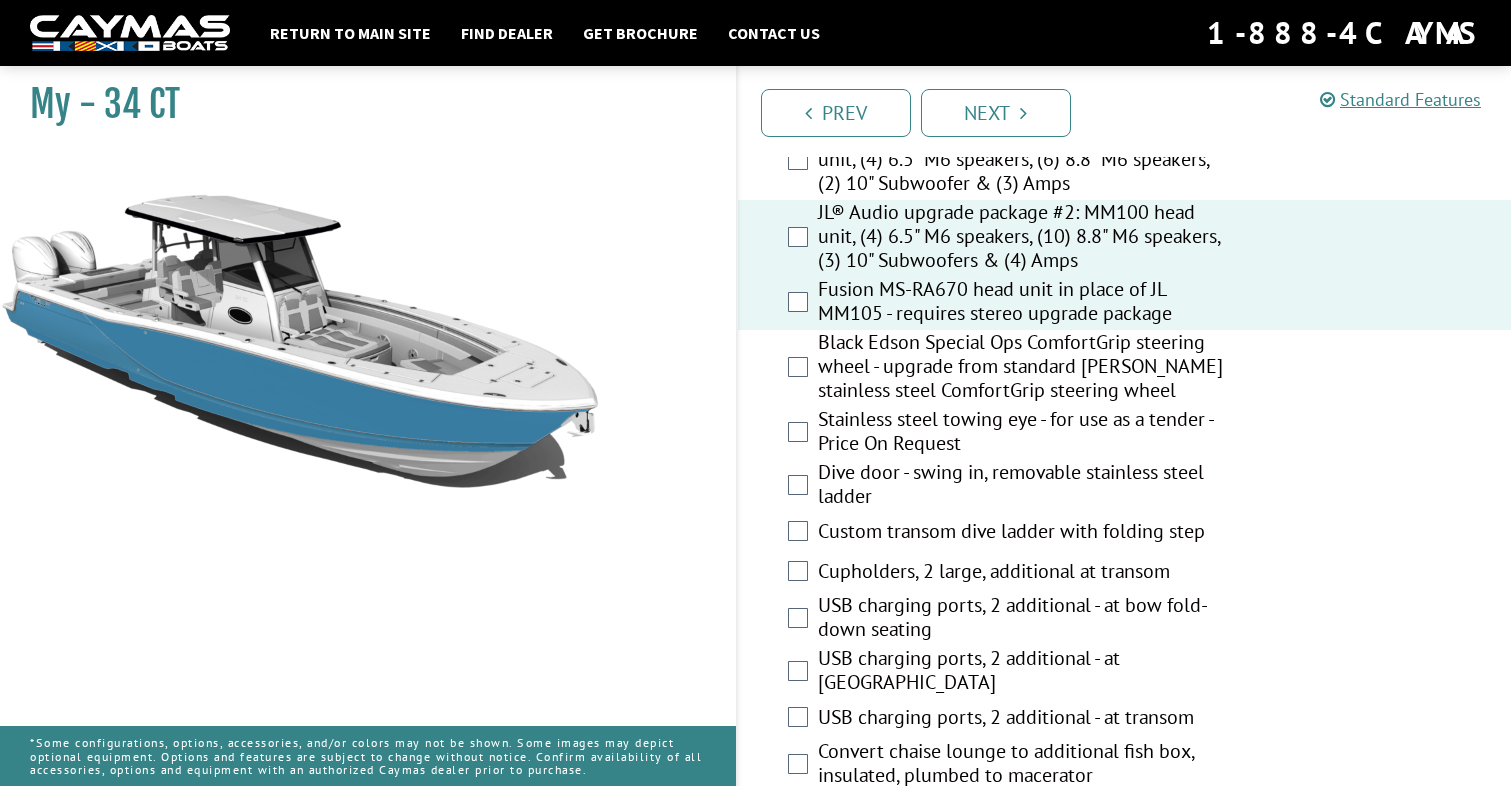 scroll, scrollTop: 838, scrollLeft: 0, axis: vertical 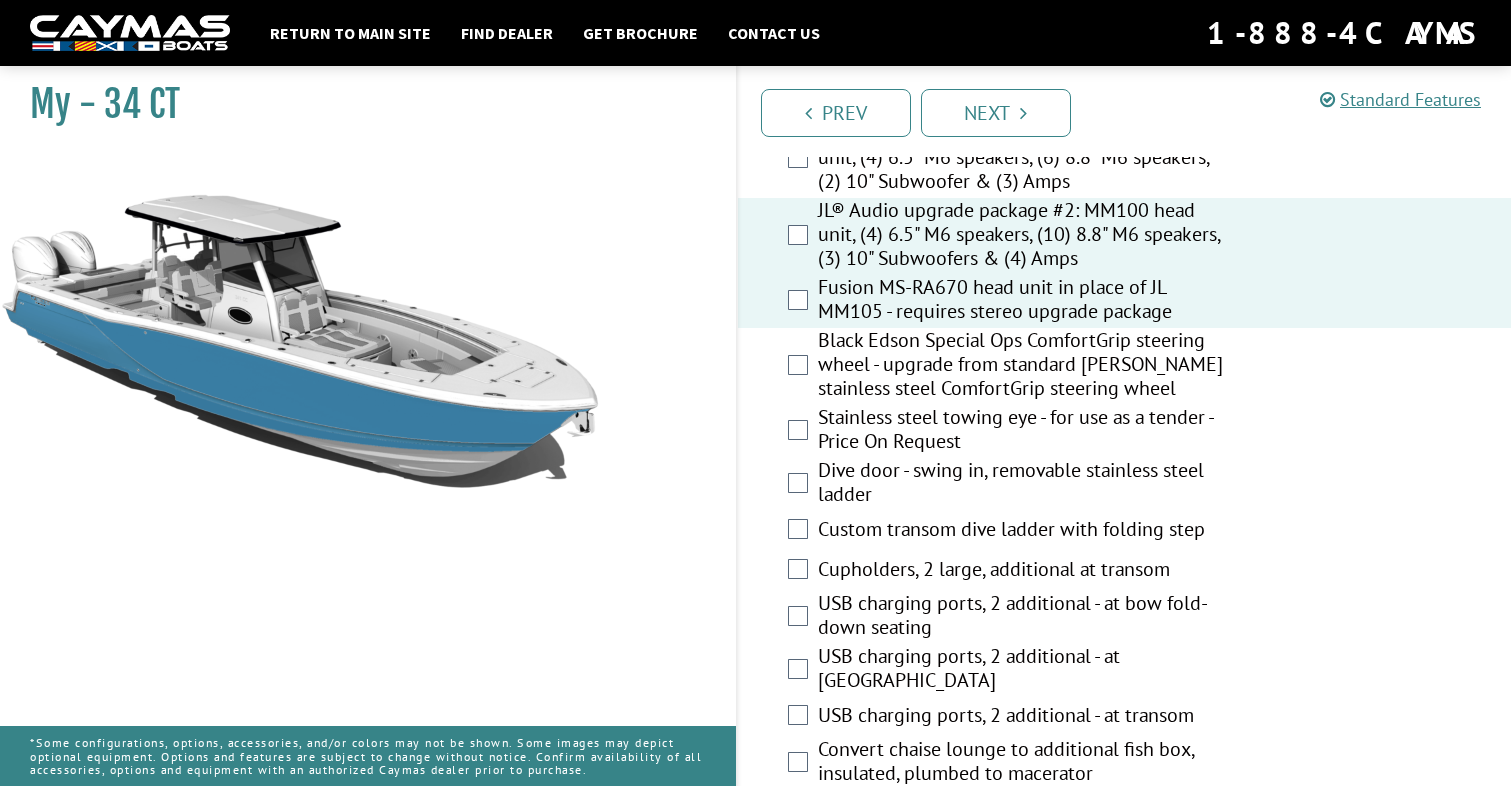 click on "USB charging ports, 2 additional - at bow fold-down seating" at bounding box center [1026, 617] 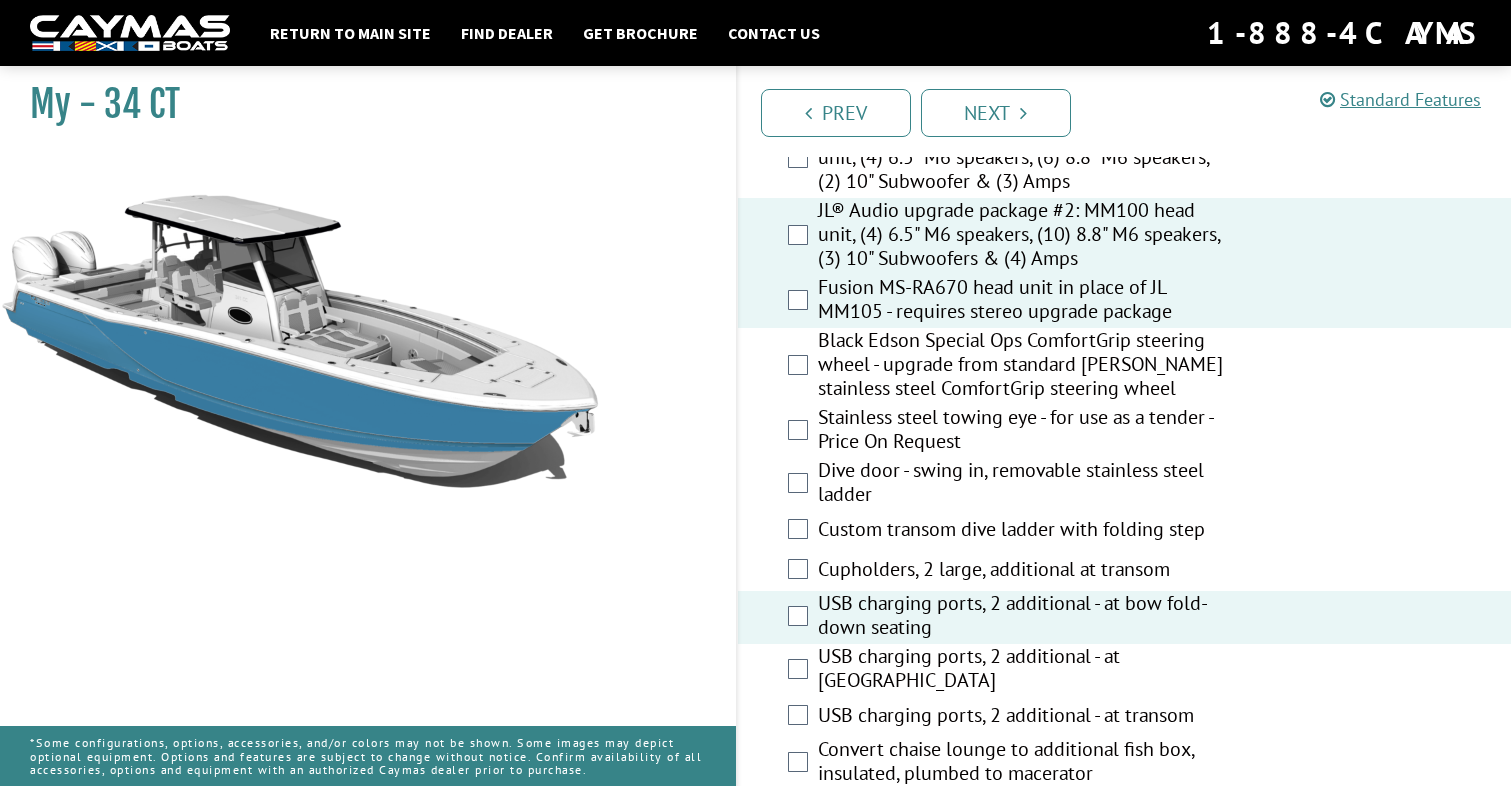 click on "USB charging ports, 2 additional - at [GEOGRAPHIC_DATA]" at bounding box center [1026, 670] 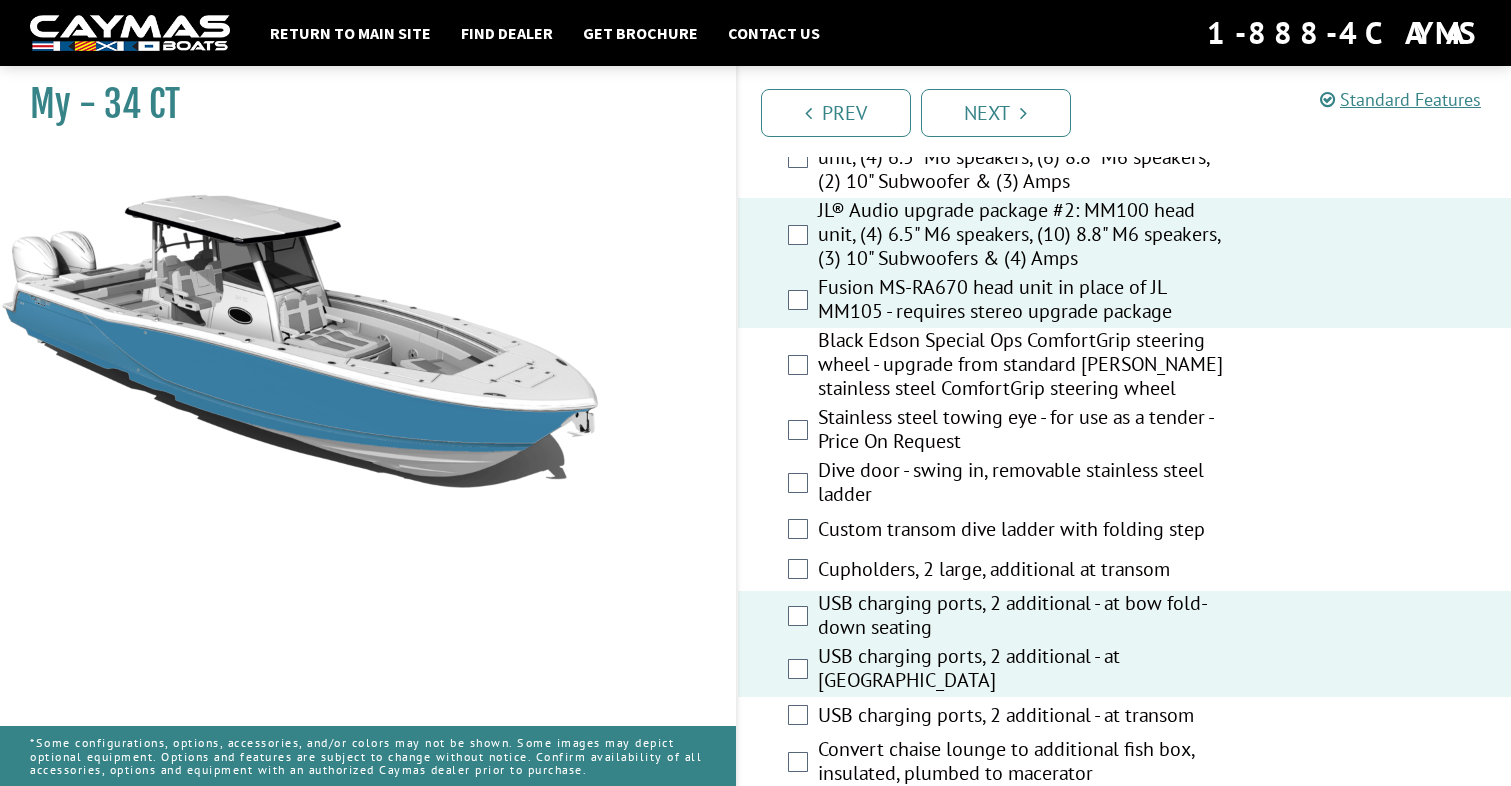 click on "USB charging ports, 2 additional - at transom" at bounding box center (1026, 717) 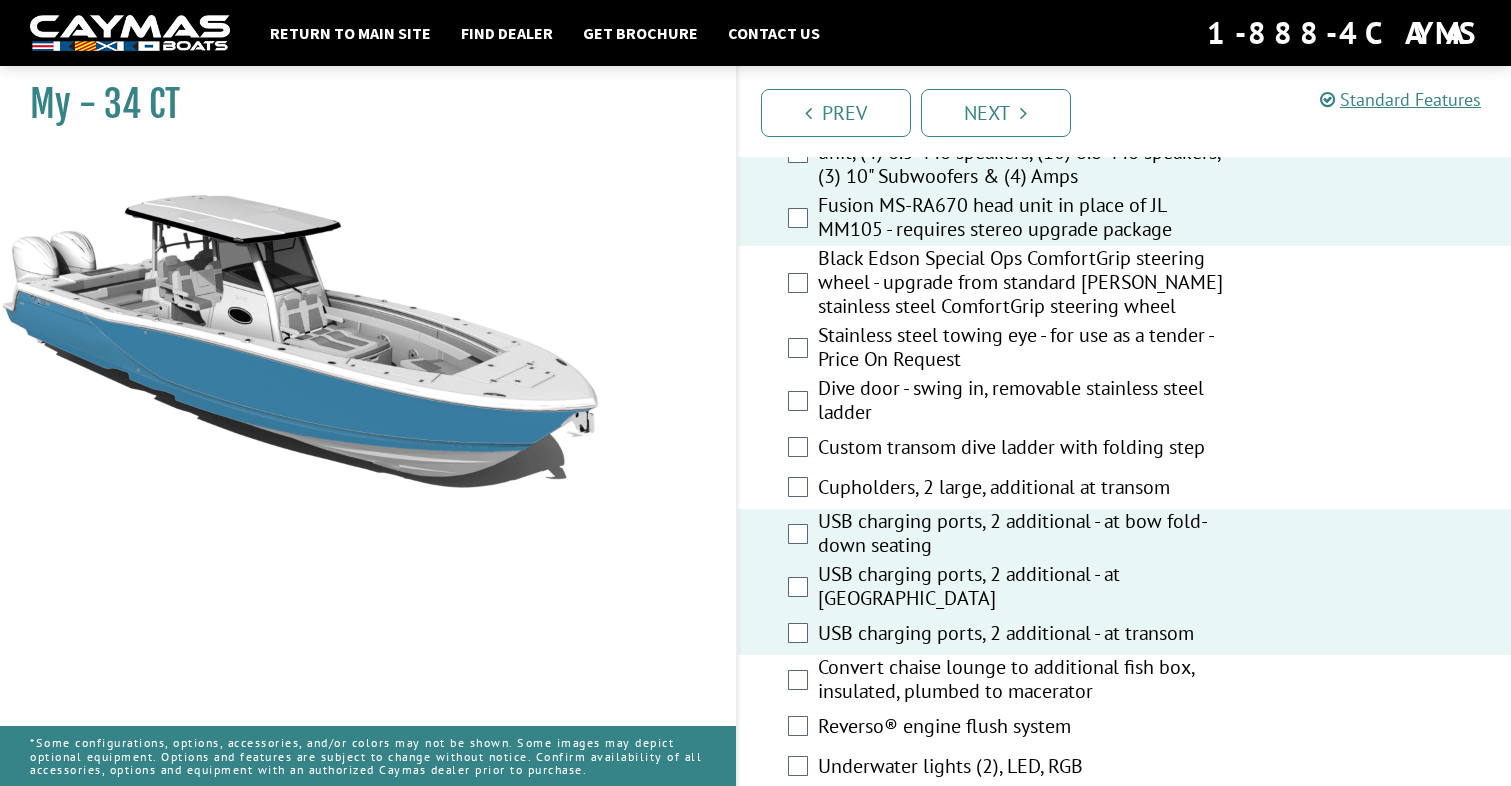 scroll, scrollTop: 921, scrollLeft: 0, axis: vertical 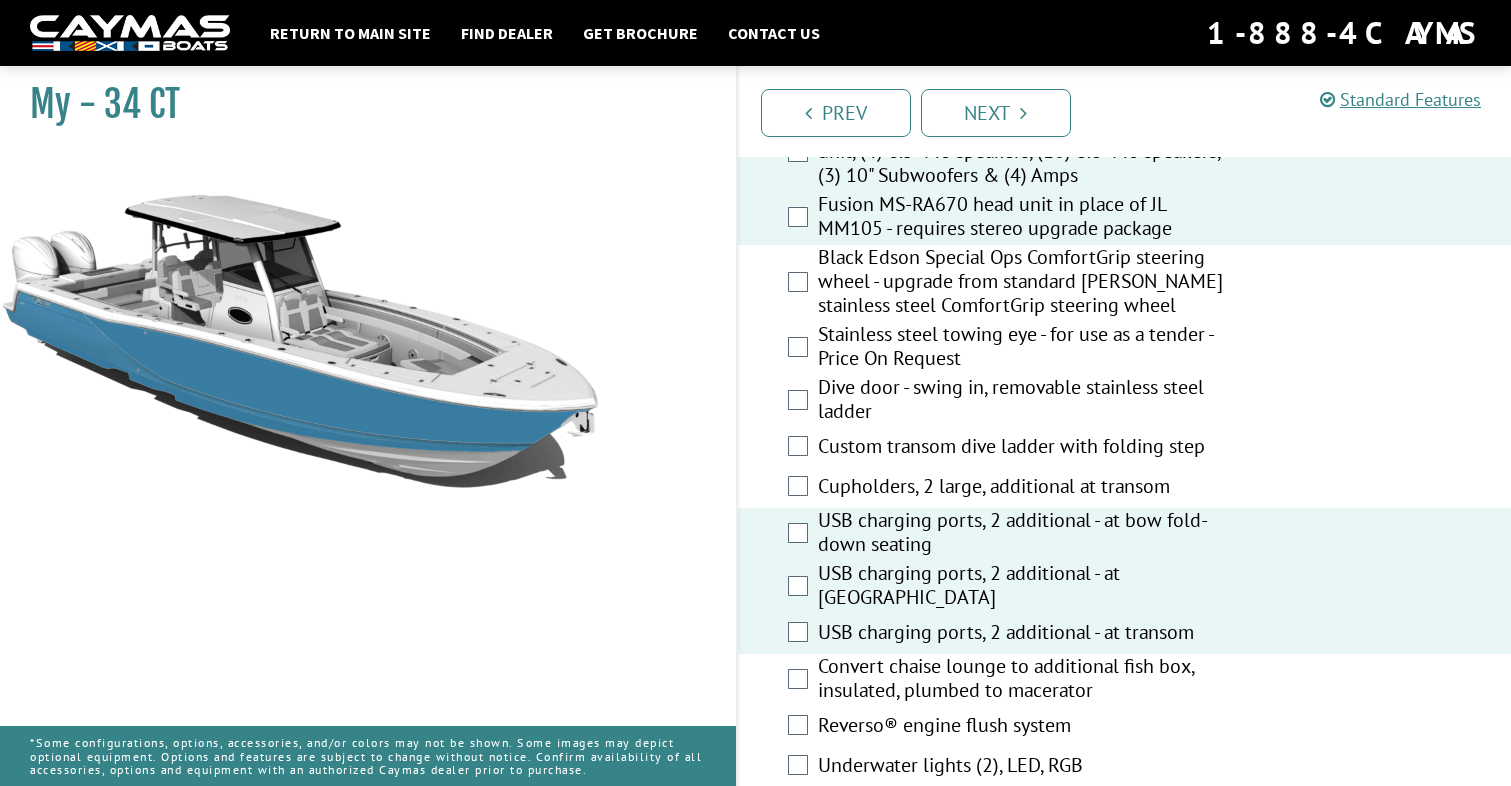 click on "Reverso® engine flush system" at bounding box center (1026, 727) 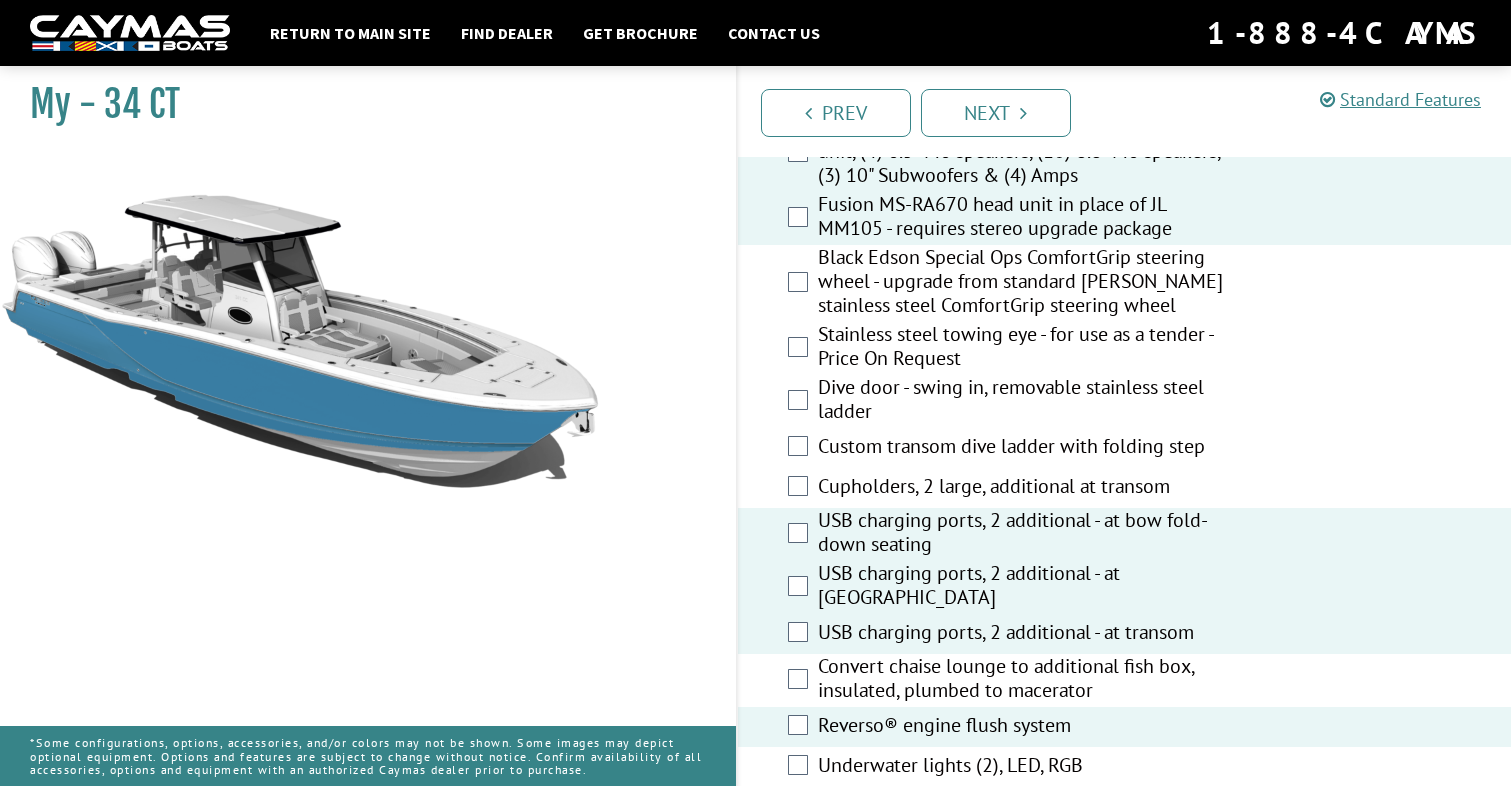 click on "Convert chaise lounge to additional fish box, insulated, plumbed to macerator" at bounding box center (1026, 680) 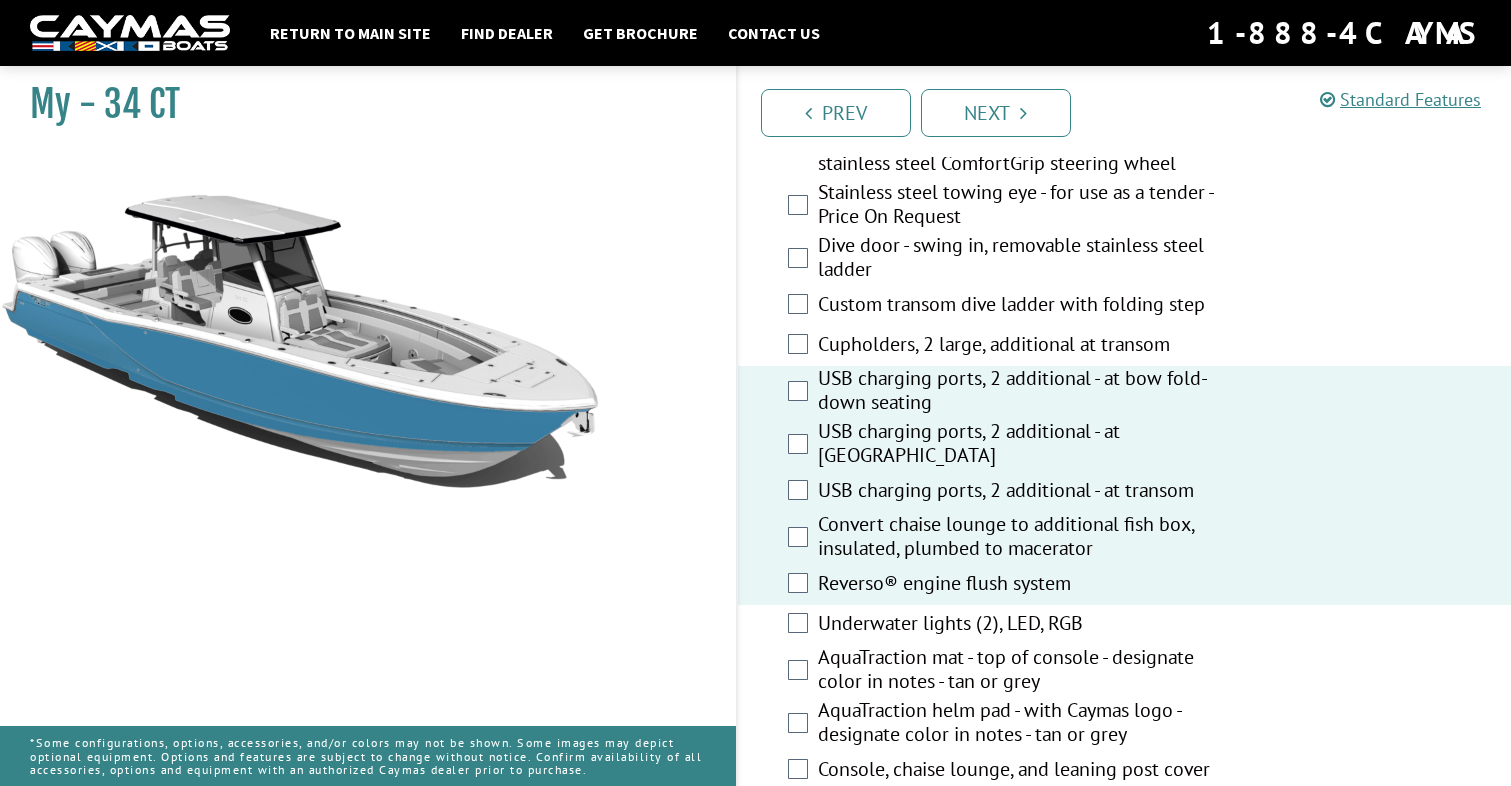 scroll, scrollTop: 1065, scrollLeft: 0, axis: vertical 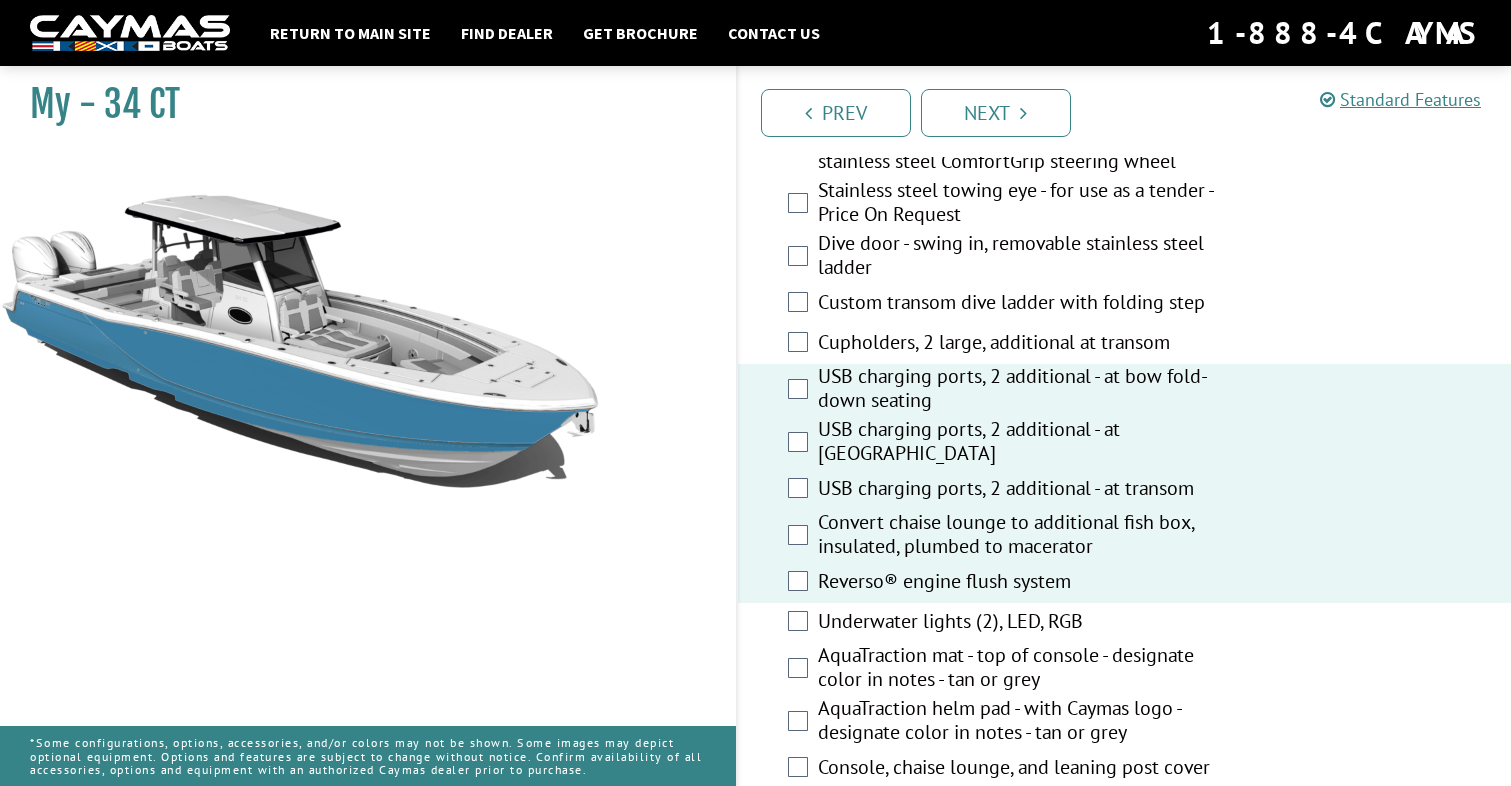 click on "AquaTraction mat - top of console - designate color in notes - tan or grey" at bounding box center (1026, 669) 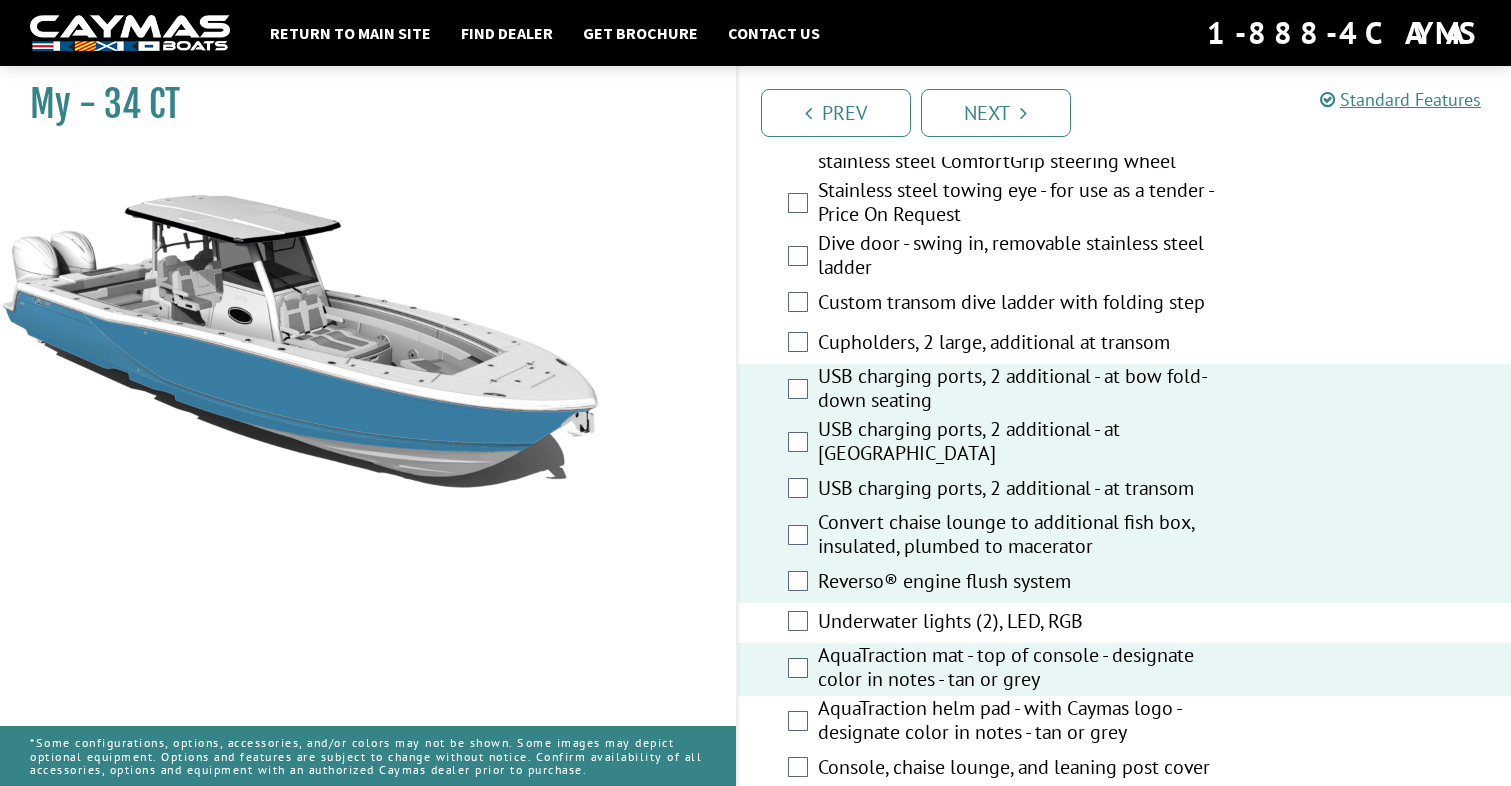 click on "AquaTraction helm pad - with Caymas logo - designate color in notes - tan or grey" at bounding box center [1026, 722] 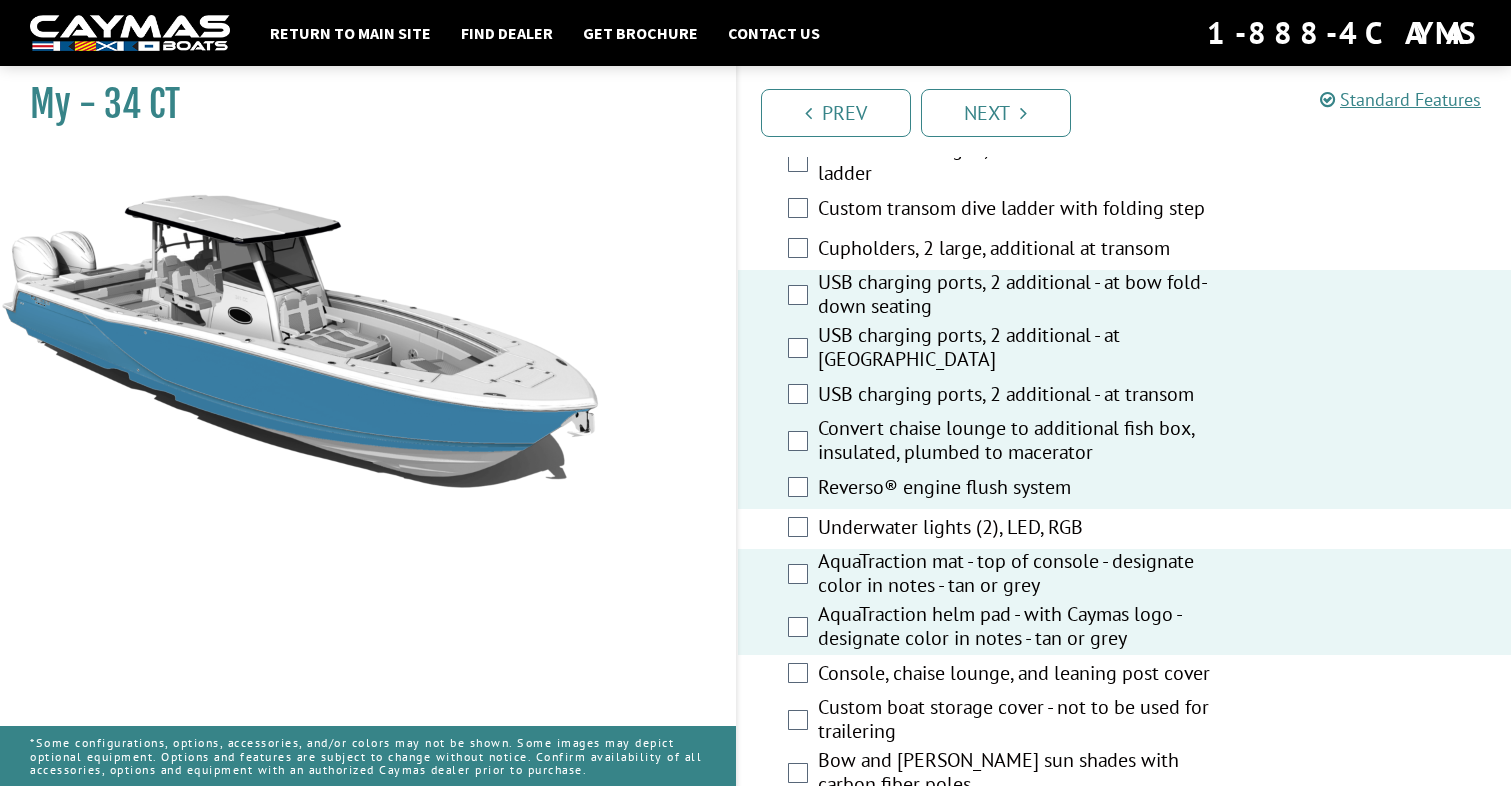 scroll, scrollTop: 1169, scrollLeft: 0, axis: vertical 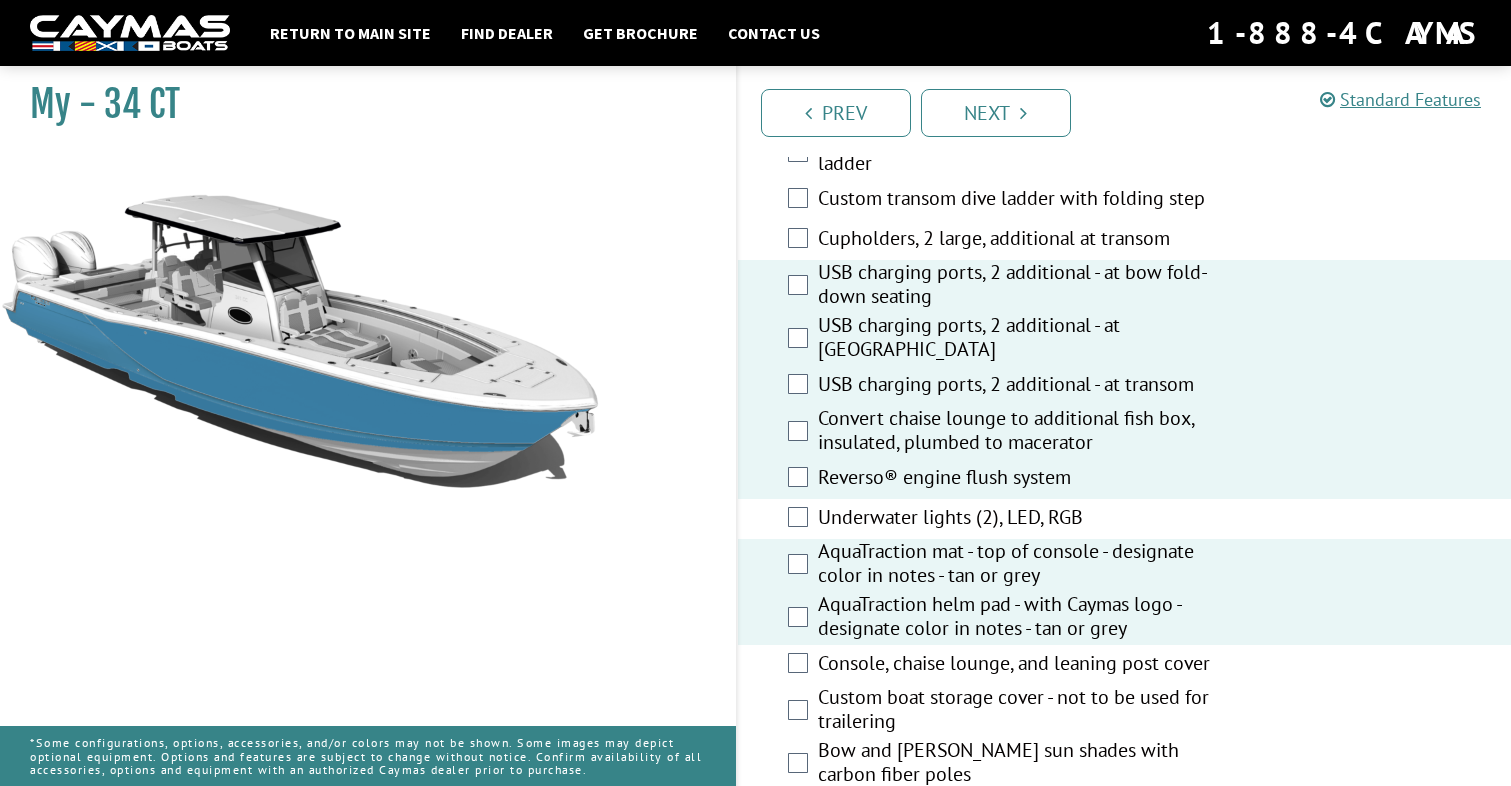 click on "Console, chaise lounge, and leaning post cover" at bounding box center [1026, 665] 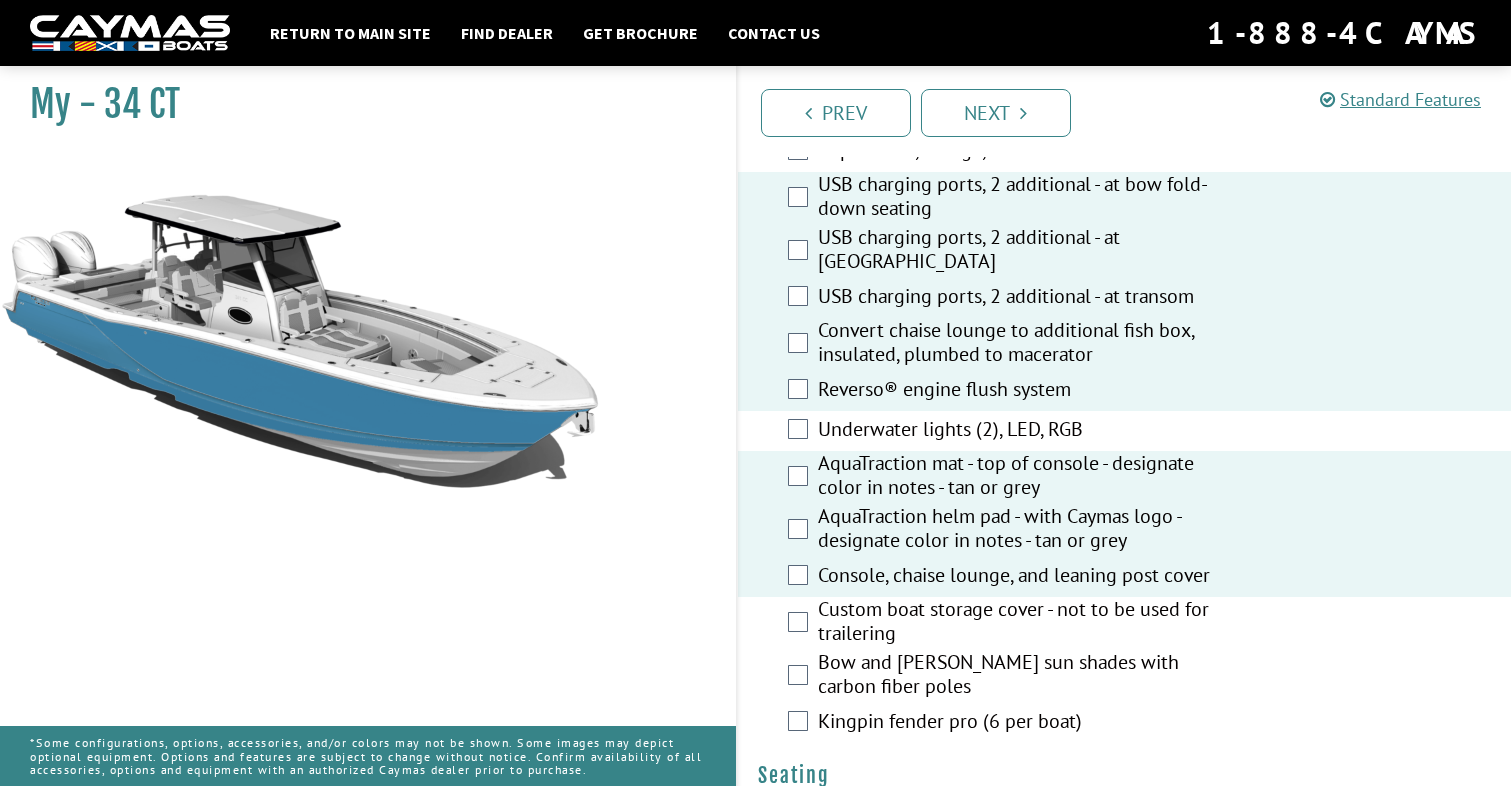 scroll, scrollTop: 1298, scrollLeft: 0, axis: vertical 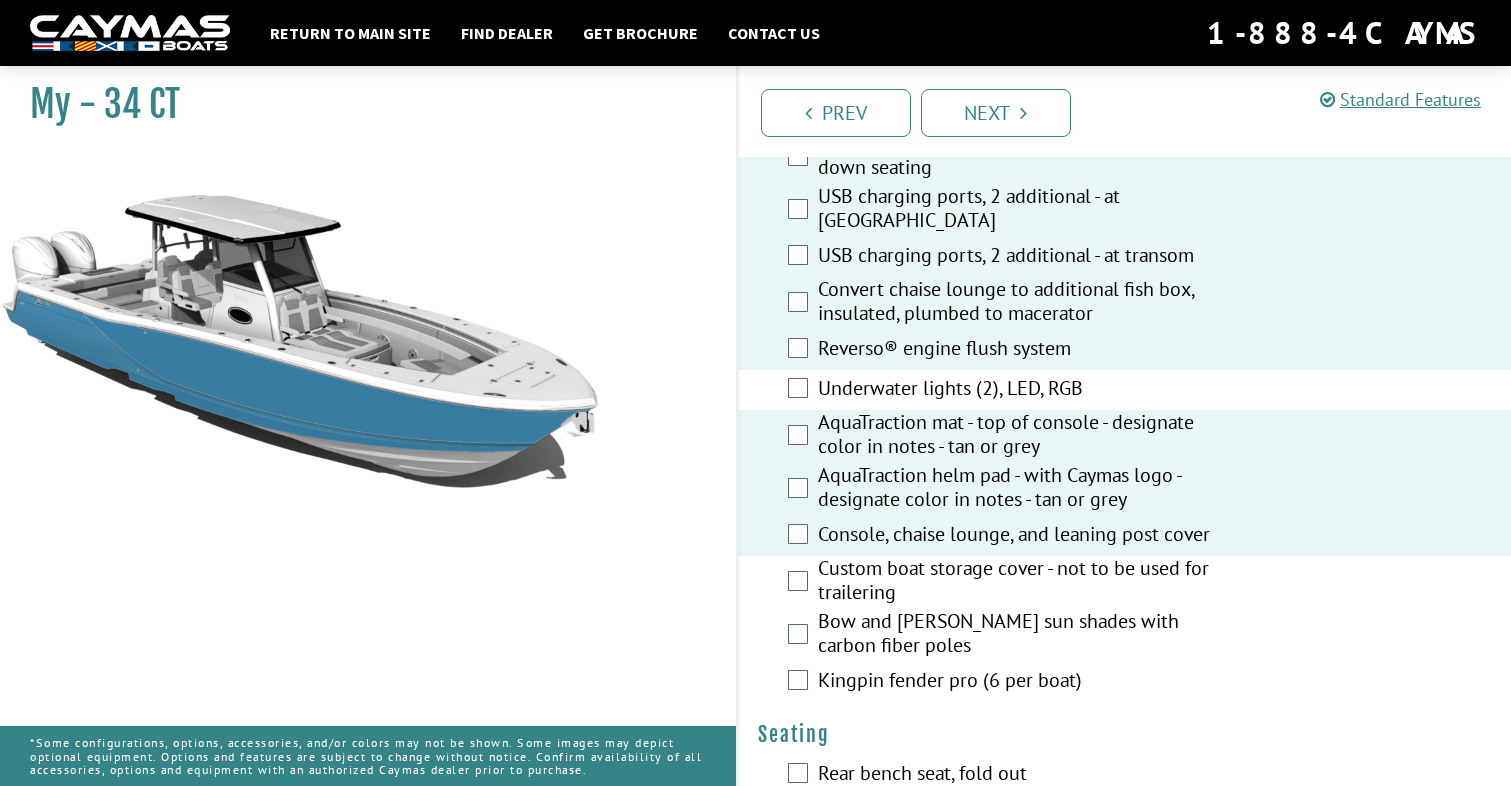 click on "Kingpin fender pro (6 per boat)" at bounding box center [1026, 682] 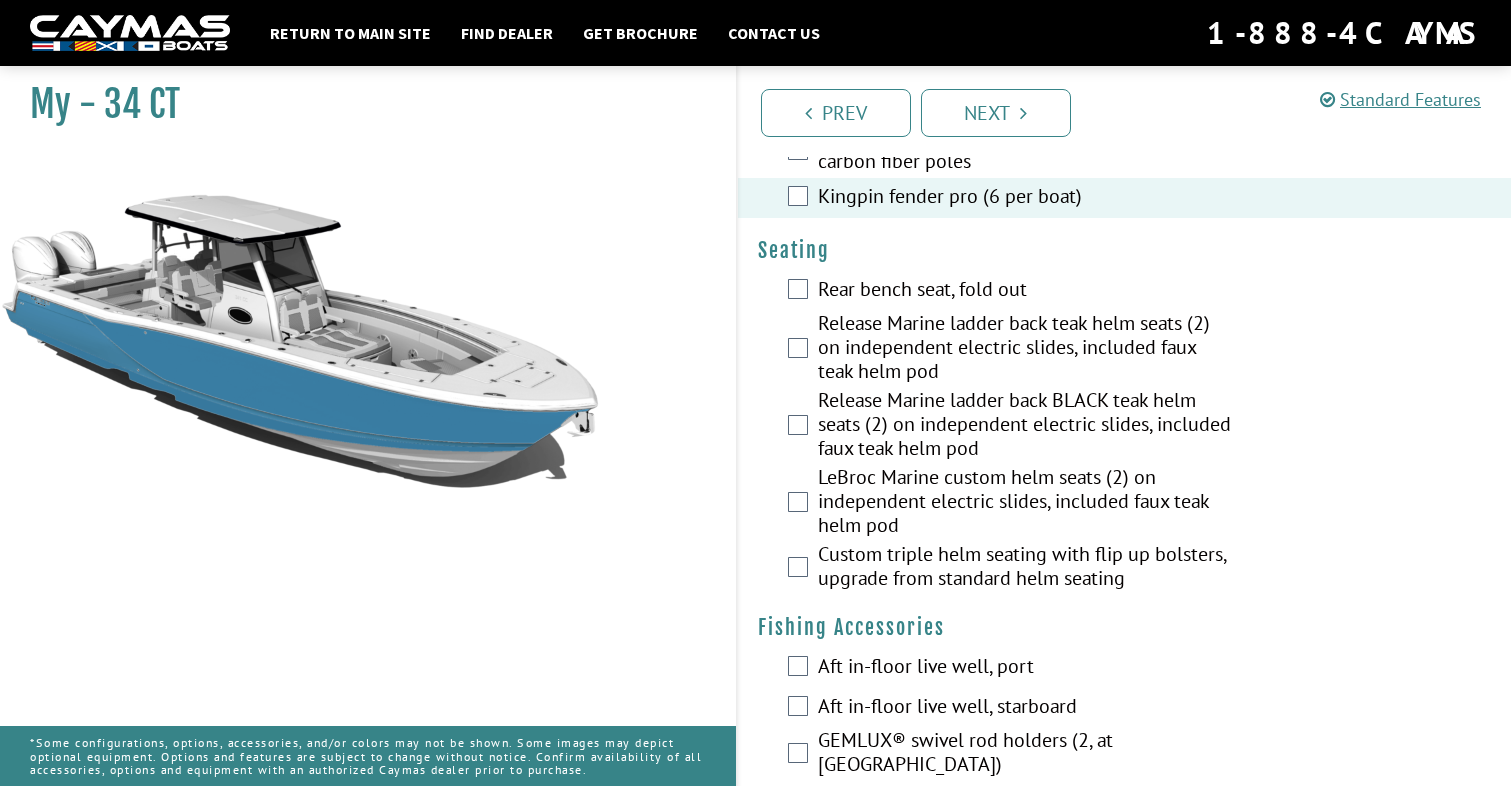 scroll, scrollTop: 1783, scrollLeft: 0, axis: vertical 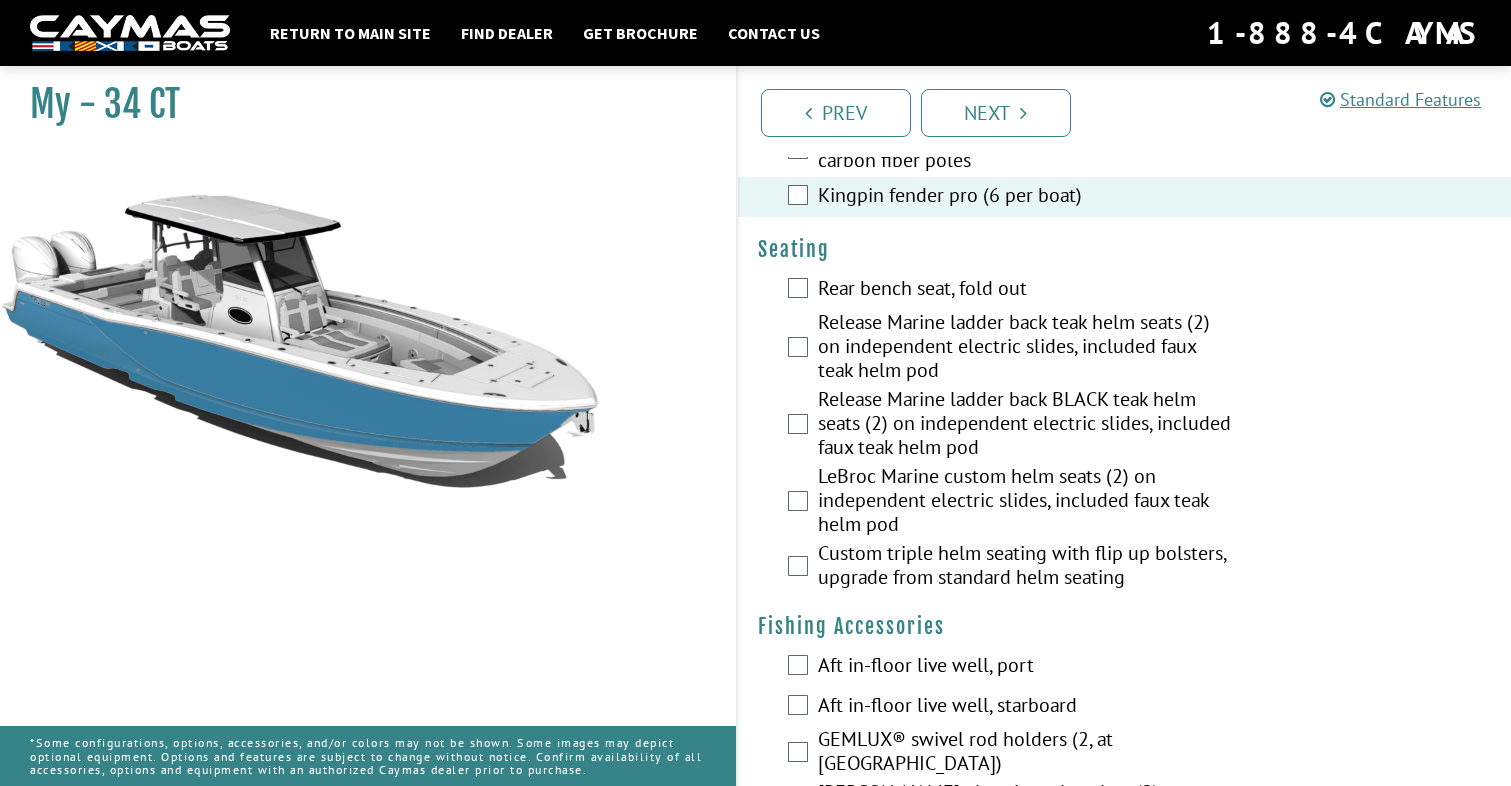 click on "LeBroc Marine custom helm seats (2) on independent electric slides, included faux teak helm pod" at bounding box center [1026, 502] 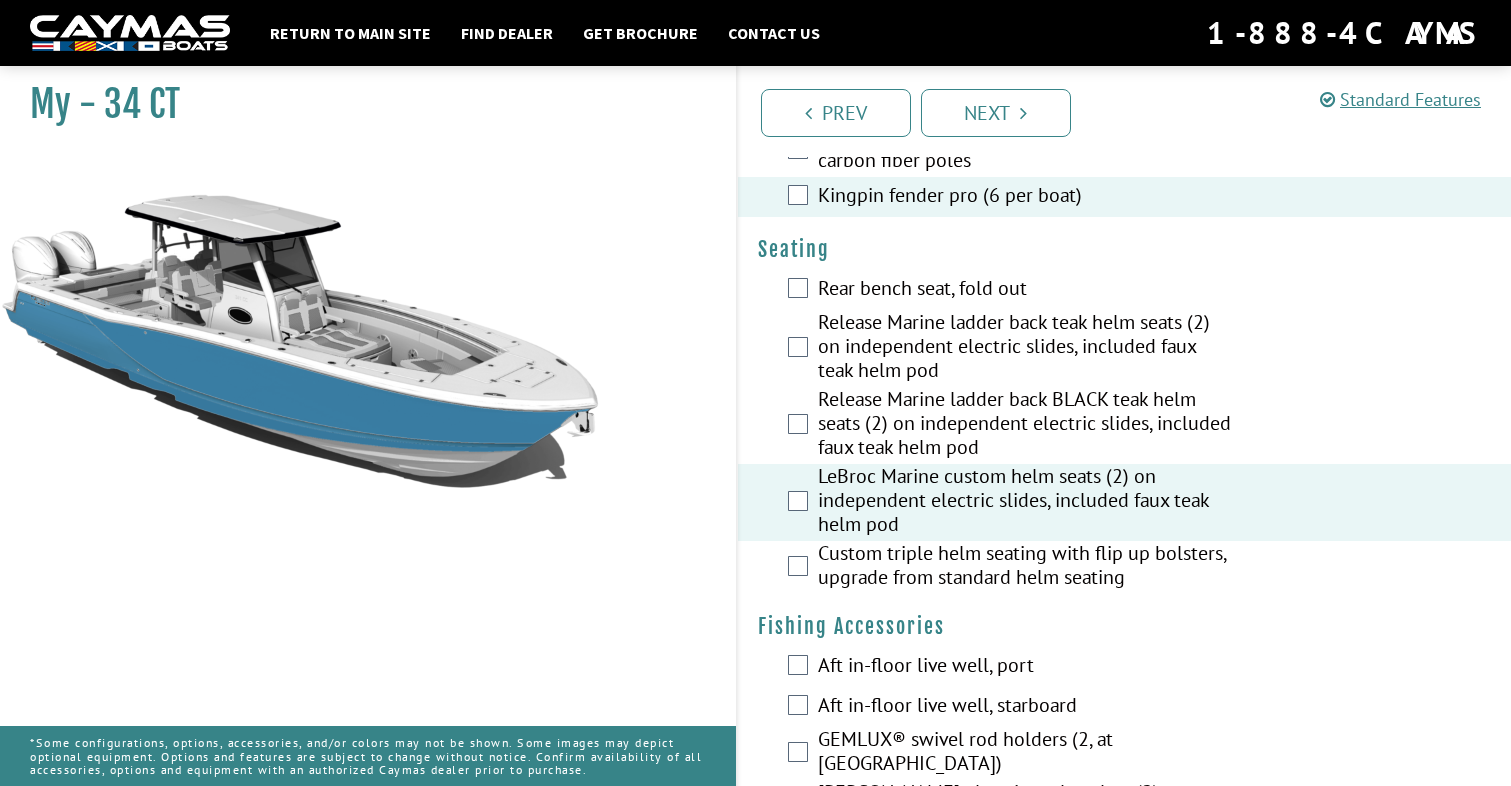 click on "Release Marine ladder back BLACK teak helm seats (2) on independent electric slides, included faux teak helm pod" at bounding box center [1026, 425] 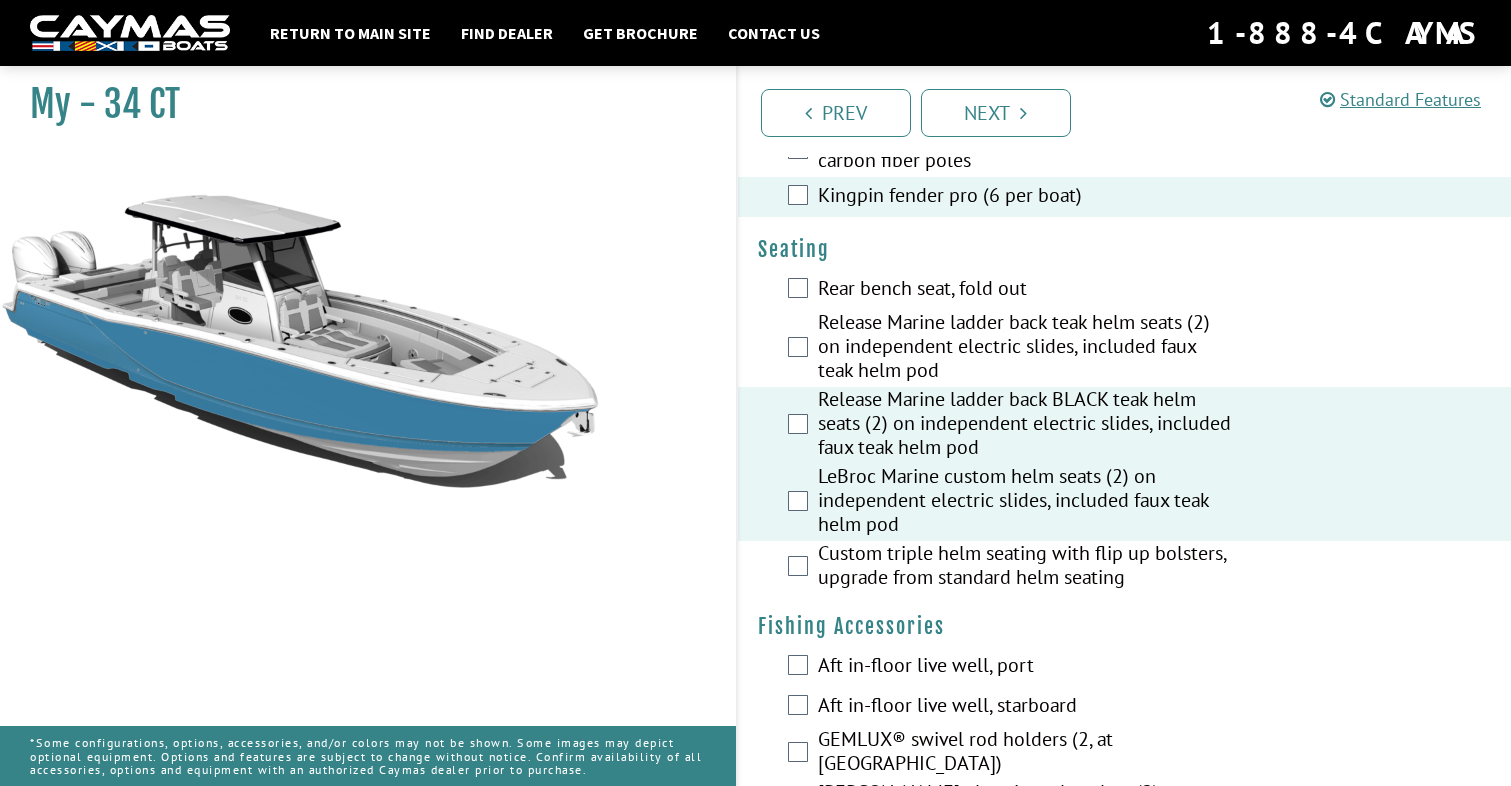 click on "Custom triple helm seating with flip up bolsters, upgrade from standard helm seating" at bounding box center [1026, 567] 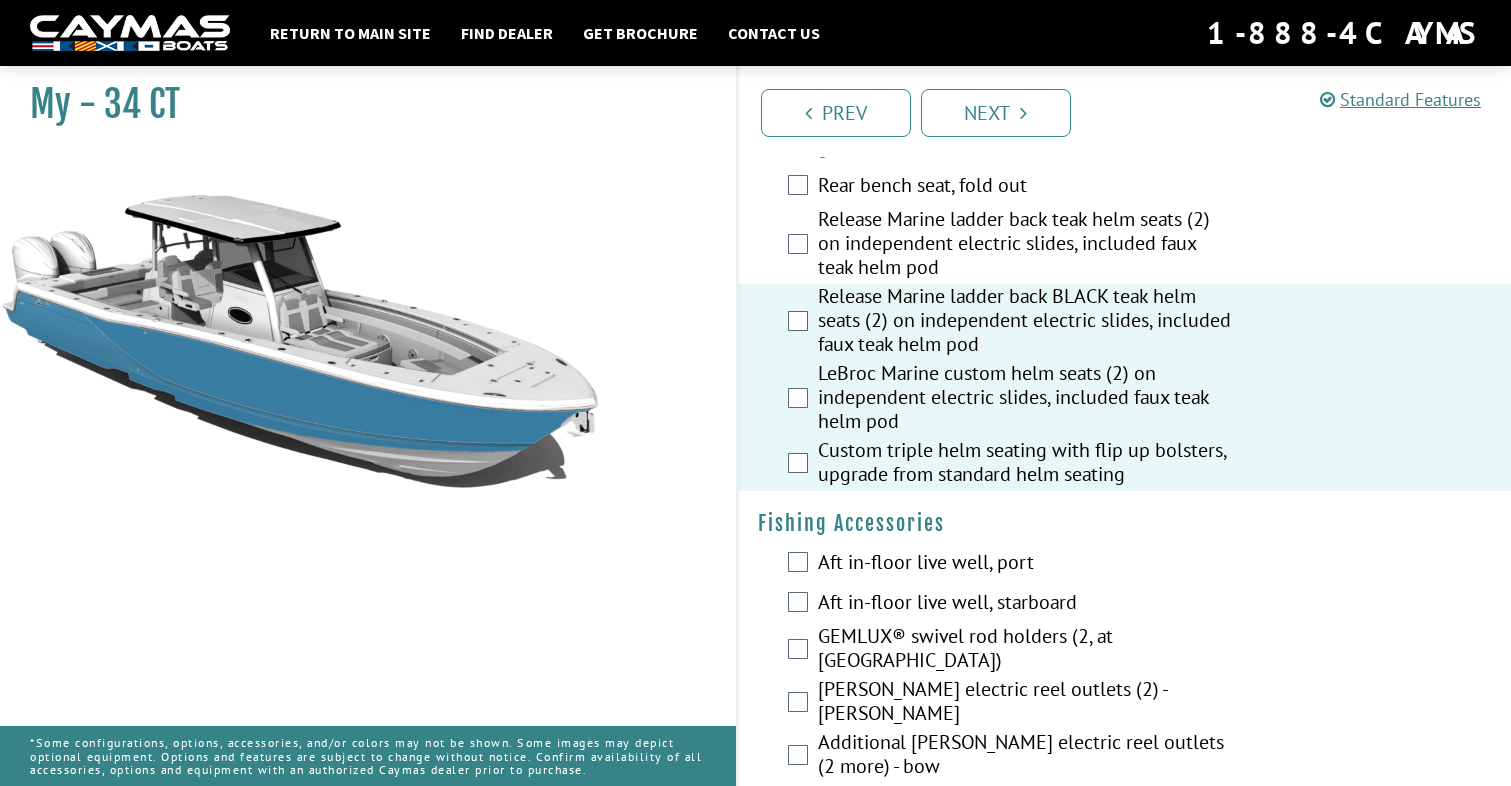 scroll, scrollTop: 1902, scrollLeft: 0, axis: vertical 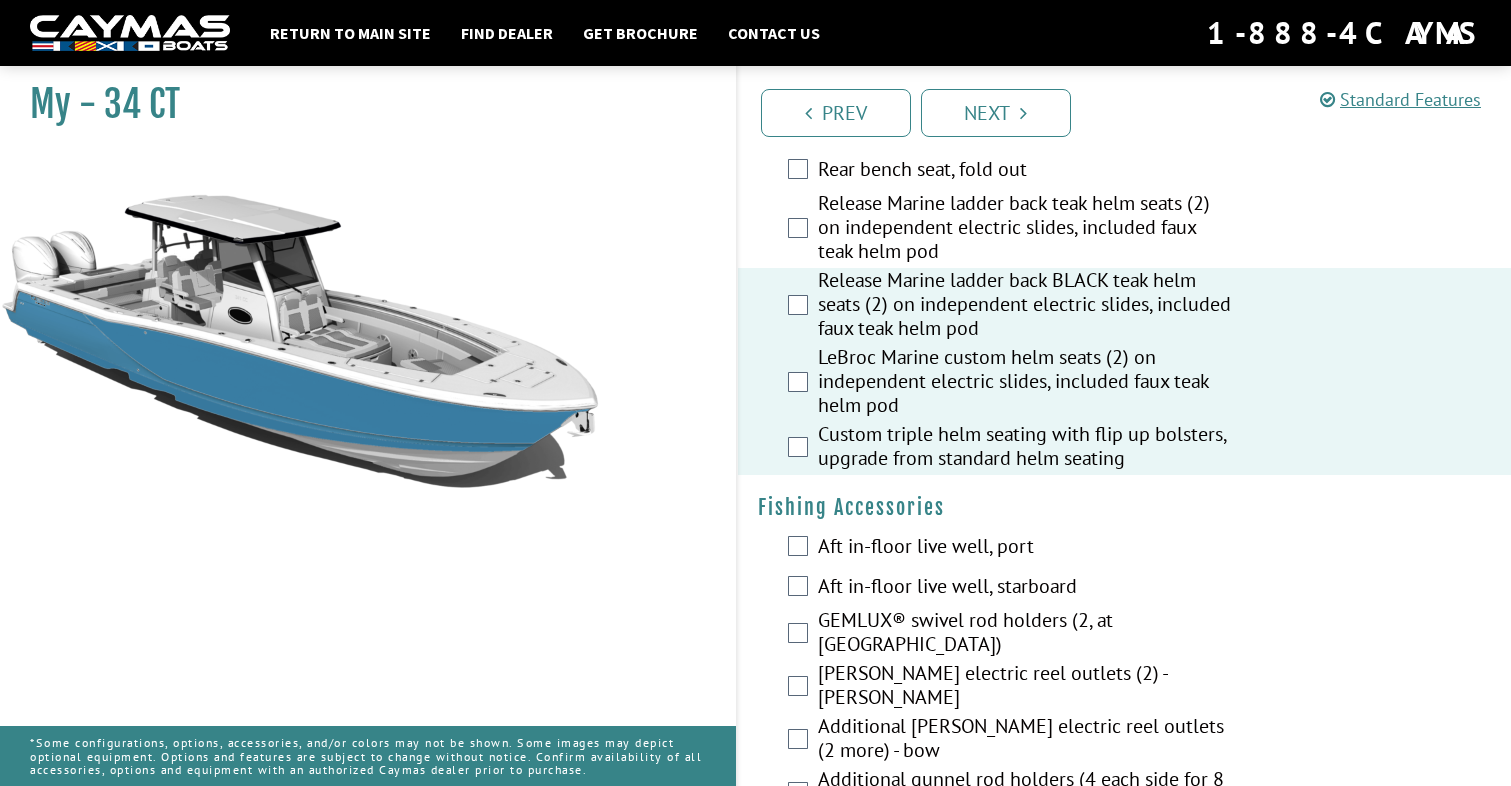 click on "Aft in-floor live well, port" at bounding box center (1026, 548) 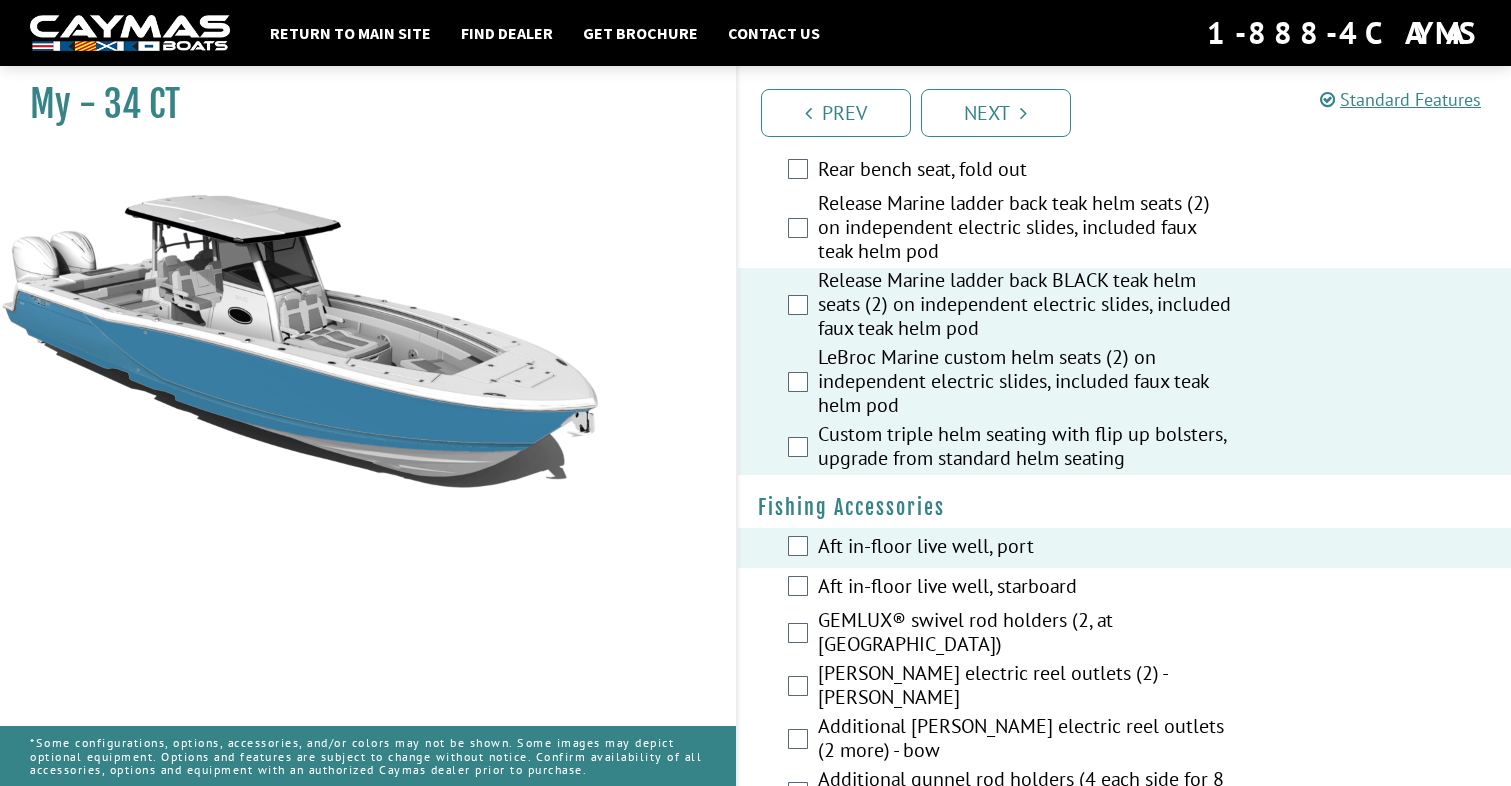 click on "Aft in-floor live well, starboard" at bounding box center [1026, 588] 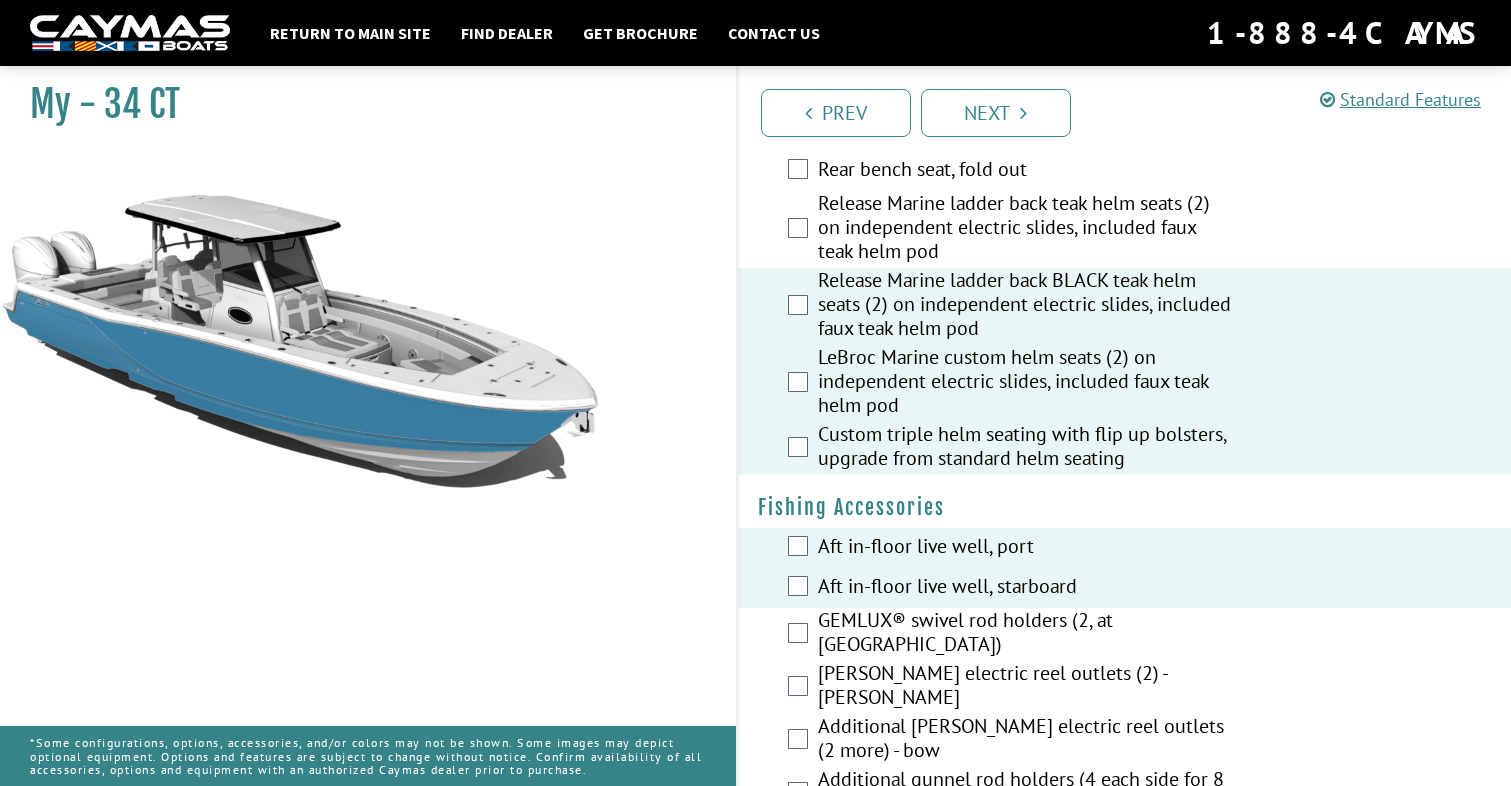 click on "GEMLUX® swivel rod holders (2, at [GEOGRAPHIC_DATA])" at bounding box center [1026, 634] 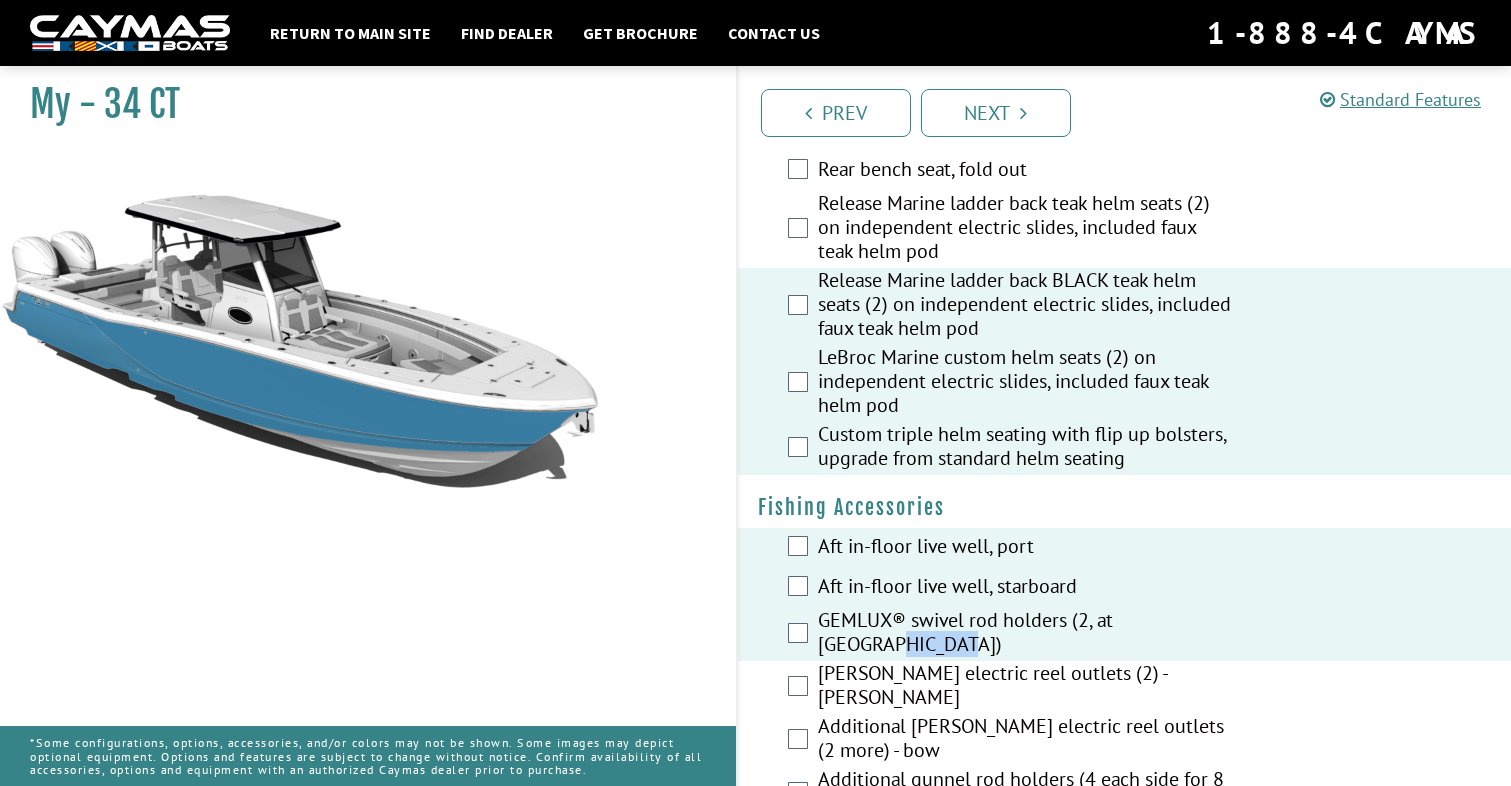 click on "GEMLUX® swivel rod holders (2, at [GEOGRAPHIC_DATA])" at bounding box center (1026, 634) 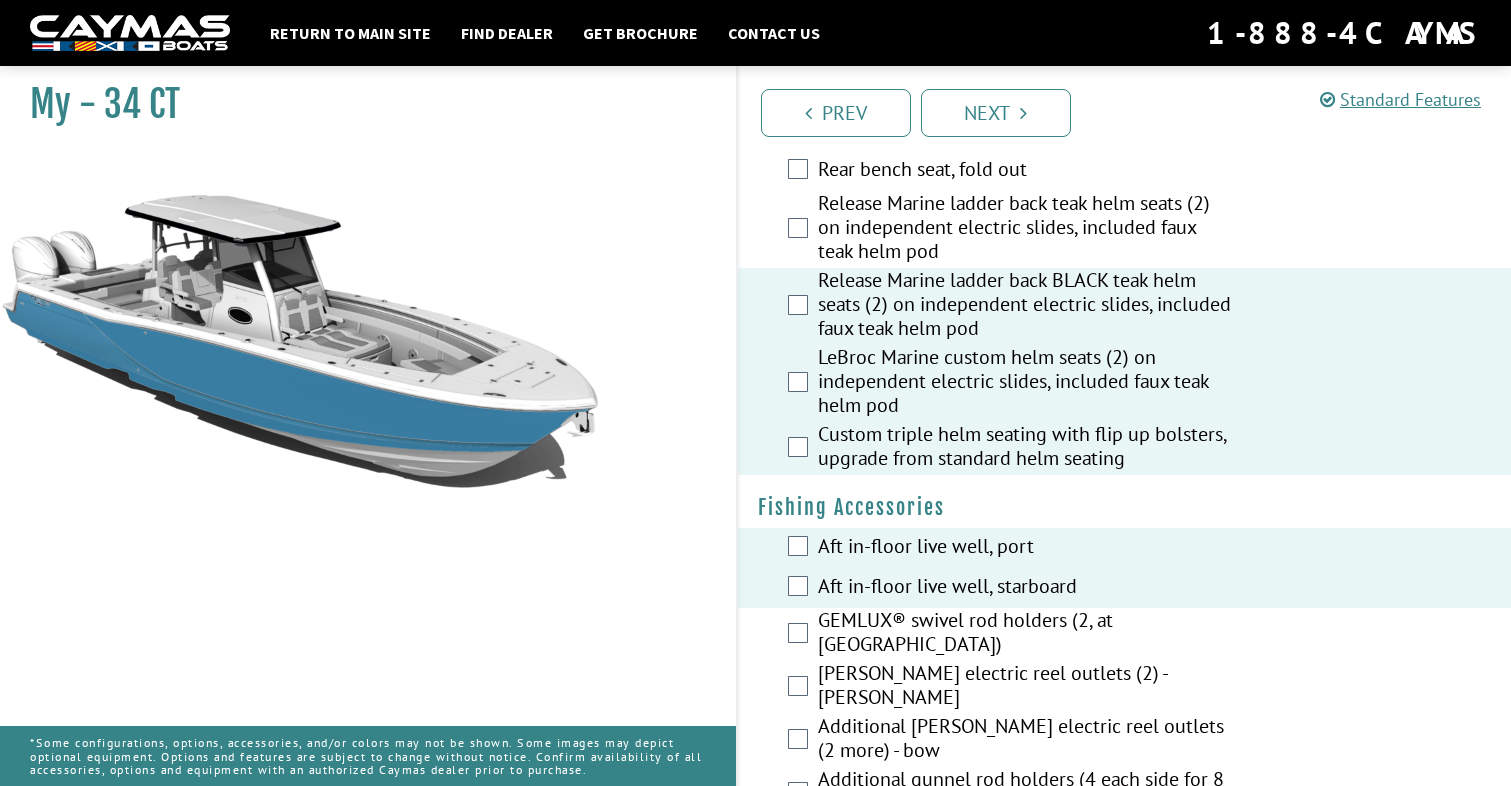 click on "GEMLUX® swivel rod holders (2, at [GEOGRAPHIC_DATA])" at bounding box center [1026, 634] 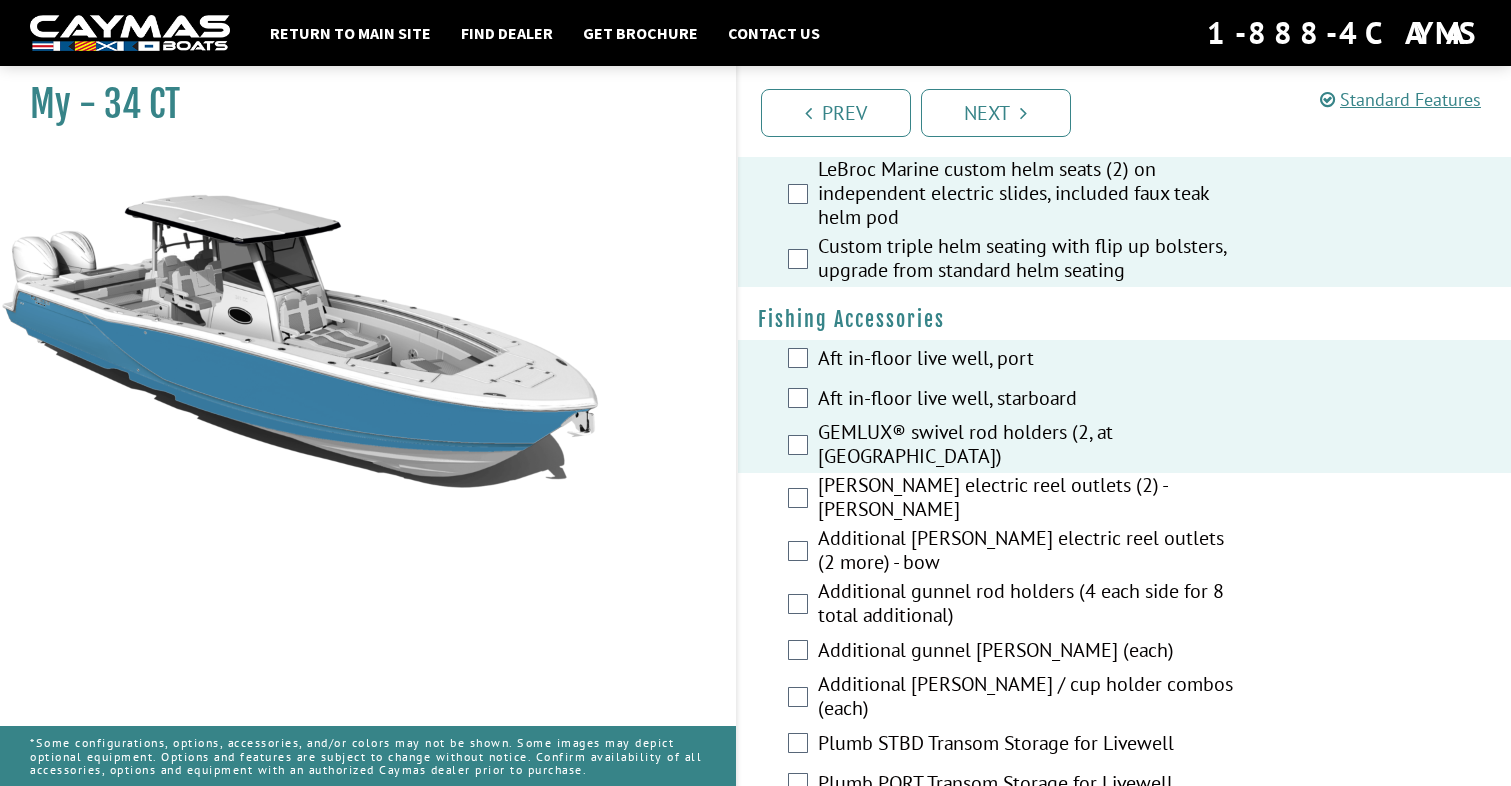 scroll, scrollTop: 2091, scrollLeft: 0, axis: vertical 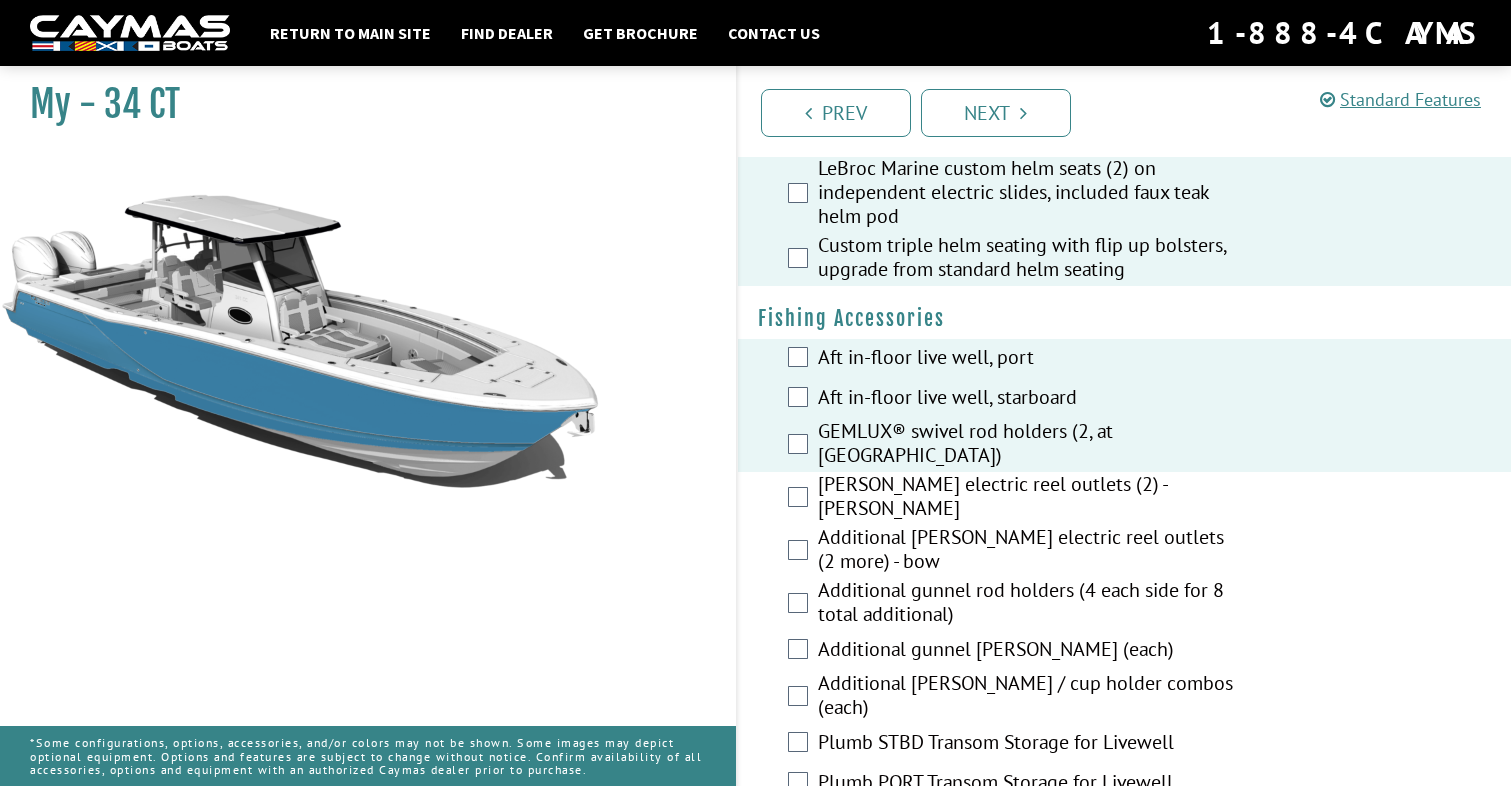 click on "Additional gunnel rod holders (4 each side for 8 total additional)" at bounding box center [1026, 604] 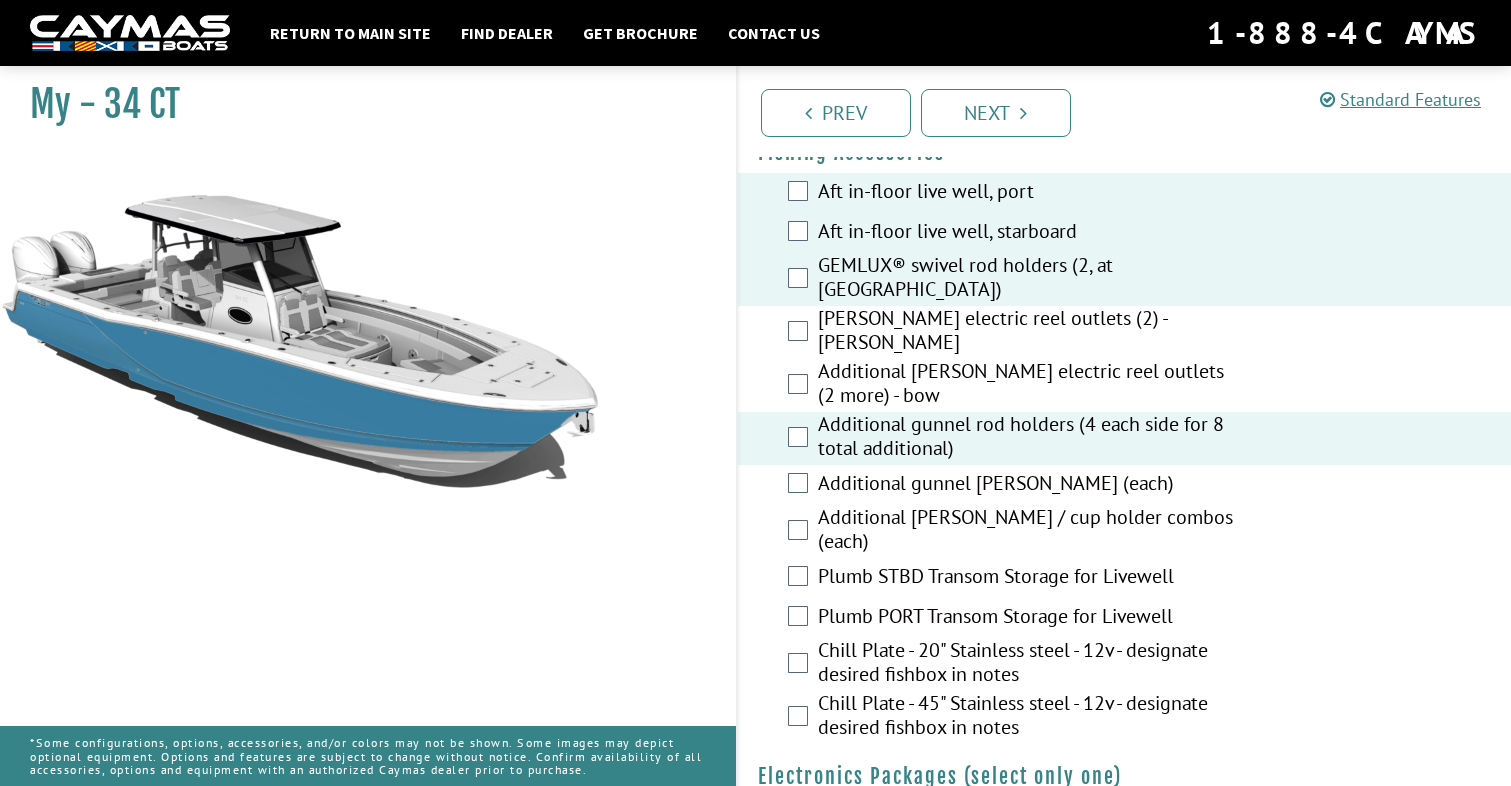 scroll, scrollTop: 2266, scrollLeft: 0, axis: vertical 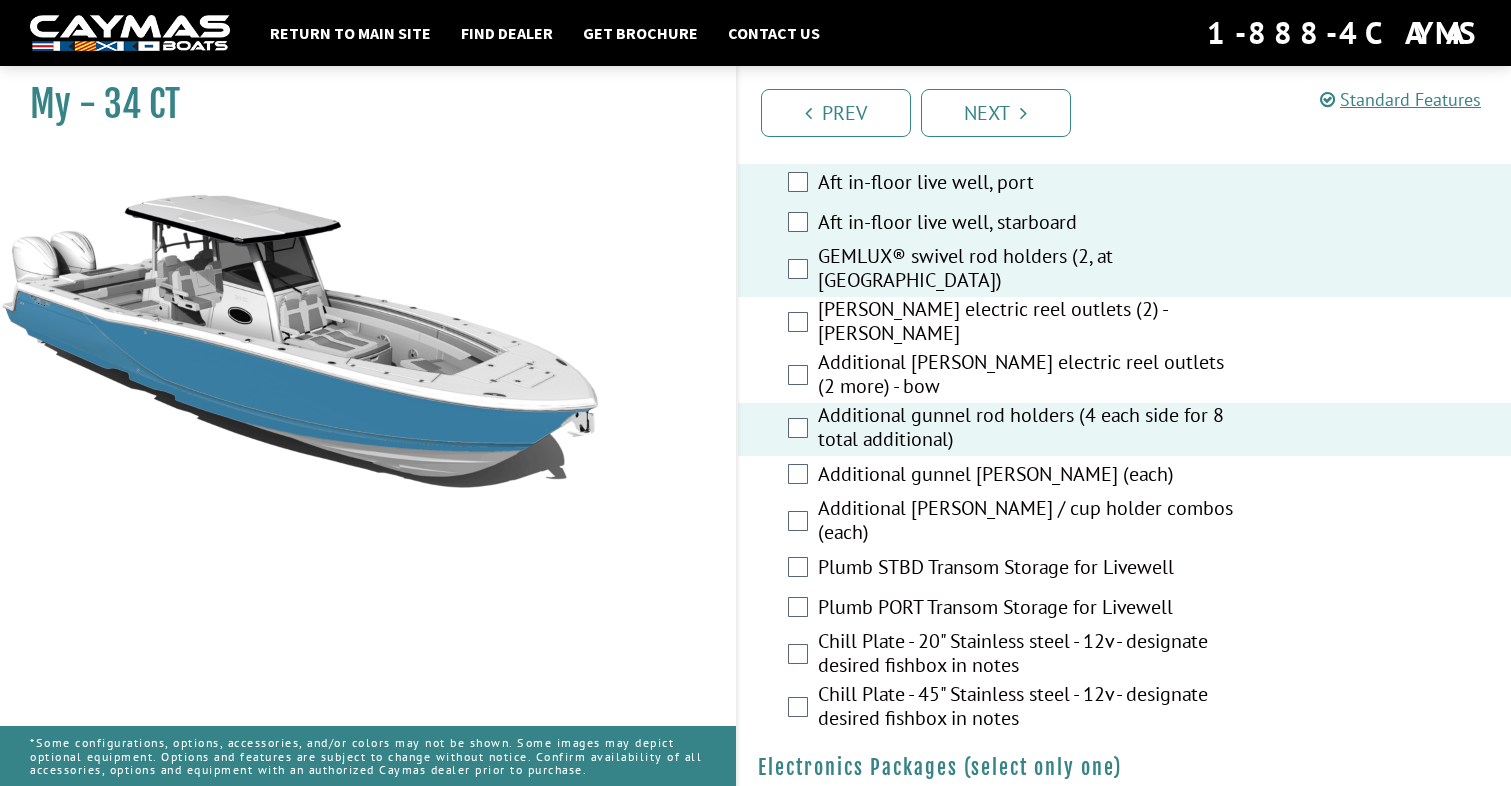 click on "Chill Plate - 45" Stainless steel - 12v - designate desired fishbox in notes" at bounding box center [1026, 708] 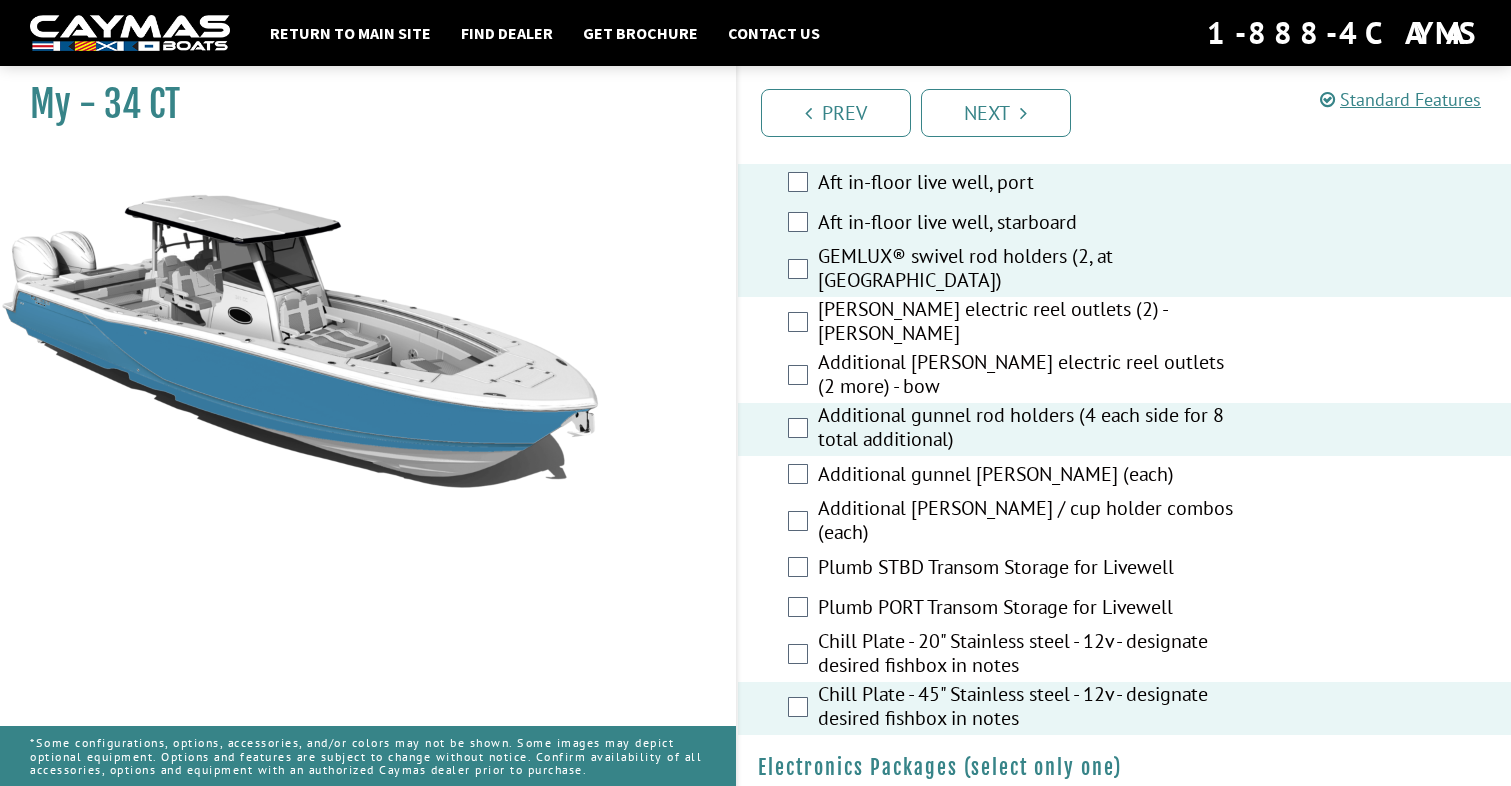 click on "Chill Plate - 20" Stainless steel - 12v - designate desired fishbox in notes" at bounding box center (1026, 655) 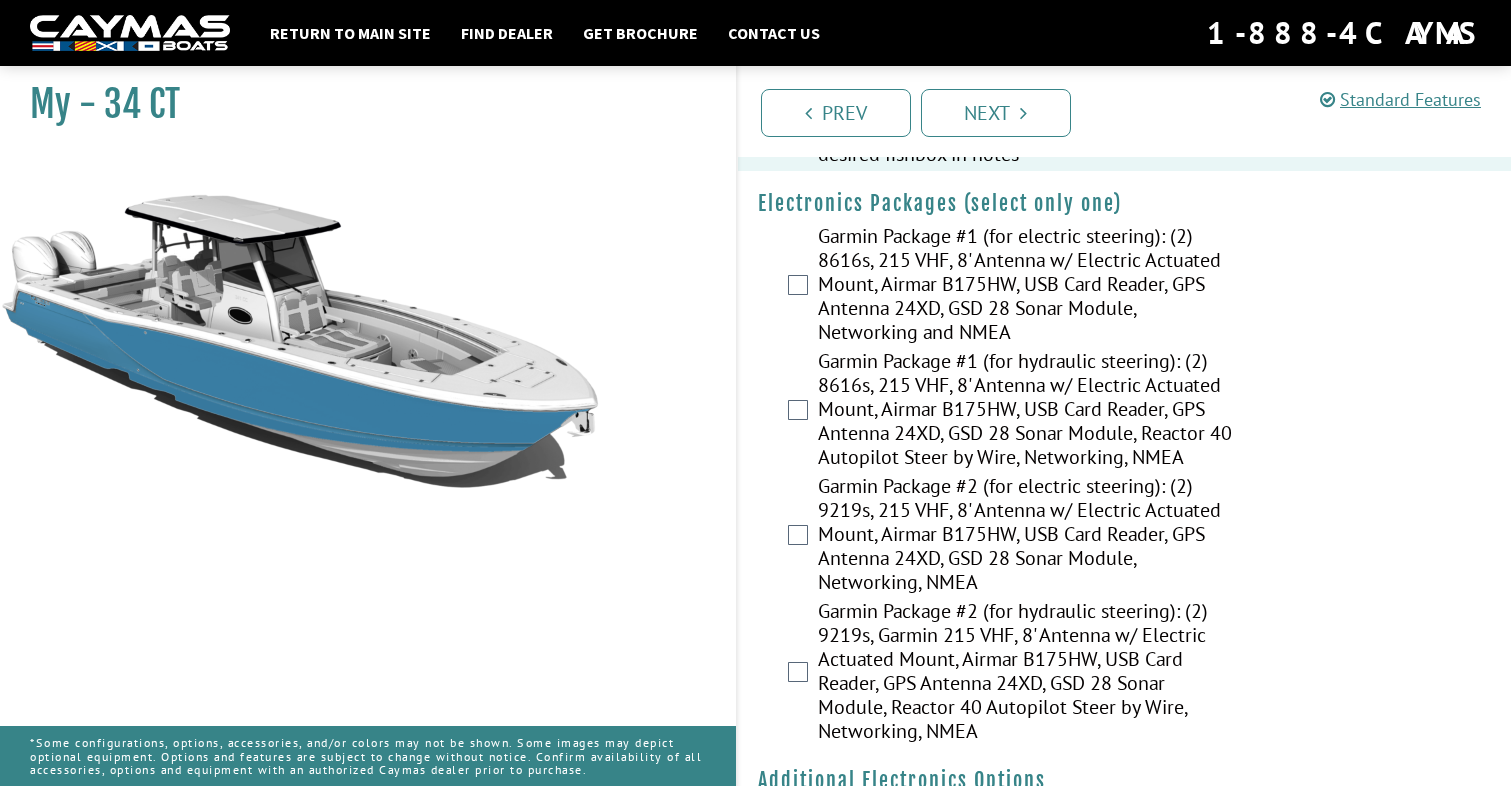 scroll, scrollTop: 2827, scrollLeft: 0, axis: vertical 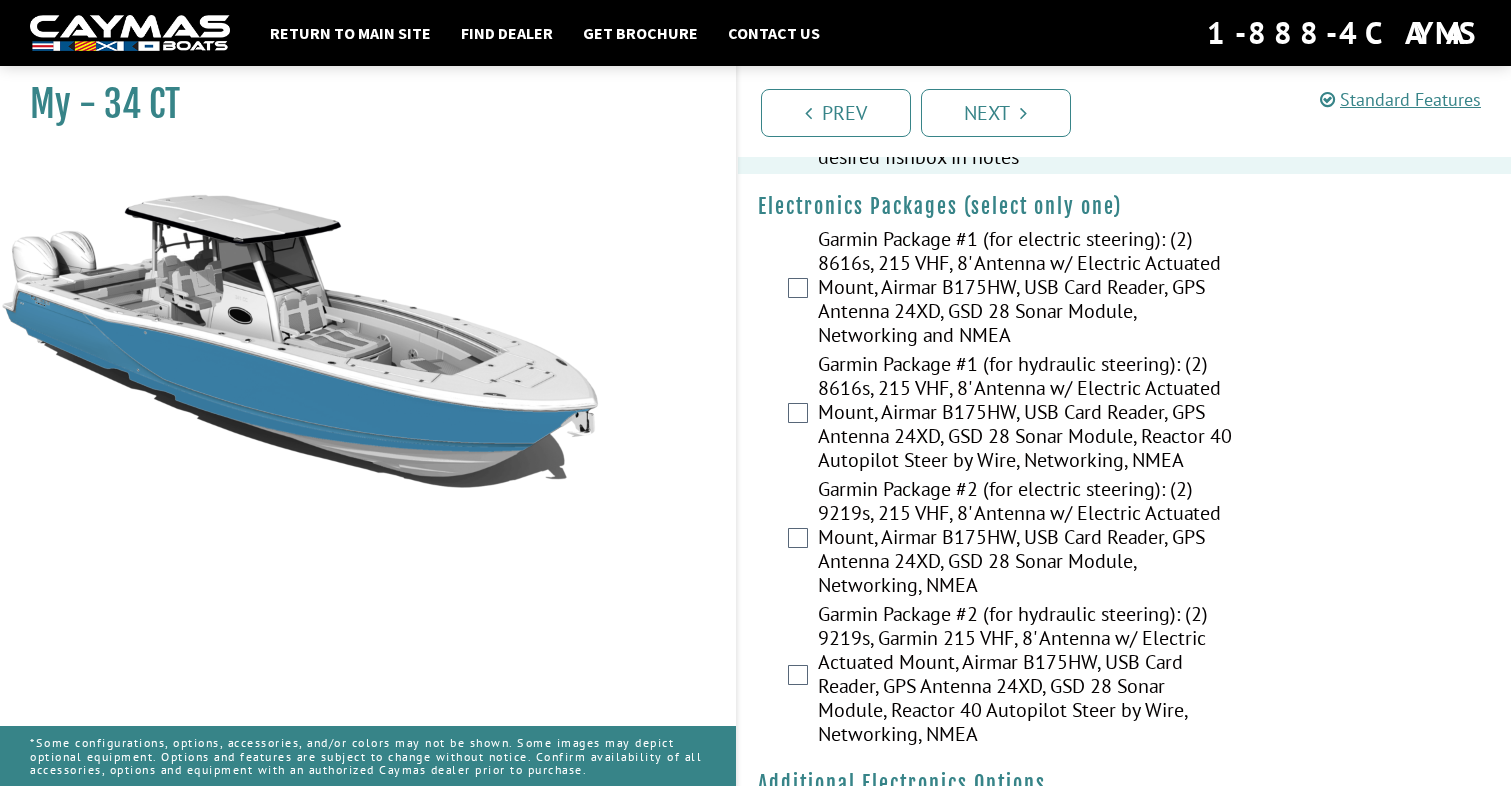 click on "Garmin Package #2 (for electric steering): (2) 9219s, 215 VHF, 8' Antenna w/ Electric Actuated Mount, Airmar B175HW, USB Card Reader, GPS Antenna 24XD, GSD 28 Sonar Module, Networking, NMEA" at bounding box center (1026, 539) 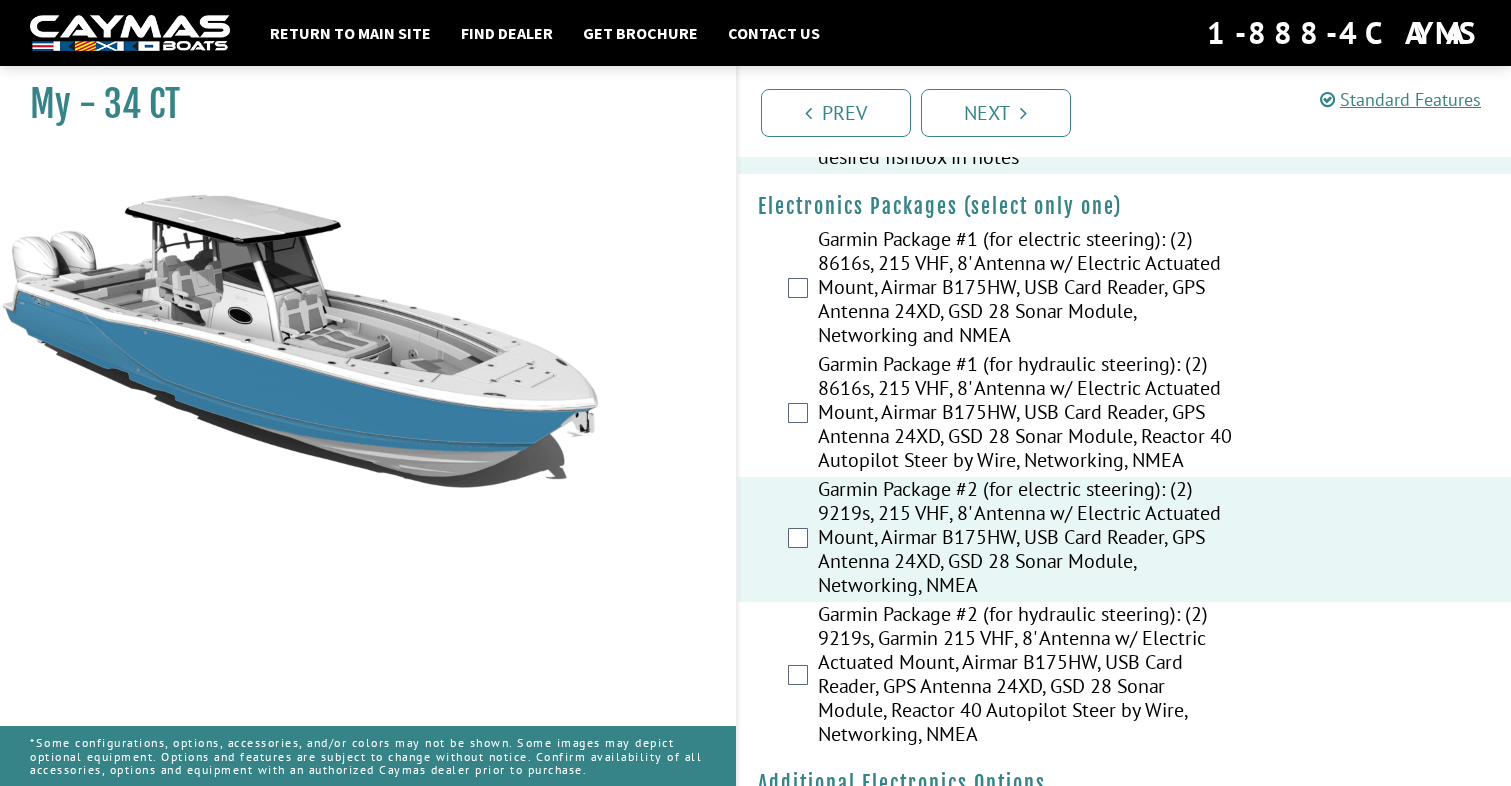 click on "Garmin Package #2 (for electric steering): (2) 9219s, 215 VHF, 8' Antenna w/ Electric Actuated Mount, Airmar B175HW, USB Card Reader, GPS Antenna 24XD, GSD 28 Sonar Module, Networking, NMEA" at bounding box center (1026, 539) 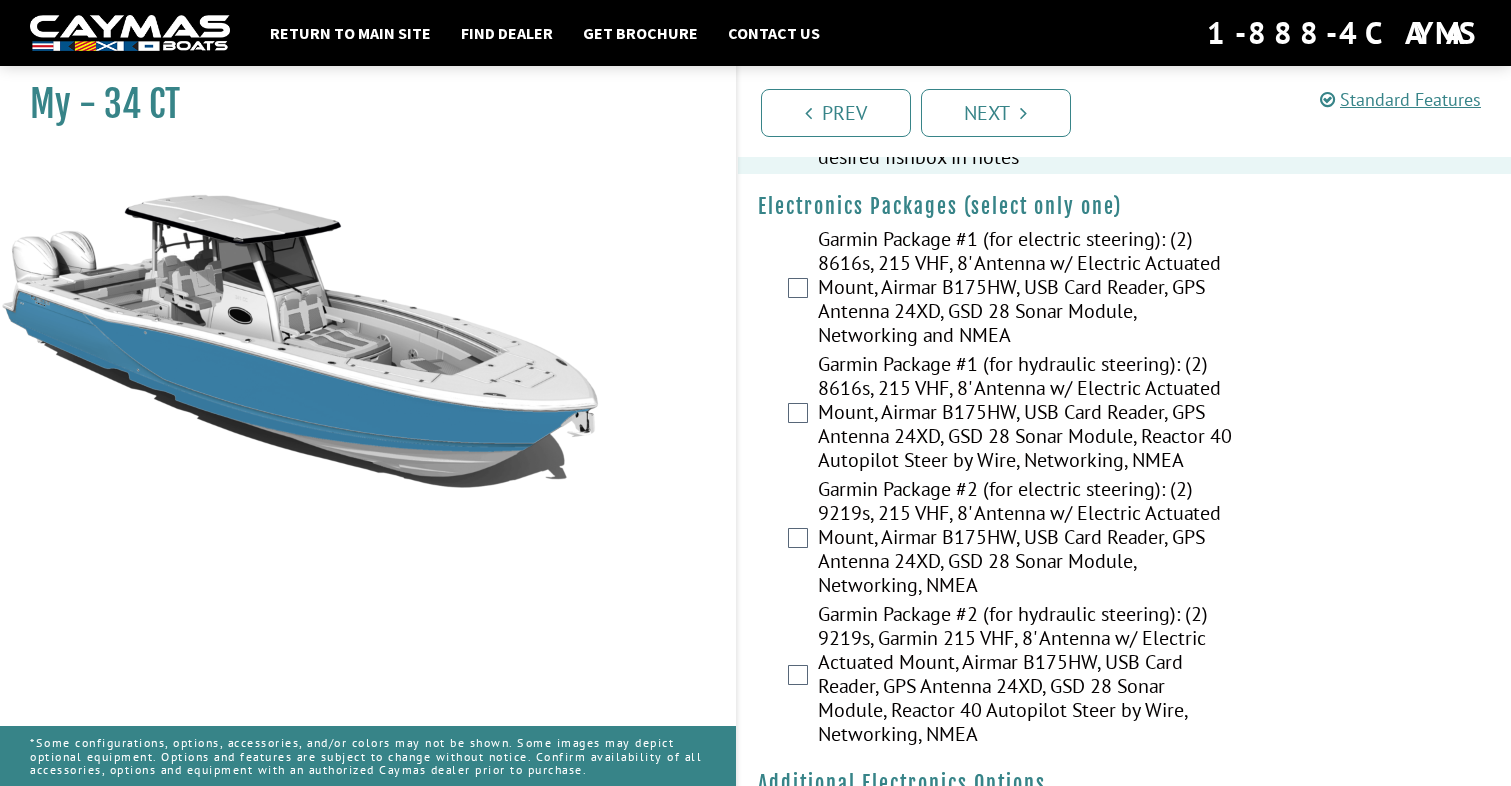 click on "Garmin Package #2 (for hydraulic steering): (2) 9219s, Garmin 215 VHF, 8' Antenna w/ Electric Actuated Mount, Airmar B175HW, USB Card Reader, GPS Antenna 24XD, GSD 28 Sonar Module, Reactor 40 Autopilot Steer by Wire, Networking, NMEA" at bounding box center (1026, 676) 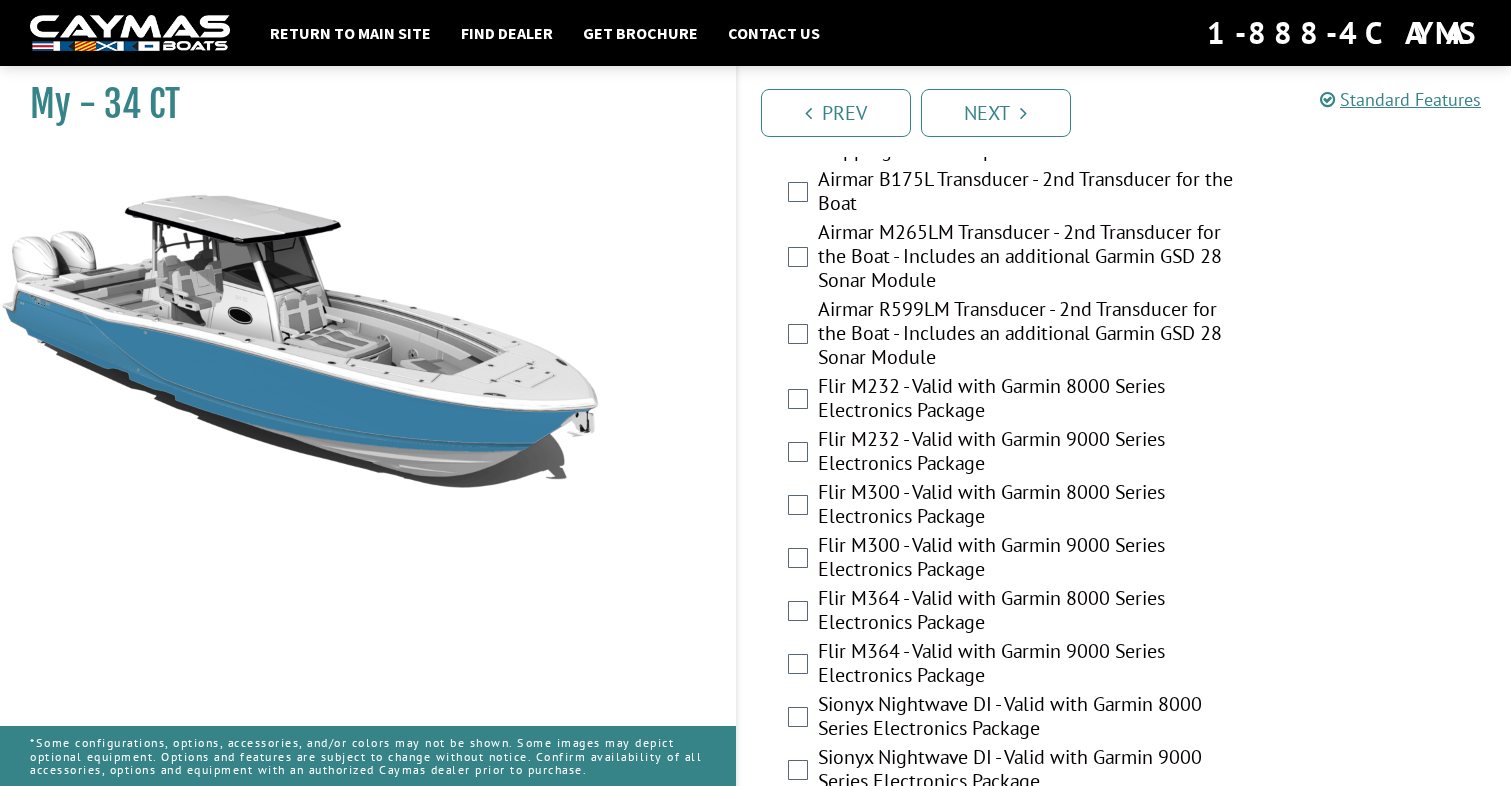 scroll, scrollTop: 3885, scrollLeft: 0, axis: vertical 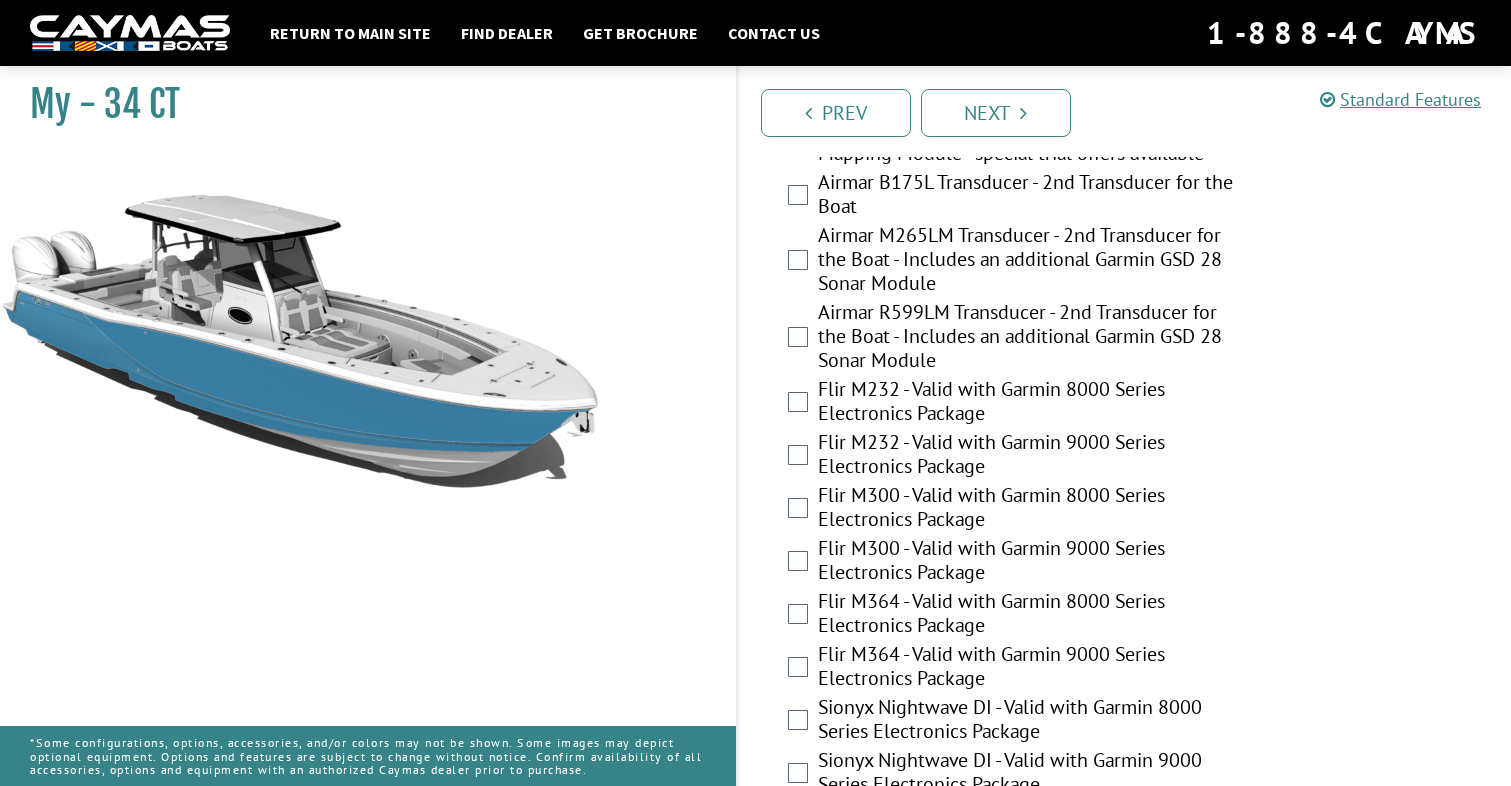 click on "Flir M364 - Valid with Garmin 9000 Series Electronics Package" at bounding box center (1026, 668) 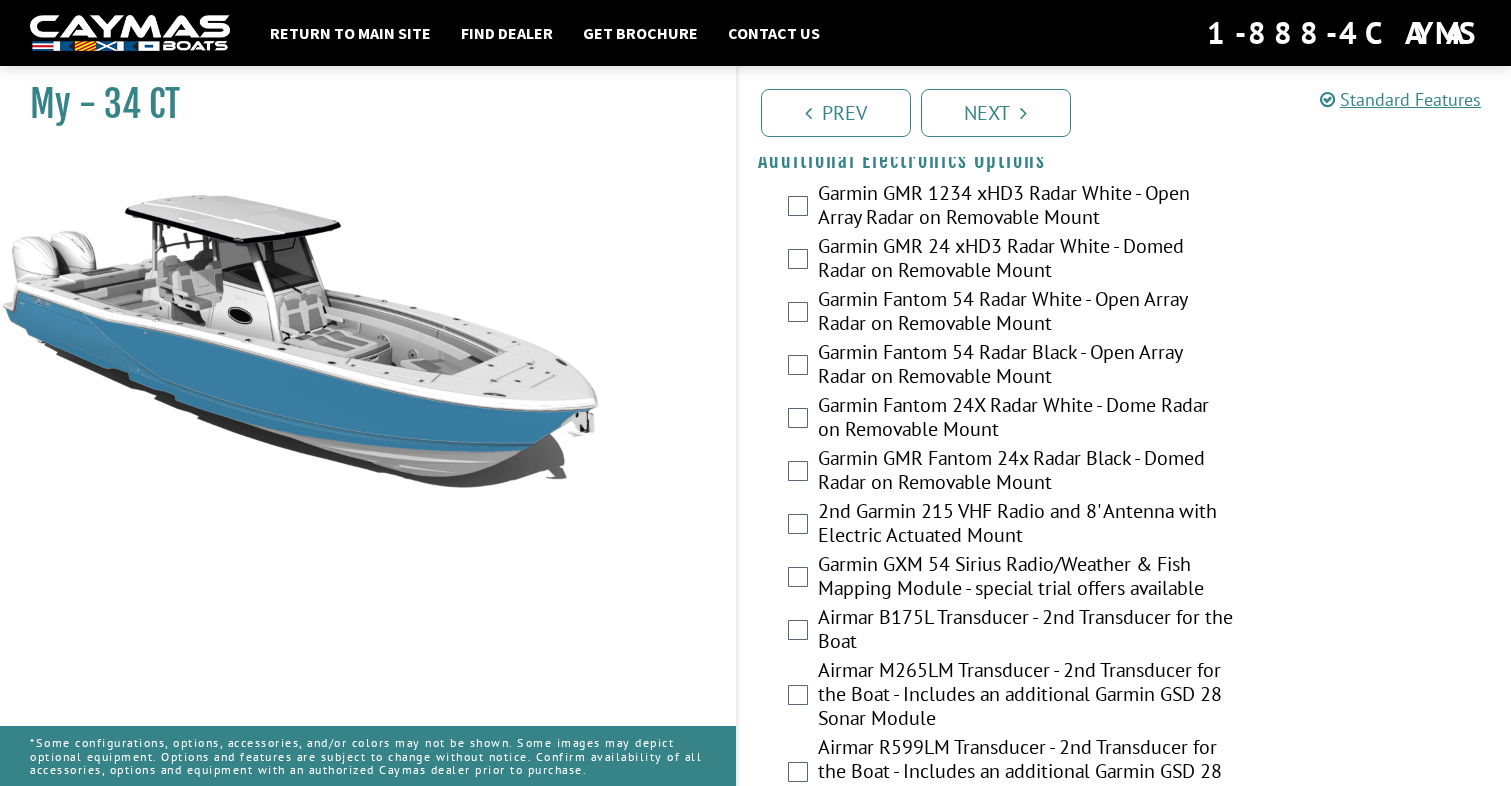 scroll, scrollTop: 3425, scrollLeft: 0, axis: vertical 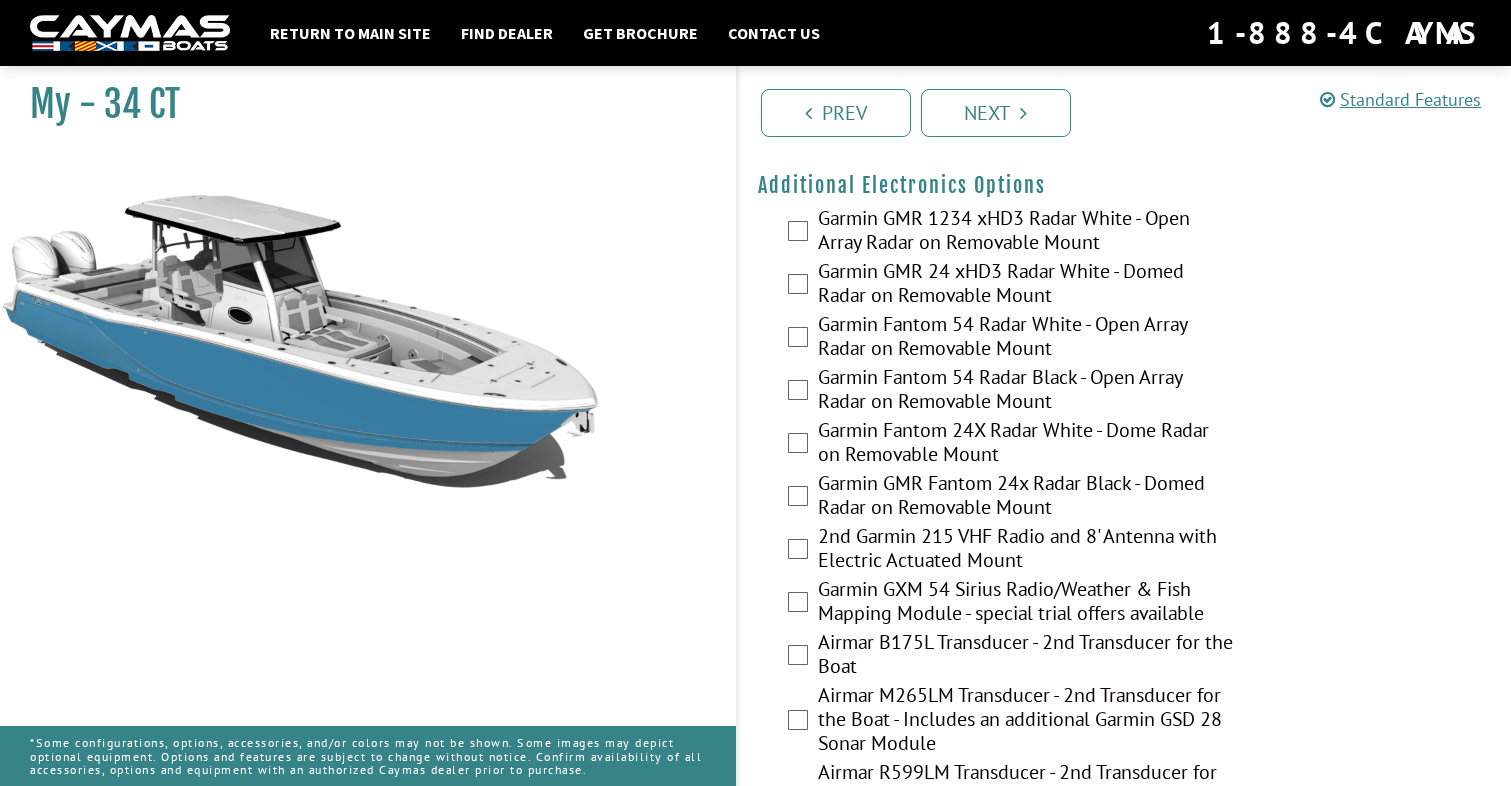 click on "Garmin GMR Fantom 24x Radar Black - Domed Radar on Removable Mount" at bounding box center [1026, 497] 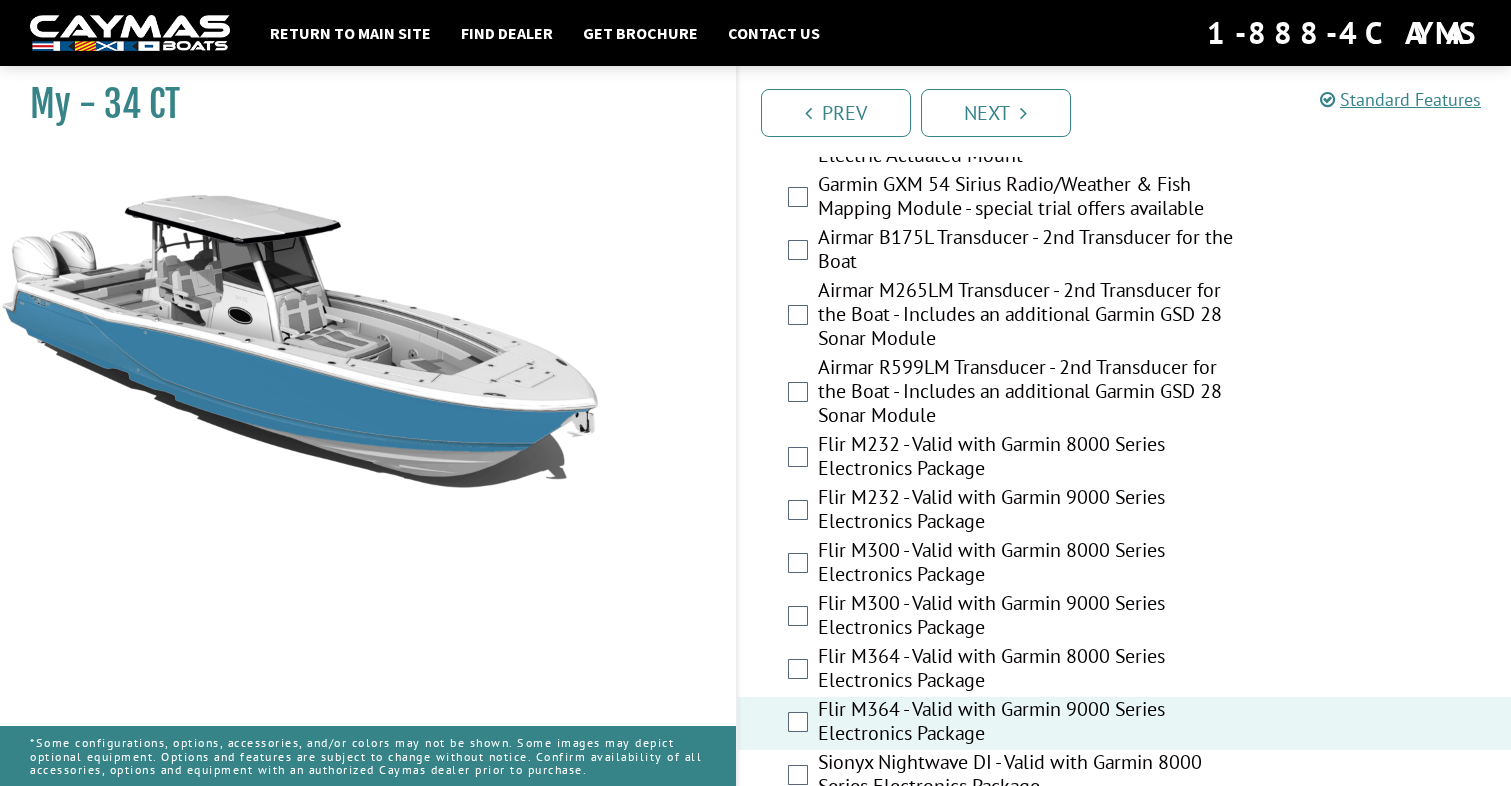scroll, scrollTop: 3832, scrollLeft: 0, axis: vertical 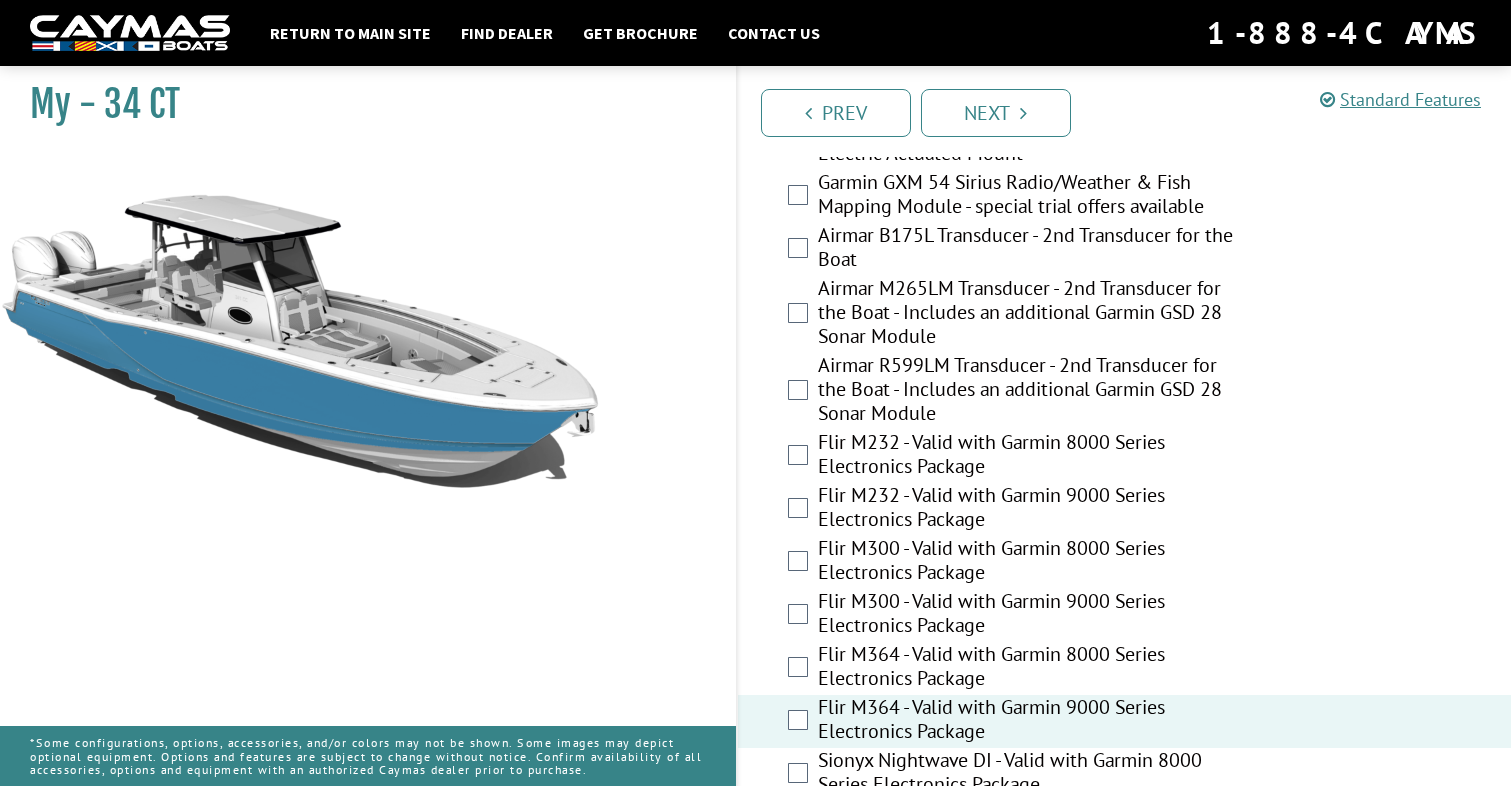 click on "Airmar R599LM Transducer - 2nd Transducer for the Boat - Includes an additional Garmin GSD 28 Sonar Module" at bounding box center (1026, 391) 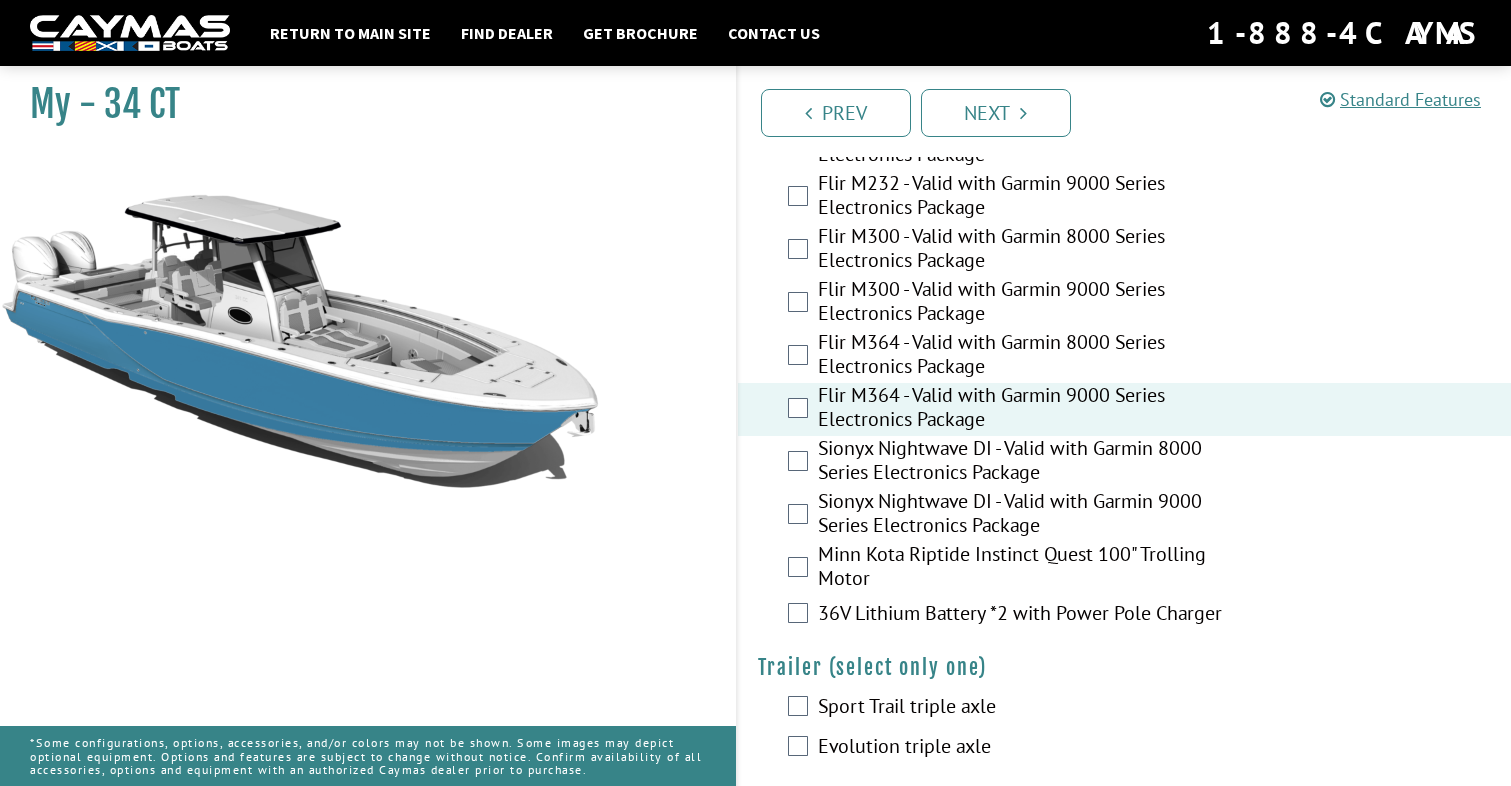 scroll, scrollTop: 4146, scrollLeft: 0, axis: vertical 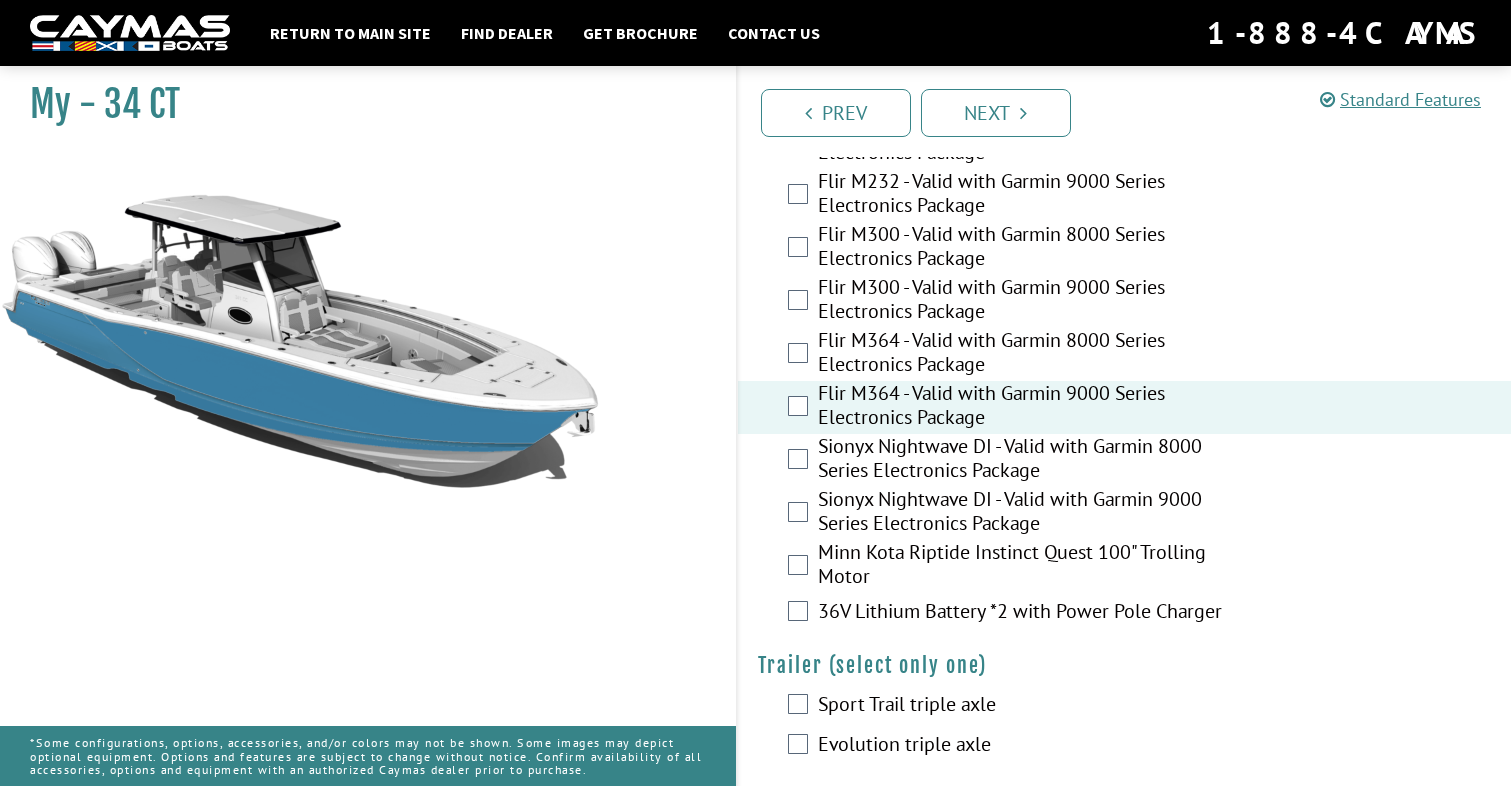 click on "Minn Kota Riptide Instinct Quest 100" Trolling Motor" at bounding box center [1026, 566] 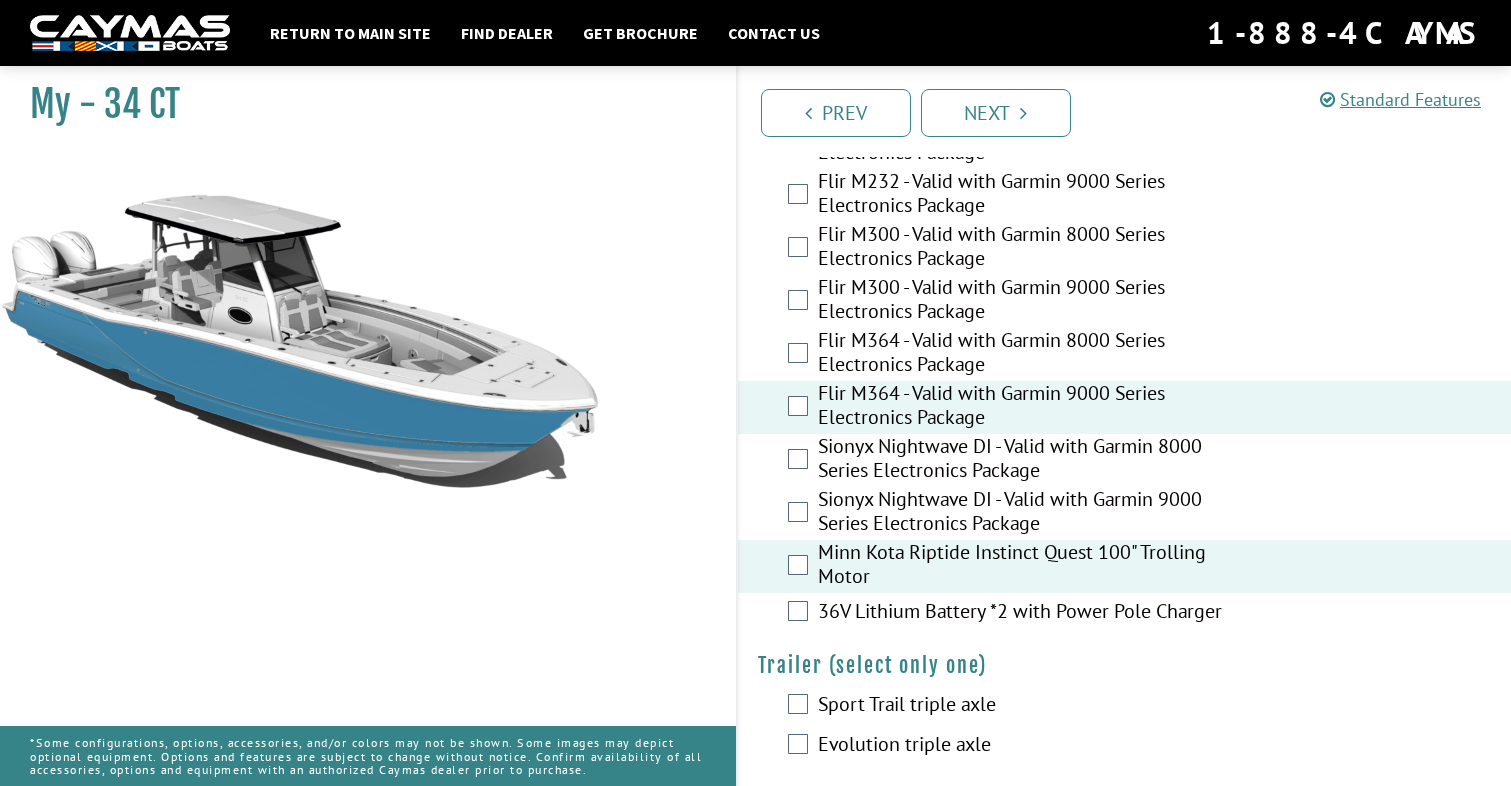 scroll, scrollTop: 4153, scrollLeft: 0, axis: vertical 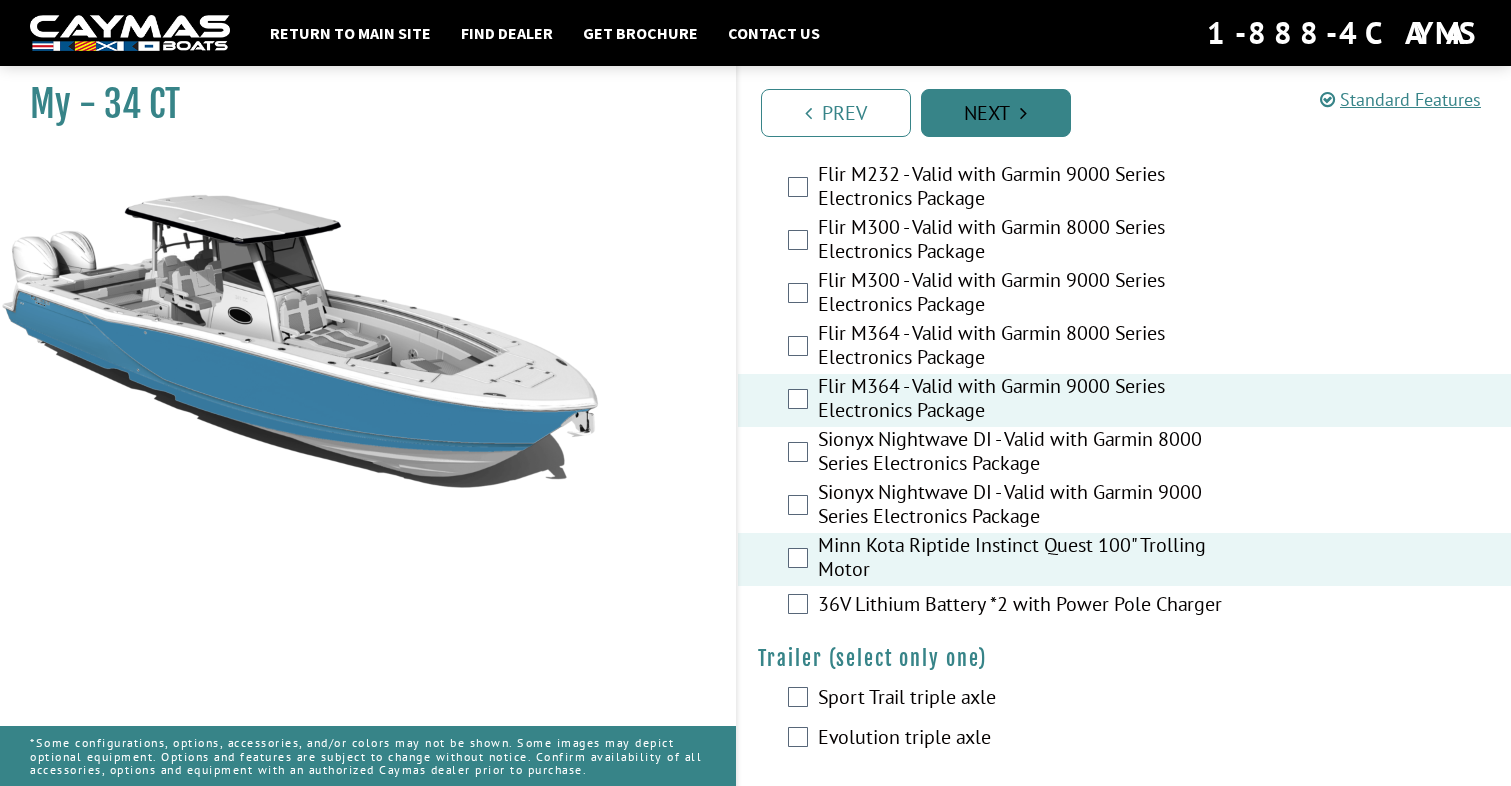 click on "Next" at bounding box center [996, 113] 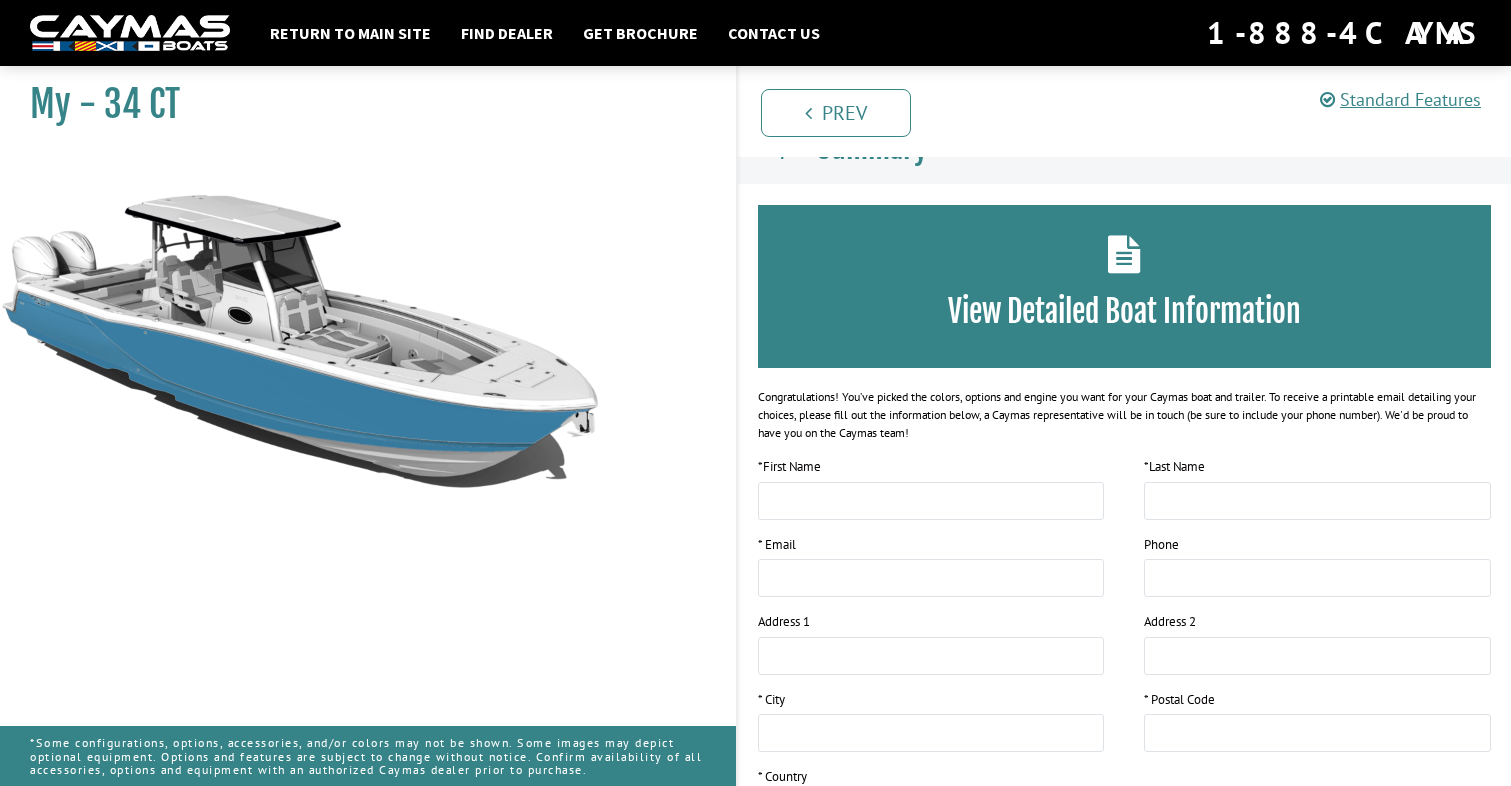 scroll, scrollTop: 0, scrollLeft: 0, axis: both 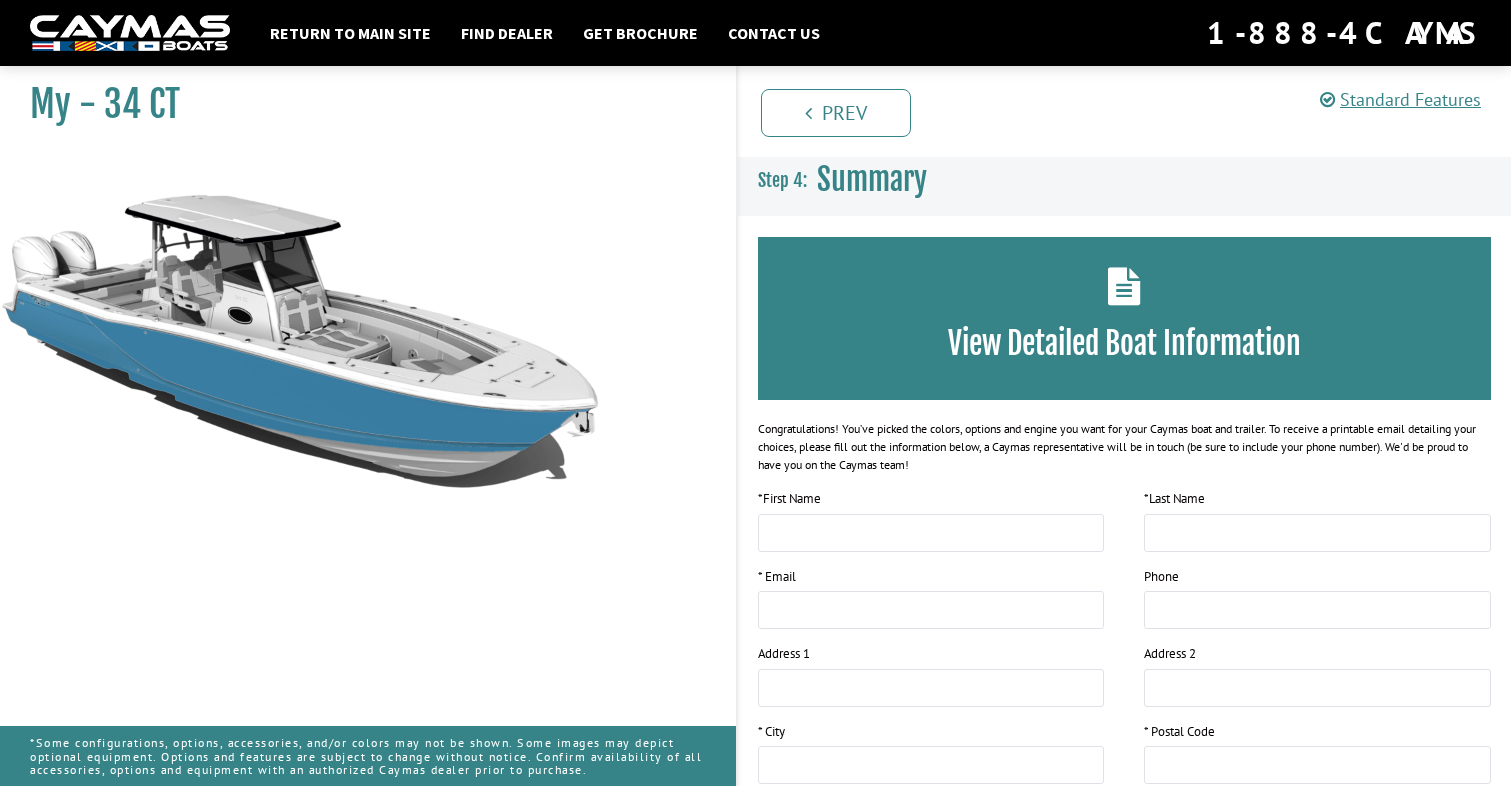 click on "View Detailed Boat Information" at bounding box center (1125, 343) 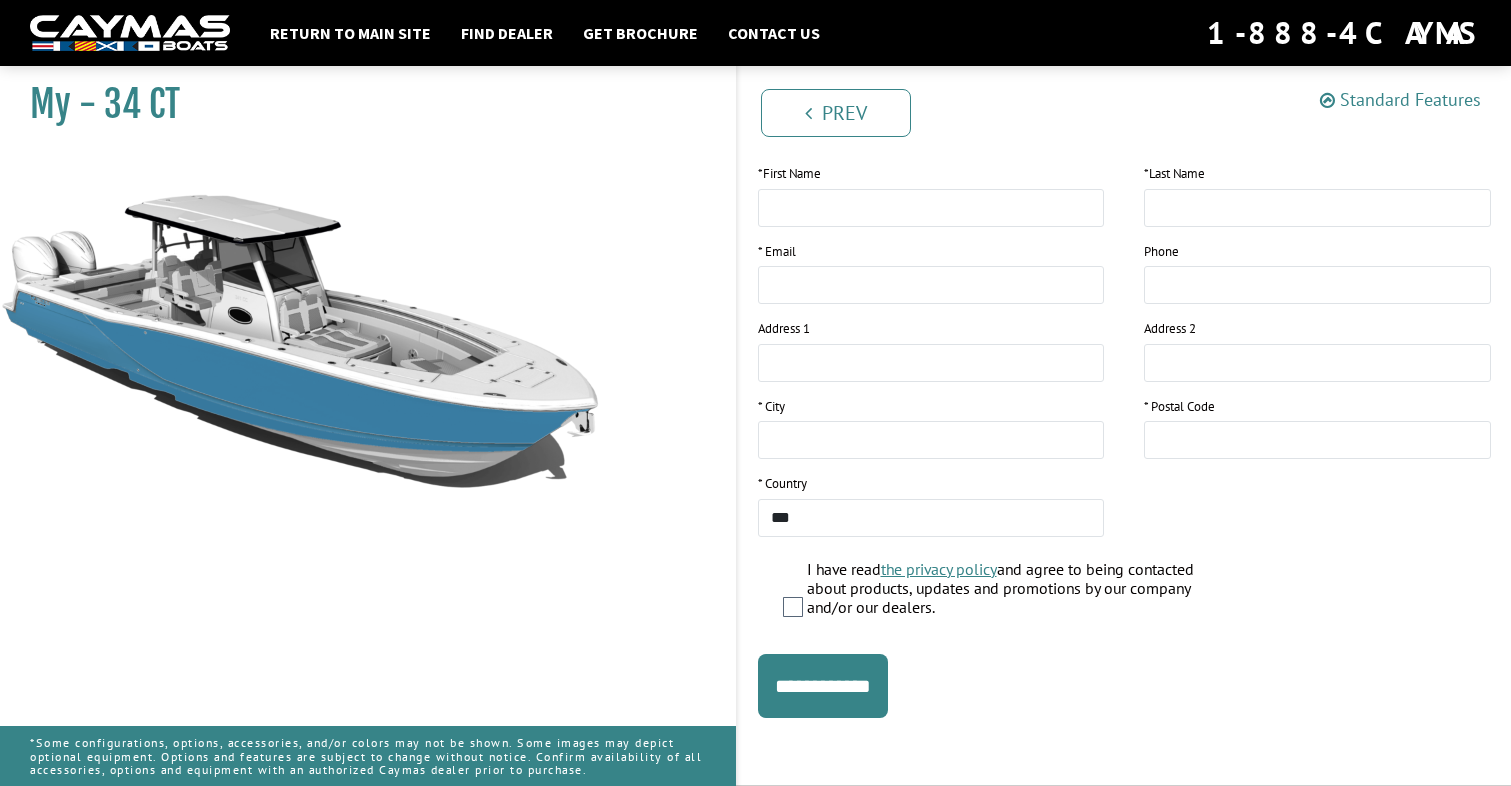 click on "Standard Features" at bounding box center (1400, 99) 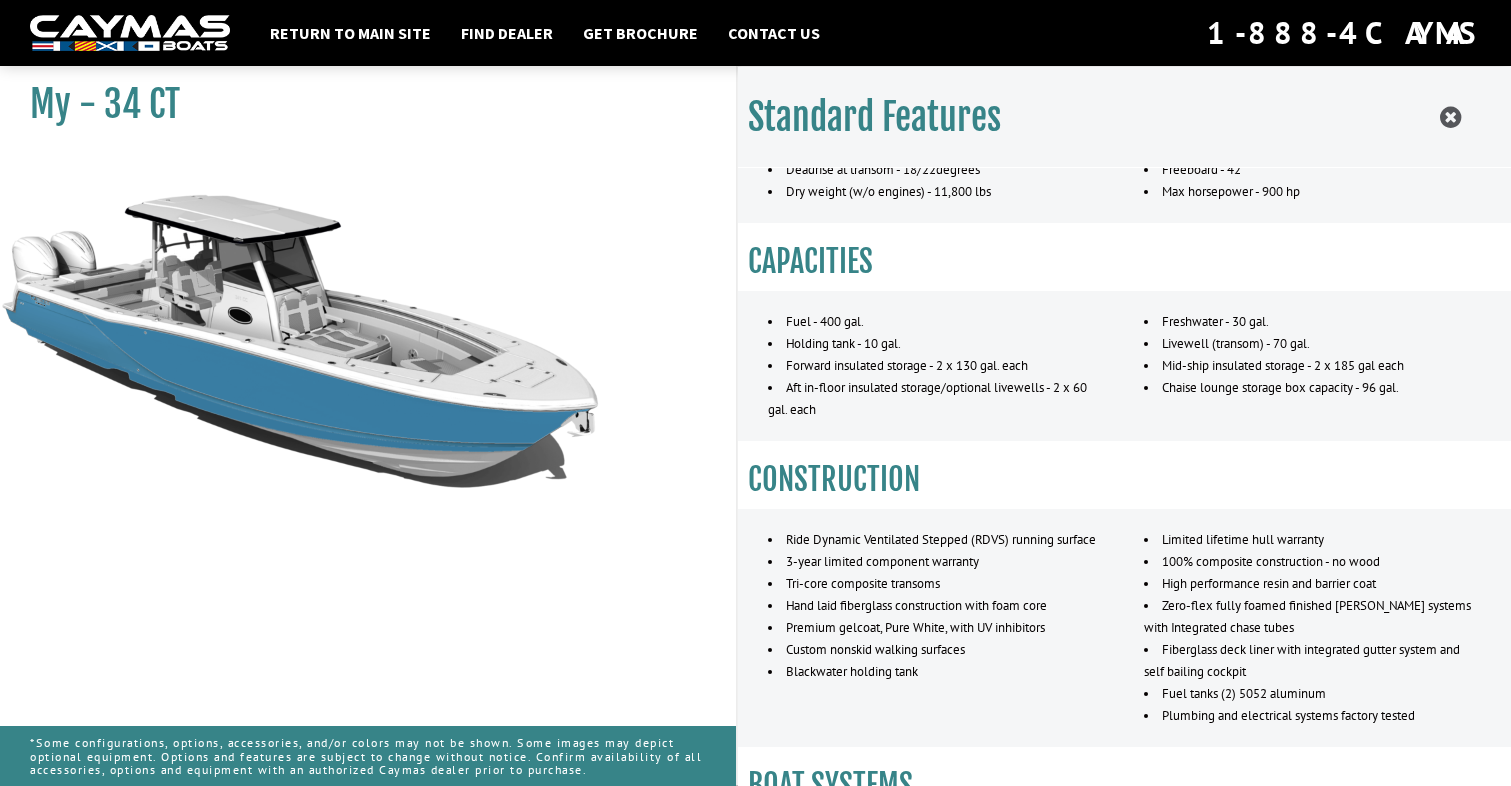 scroll, scrollTop: 0, scrollLeft: 0, axis: both 